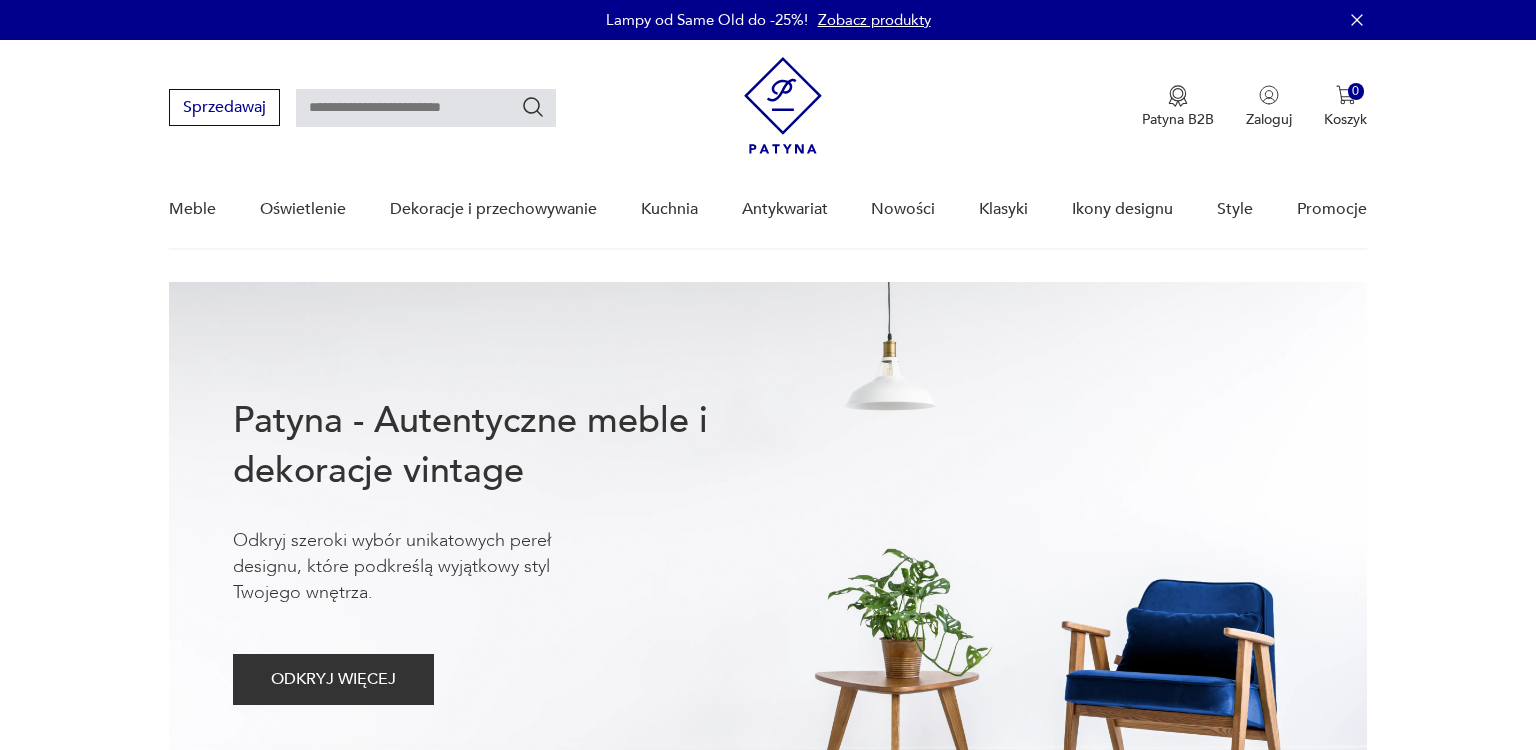 scroll, scrollTop: 0, scrollLeft: 0, axis: both 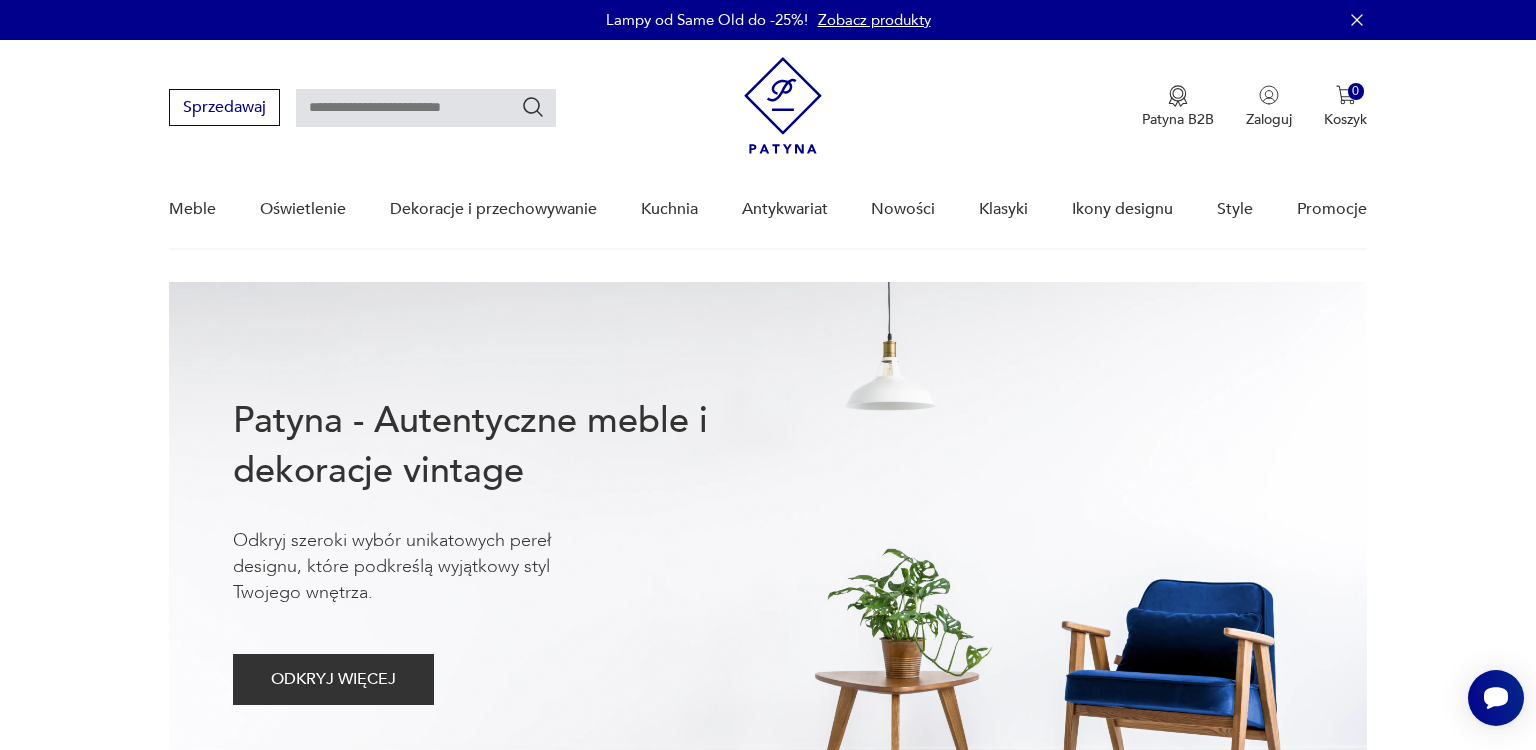 click on "Nowości" at bounding box center [903, 209] 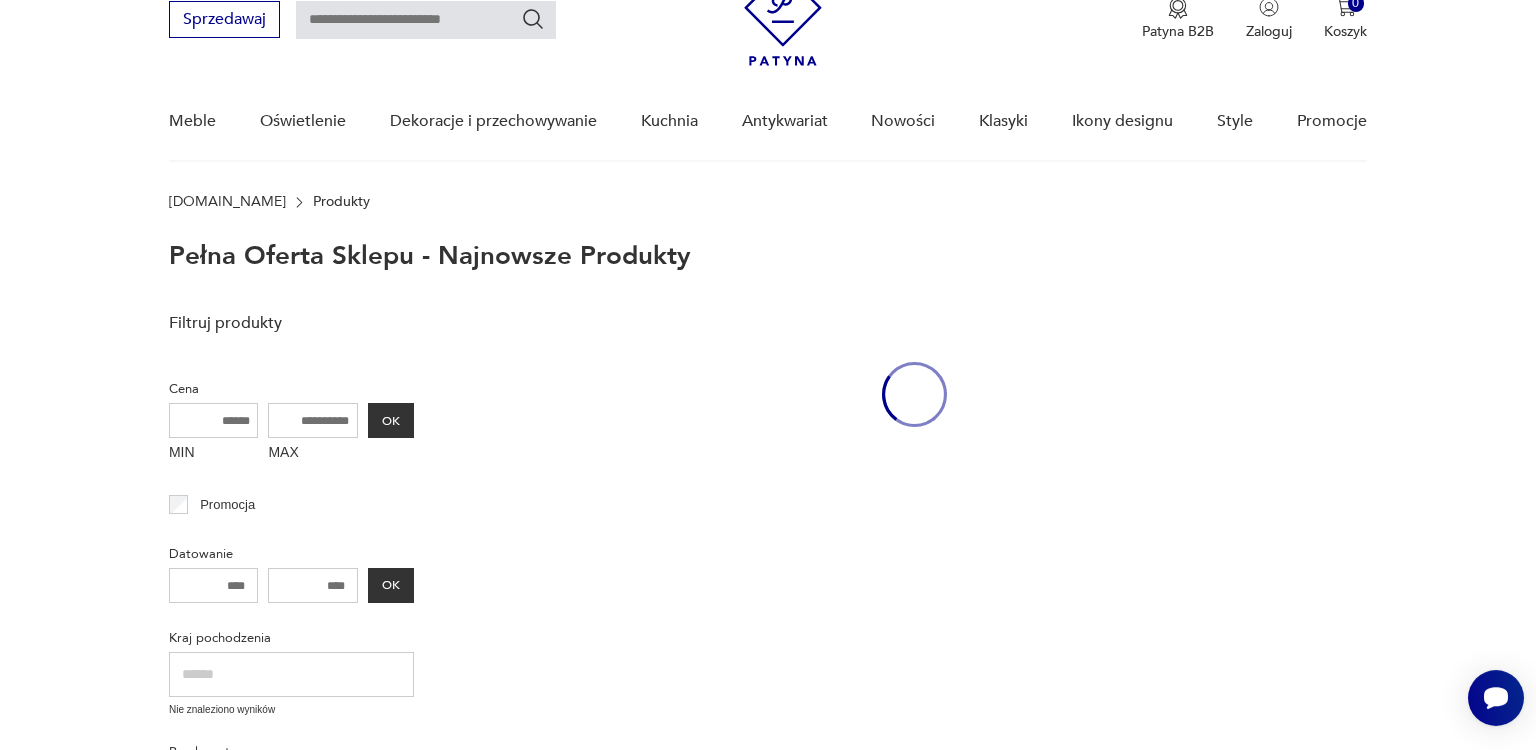 scroll, scrollTop: 88, scrollLeft: 0, axis: vertical 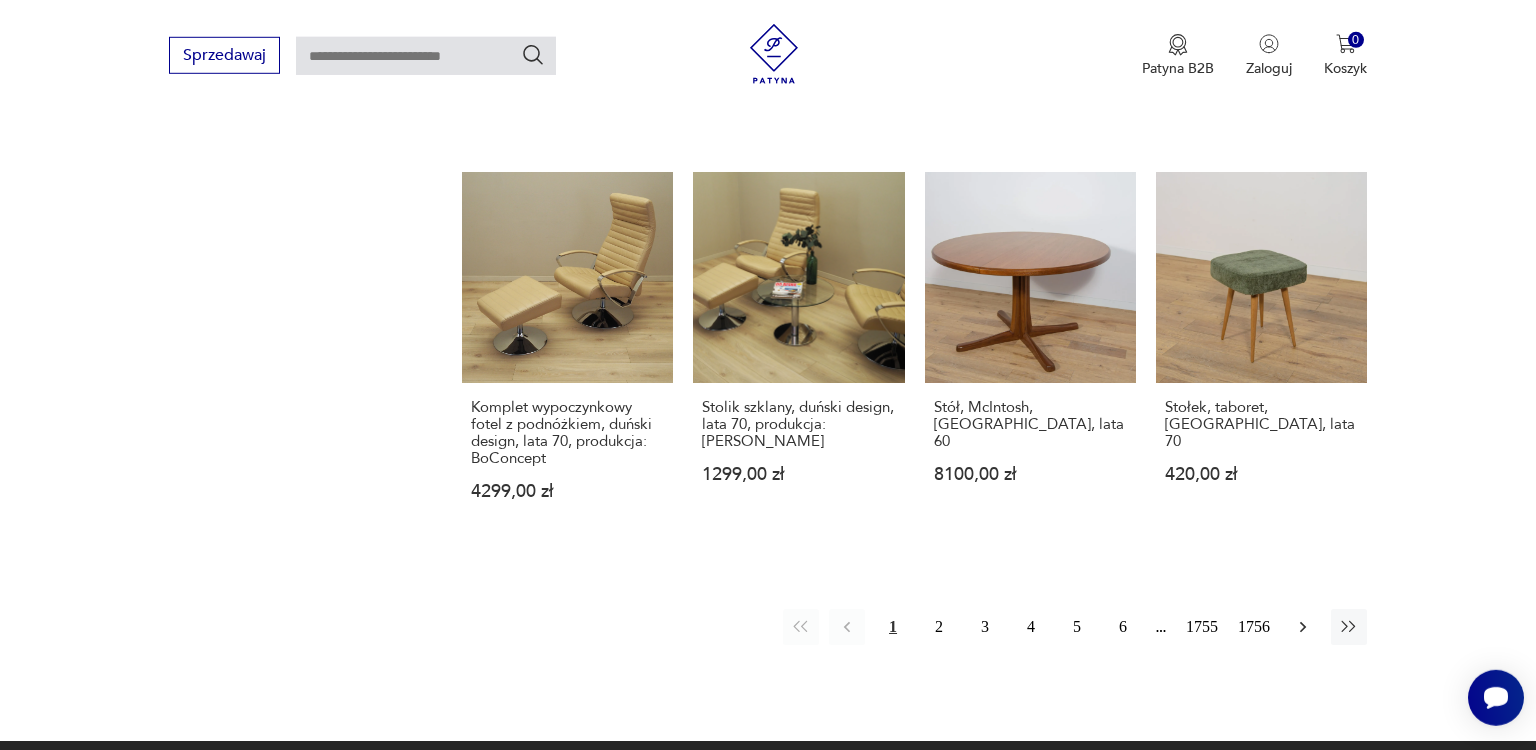 click 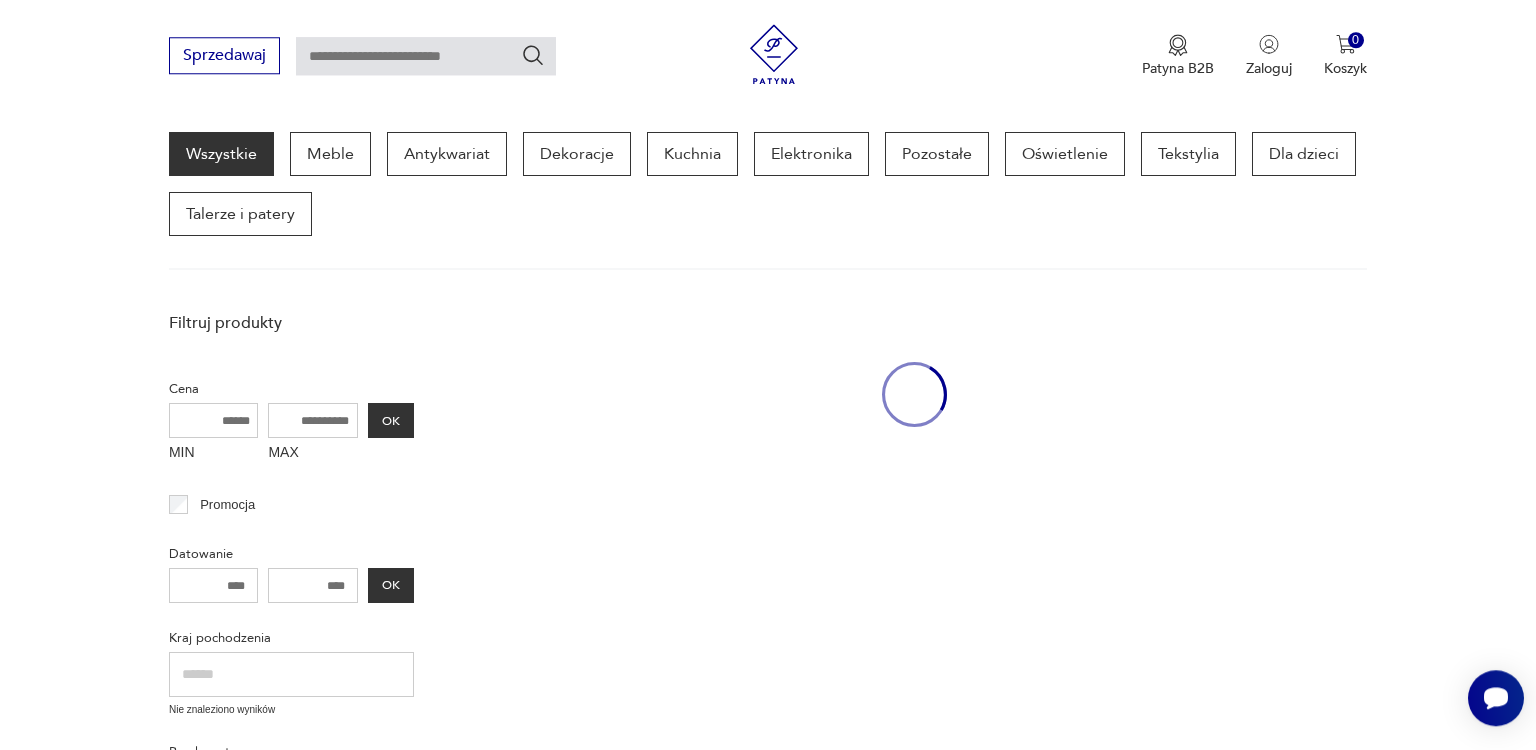 scroll, scrollTop: 257, scrollLeft: 0, axis: vertical 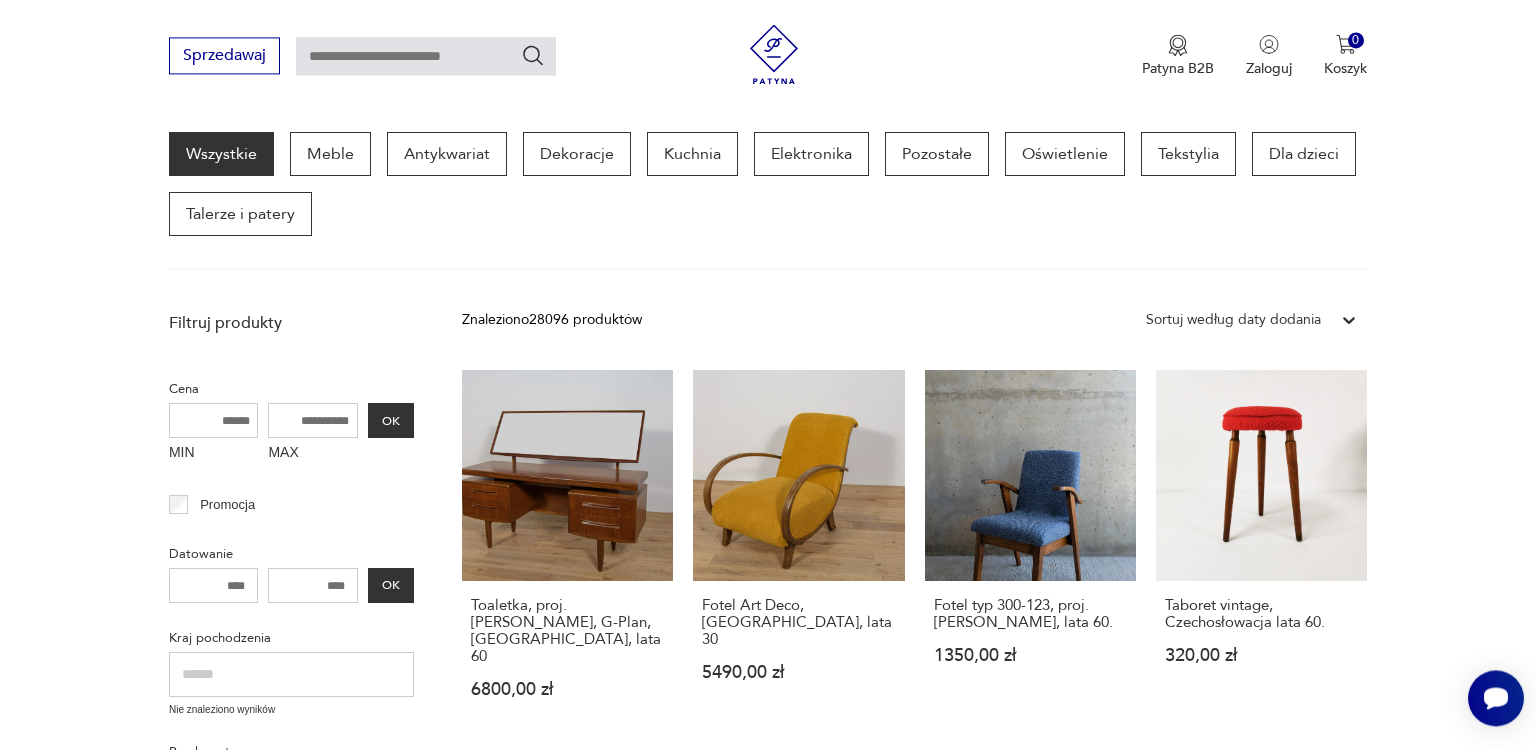 click on "Taboret vintage, Czechosłowacja lata 60. 320,00 zł" at bounding box center (1261, 642) 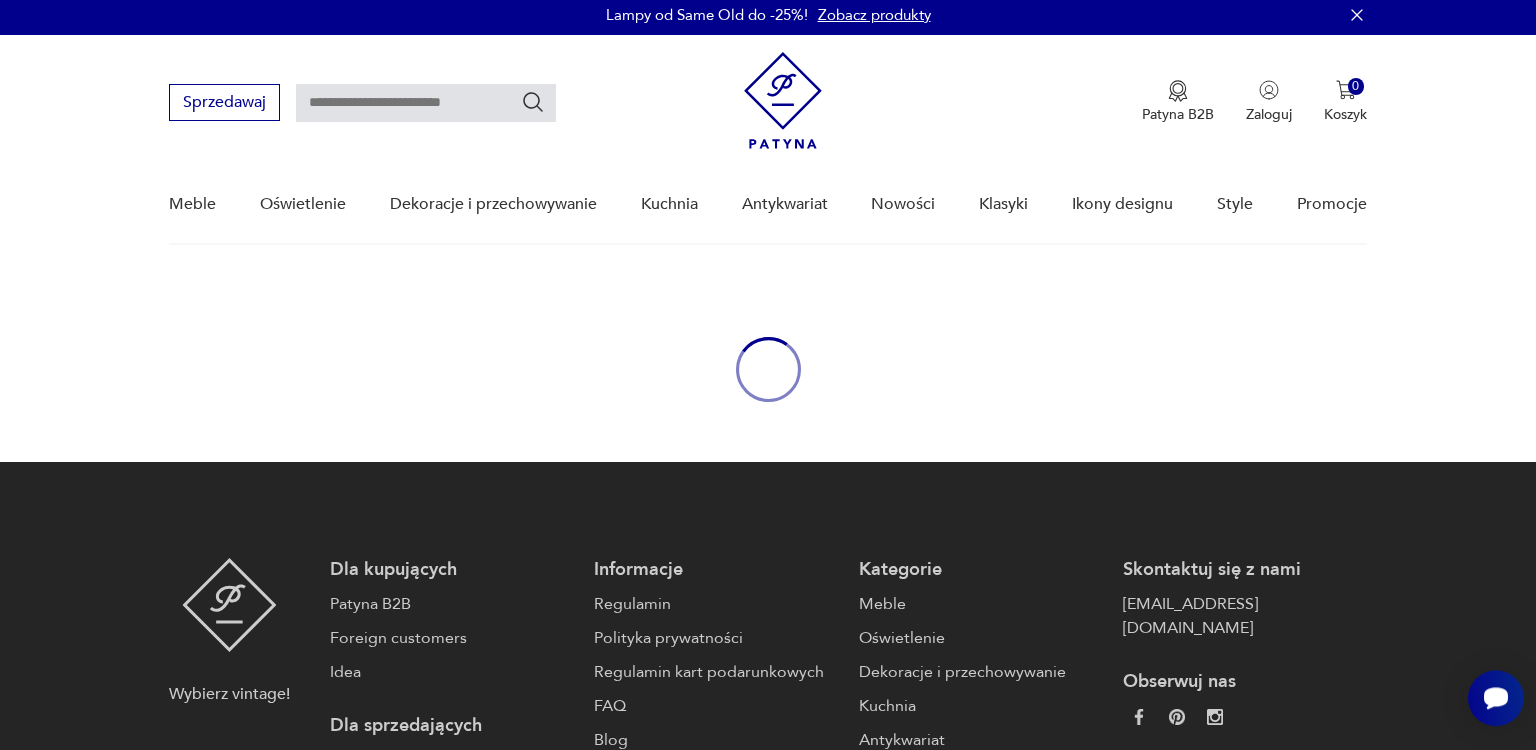 click on "Wybierz vintage! Dla kupujących Patyna B2B Foreign customers Idea Dla sprzedających Sprzedawaj Zaloguj się Informacje Regulamin Polityka prywatności Regulamin kart podarunkowych FAQ Blog Kategorie Meble Oświetlenie Dekoracje i przechowywanie Kuchnia Antykwariat Skontaktuj się z nami [EMAIL_ADDRESS][DOMAIN_NAME] Obserwuj nas" at bounding box center [768, 682] 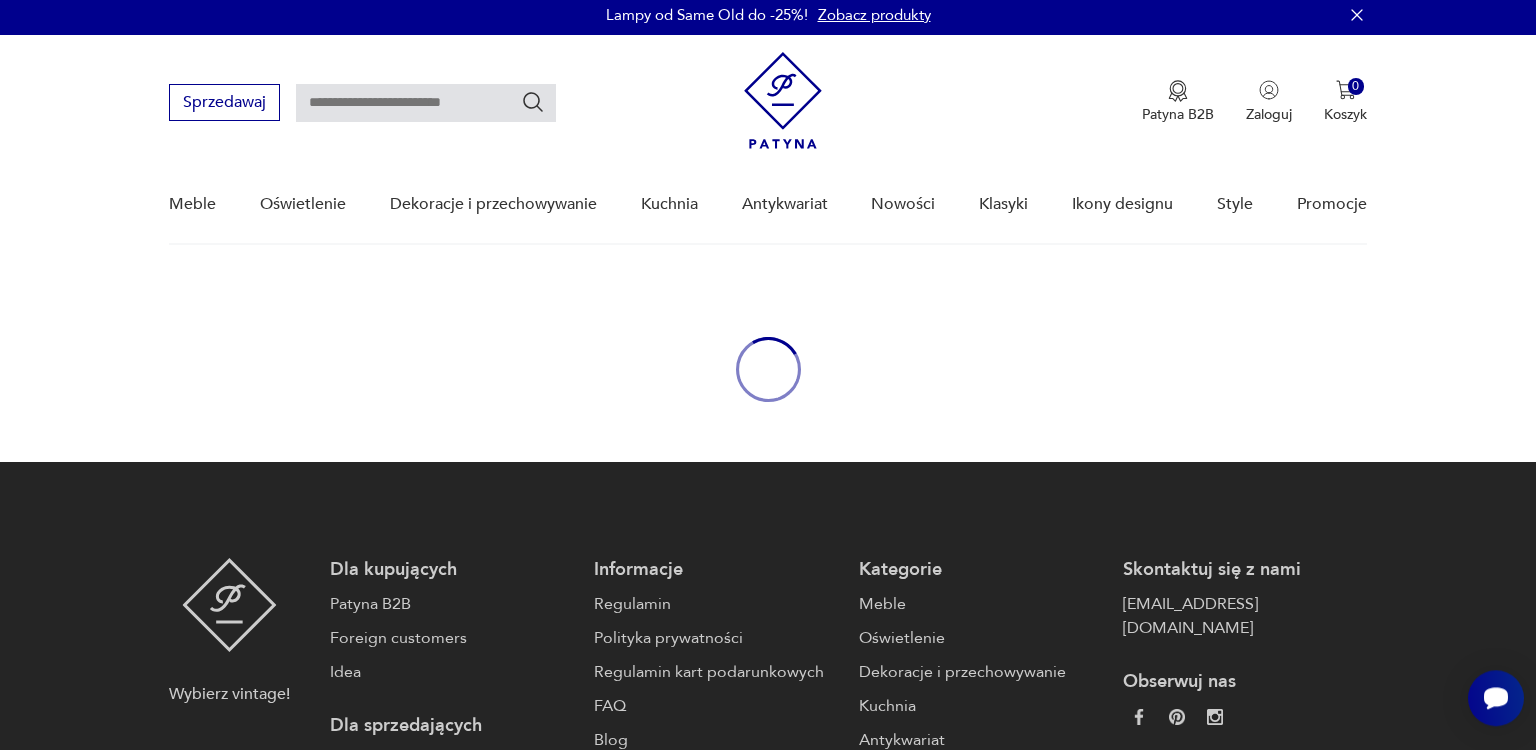 scroll, scrollTop: 2, scrollLeft: 0, axis: vertical 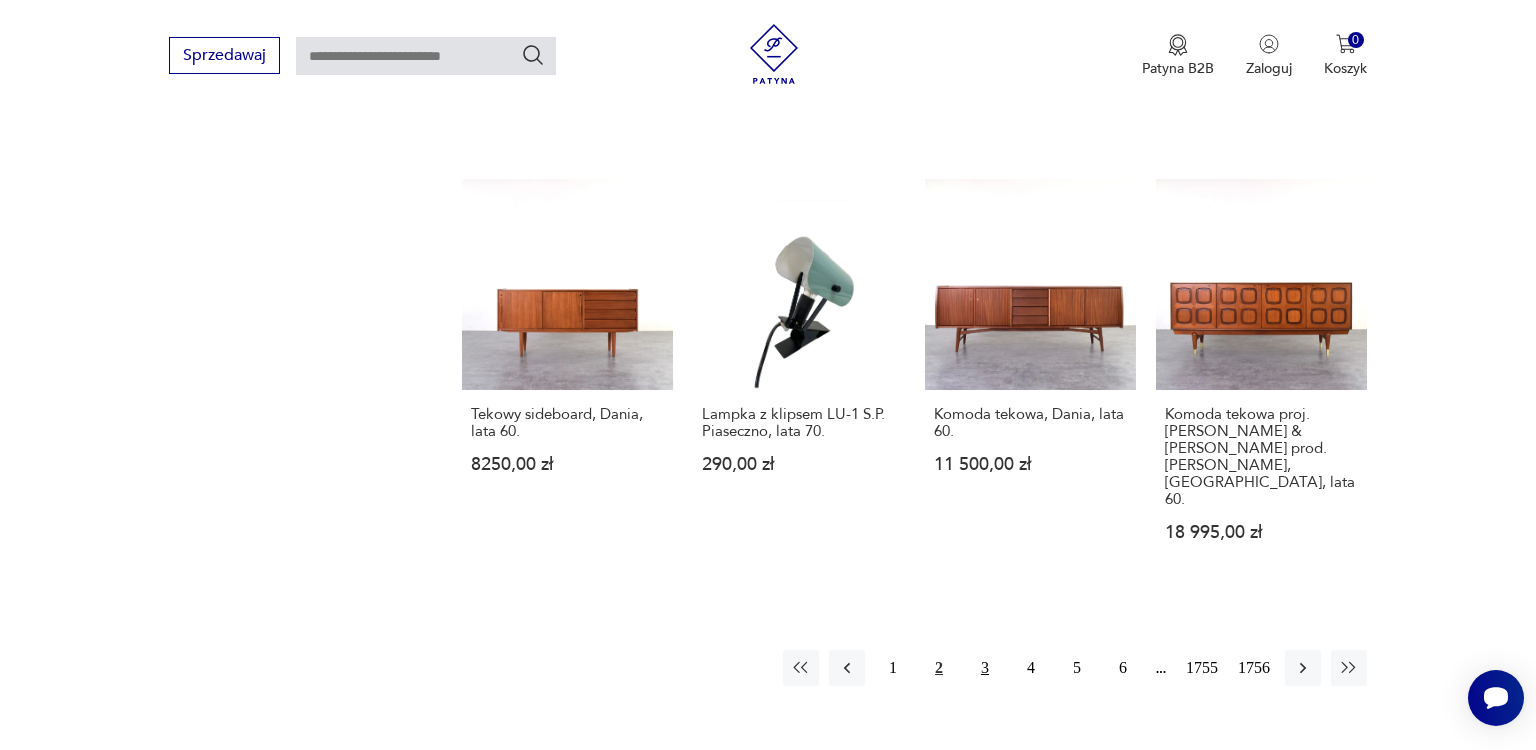 click on "3" at bounding box center (985, 668) 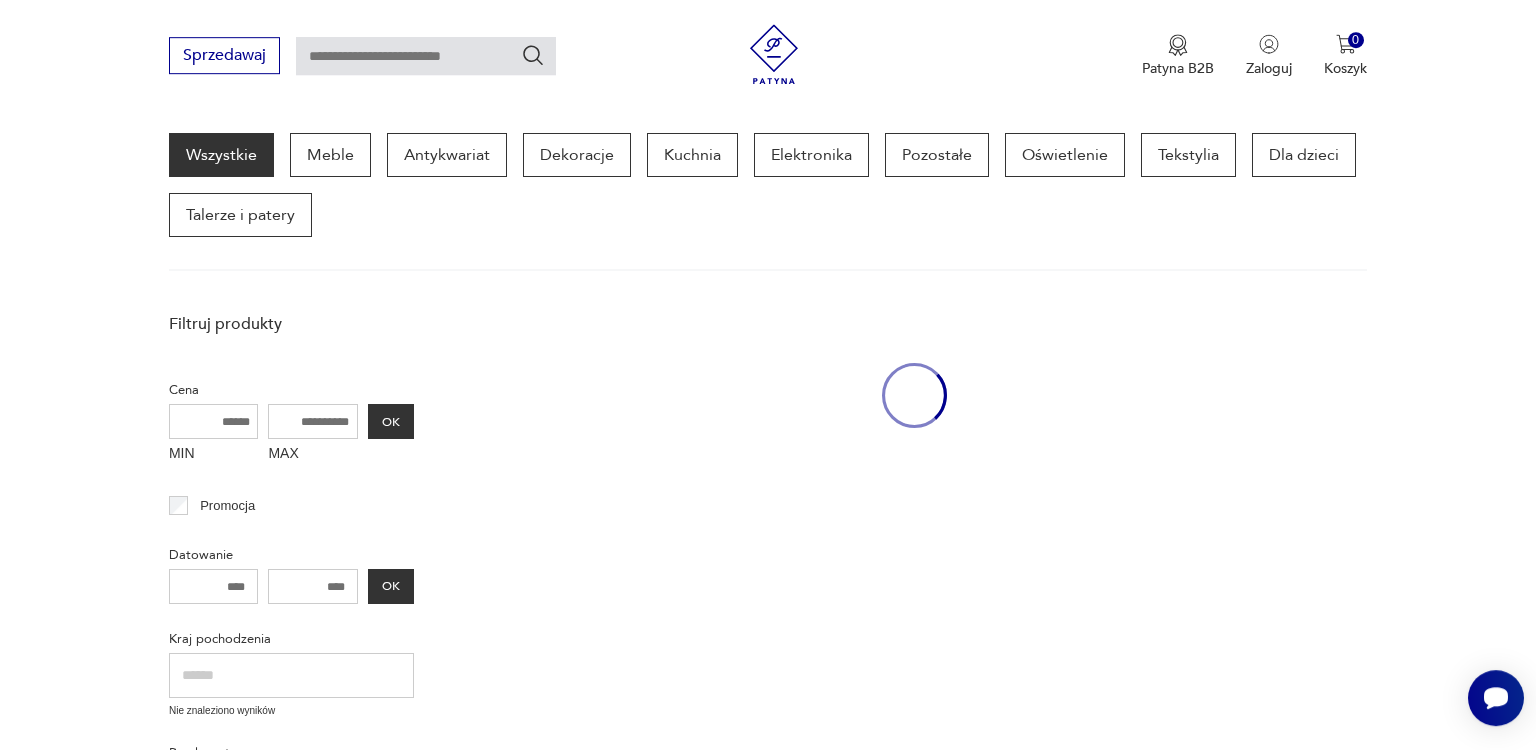 scroll, scrollTop: 256, scrollLeft: 0, axis: vertical 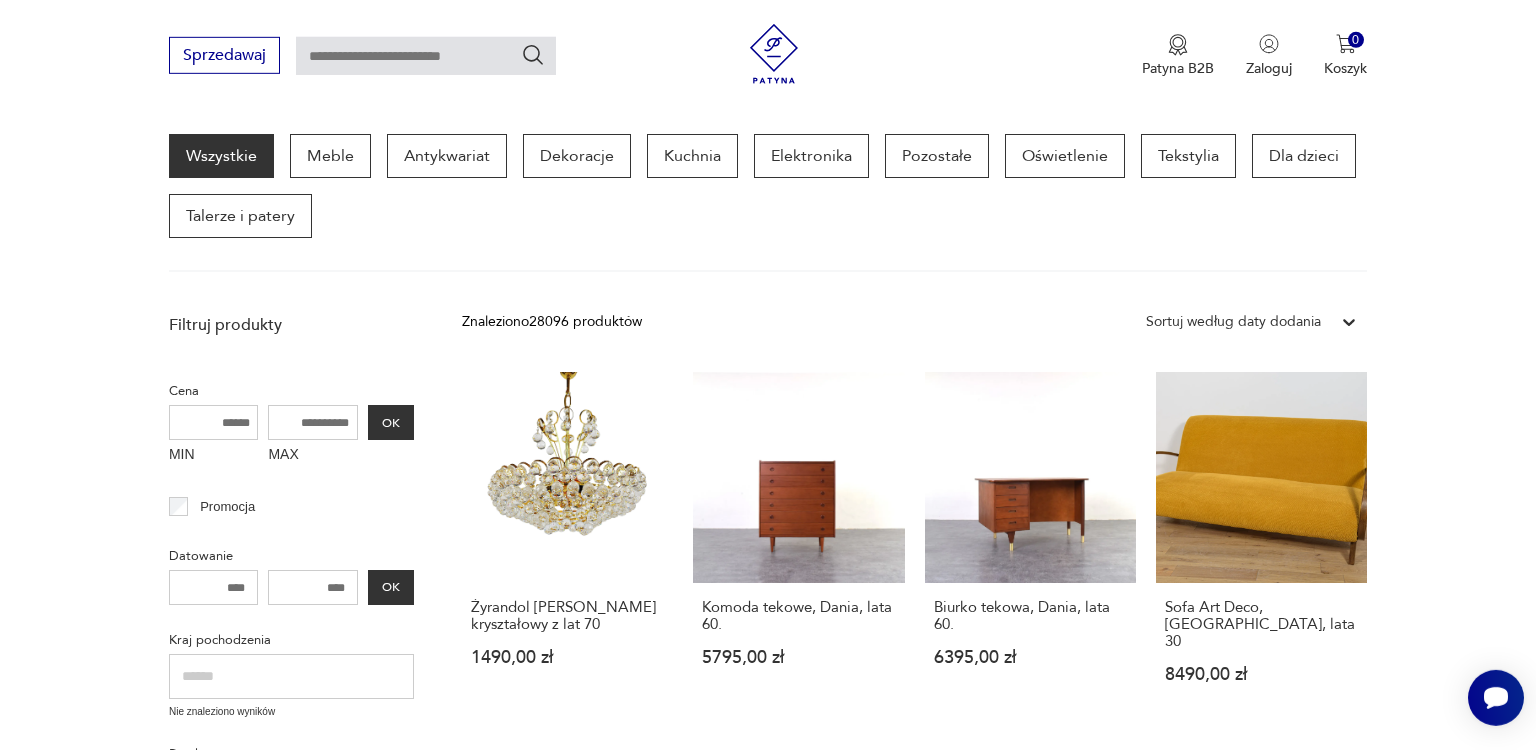 click on "Biurko tekowa, Dania, lata 60. 6395,00 zł" at bounding box center (1030, 644) 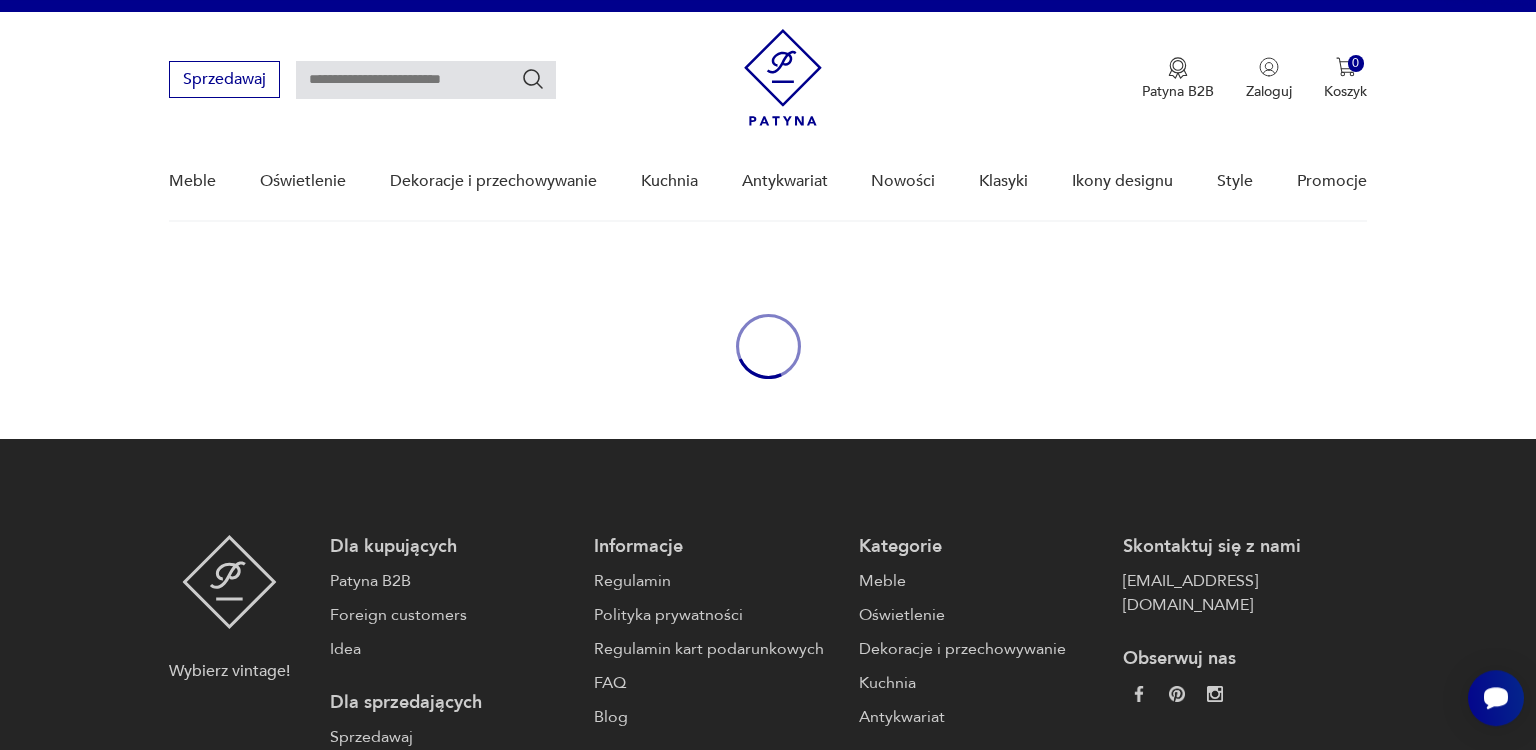 click on "Meble" at bounding box center [981, 581] 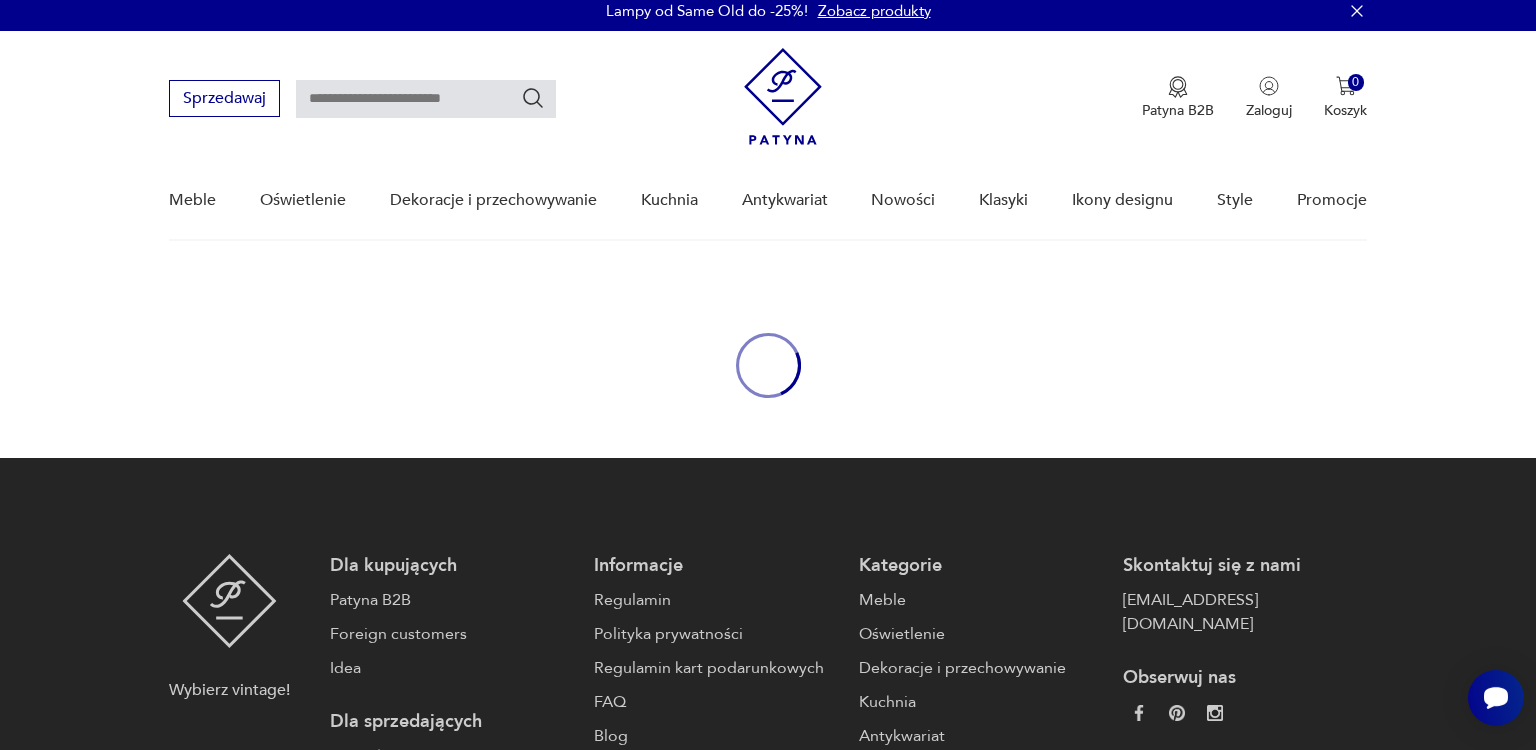 click on "Kategorie Meble Oświetlenie Dekoracje i przechowywanie Kuchnia Antykwariat" at bounding box center (981, 651) 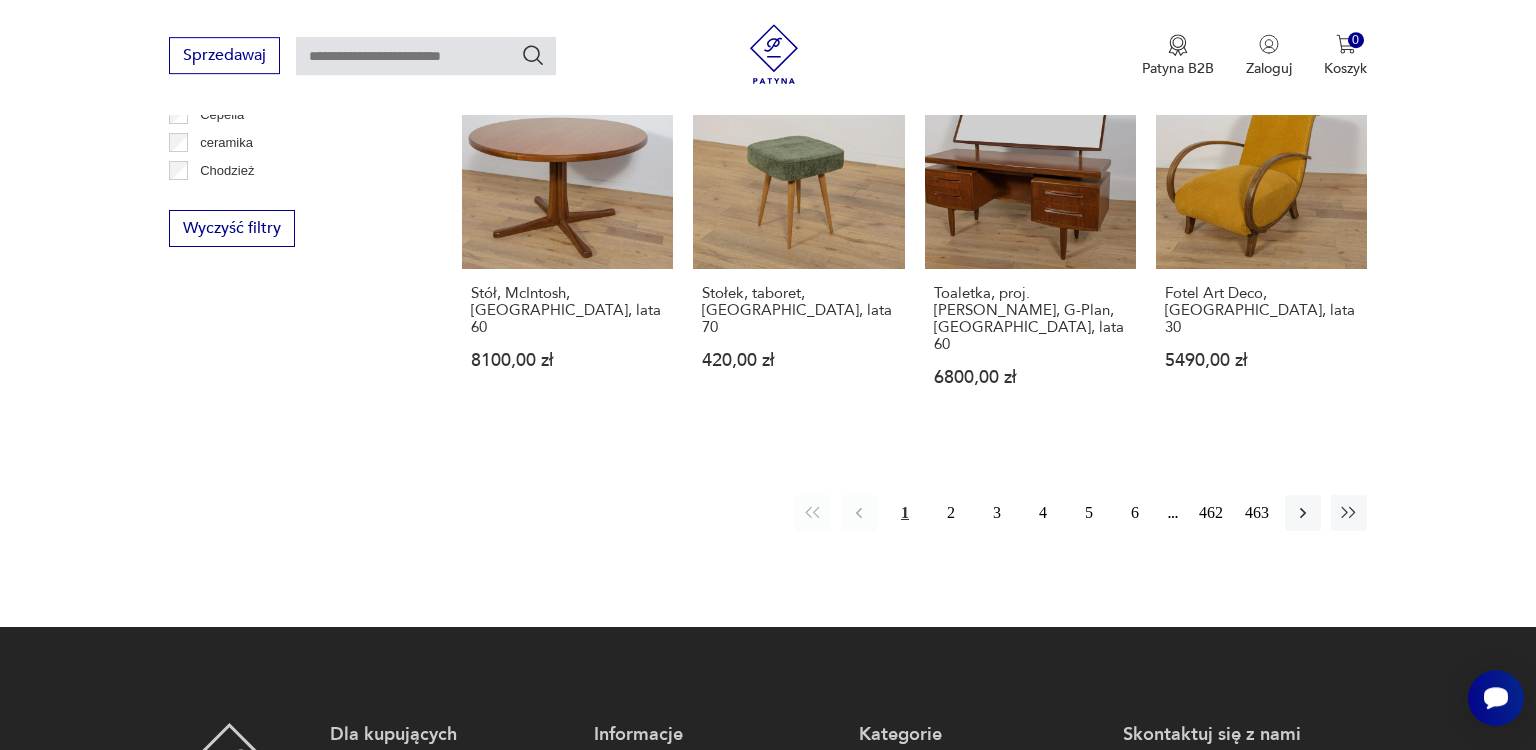 scroll, scrollTop: 2063, scrollLeft: 0, axis: vertical 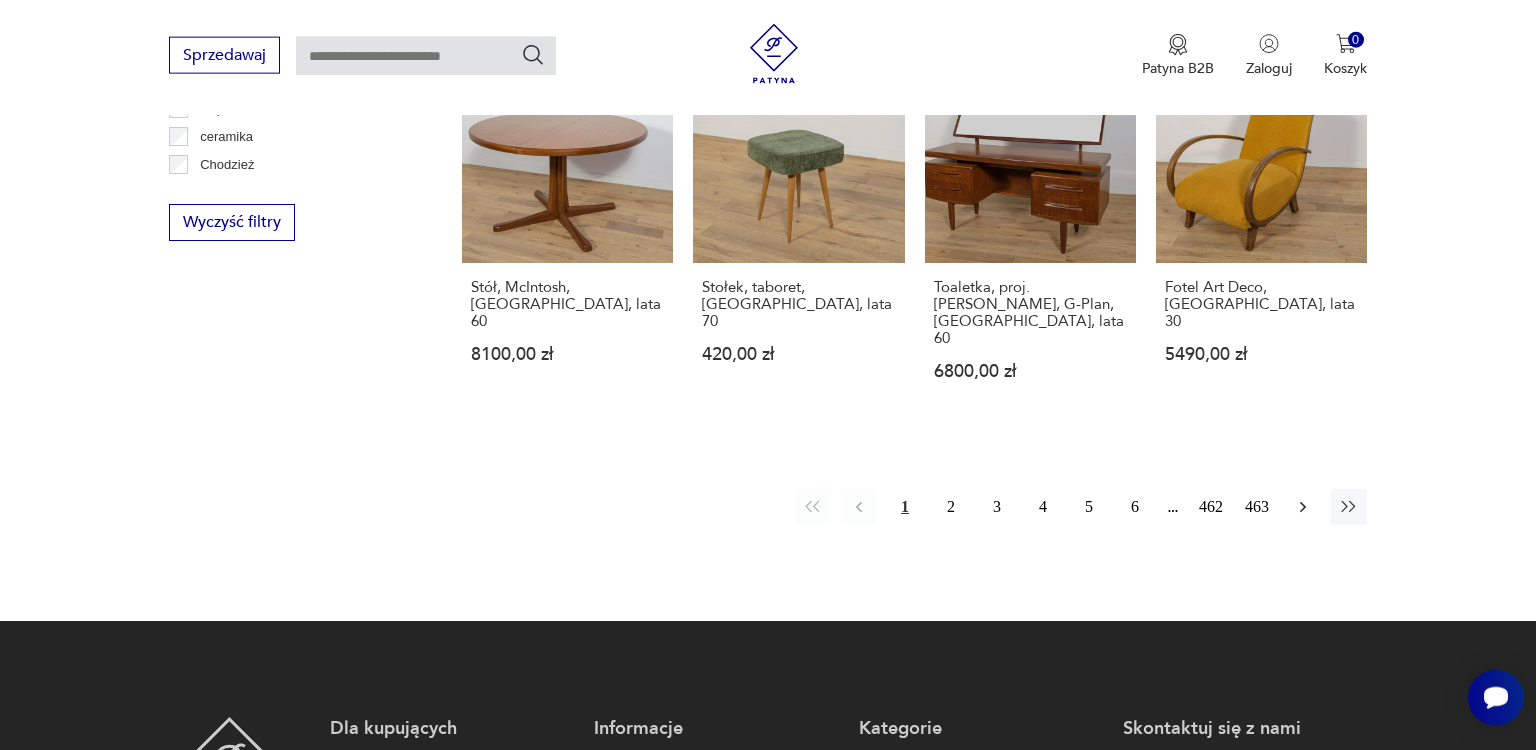 click 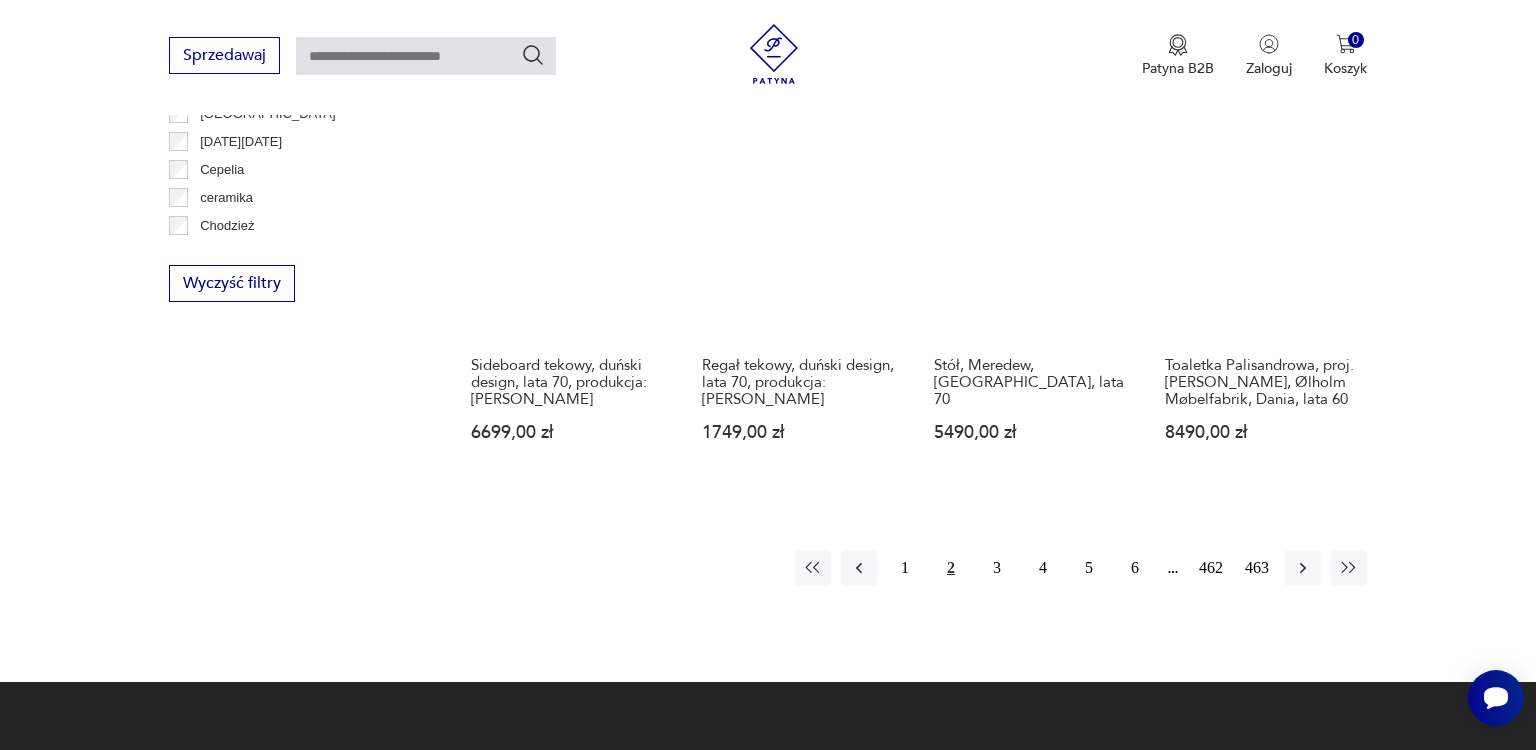 scroll, scrollTop: 2008, scrollLeft: 0, axis: vertical 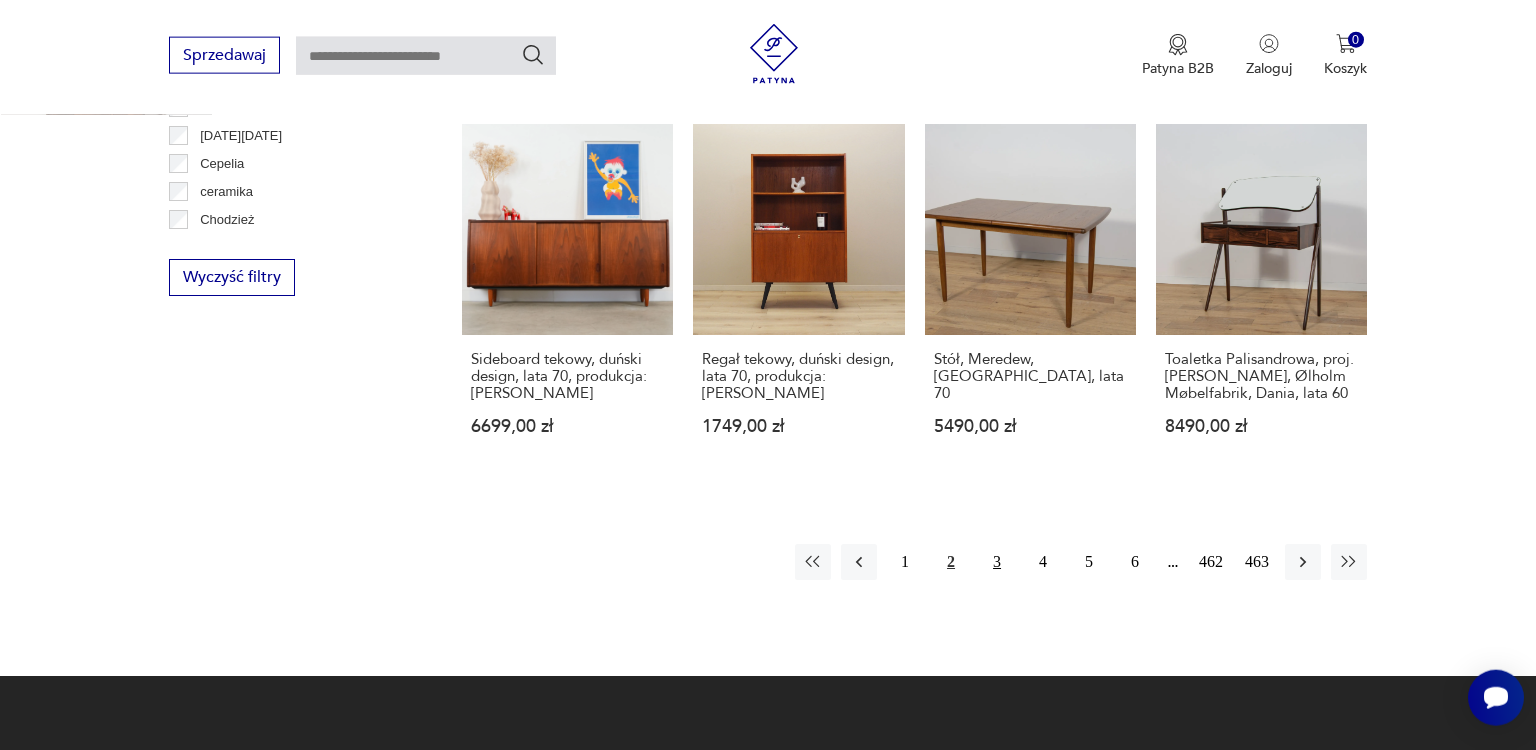 click on "3" at bounding box center [997, 562] 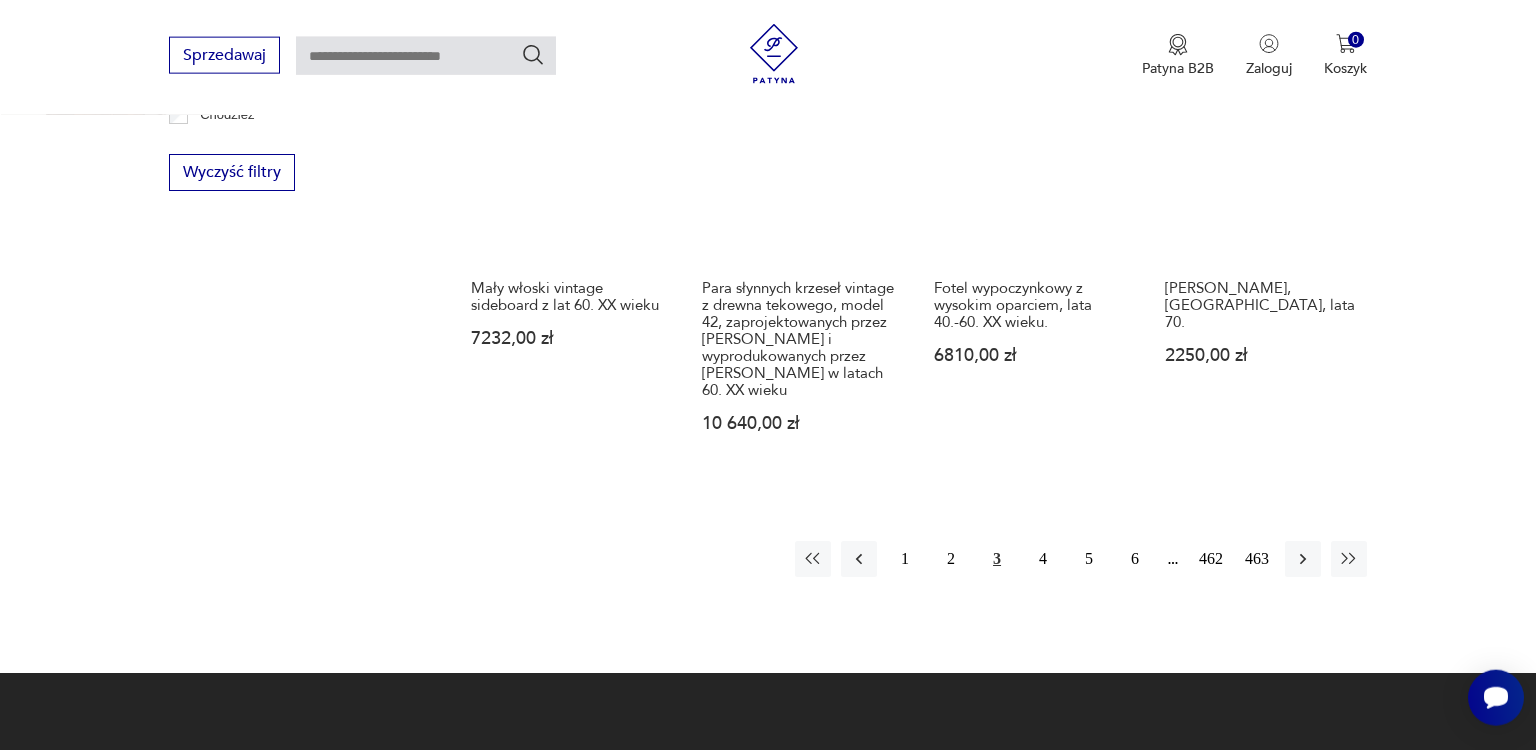 scroll, scrollTop: 2166, scrollLeft: 0, axis: vertical 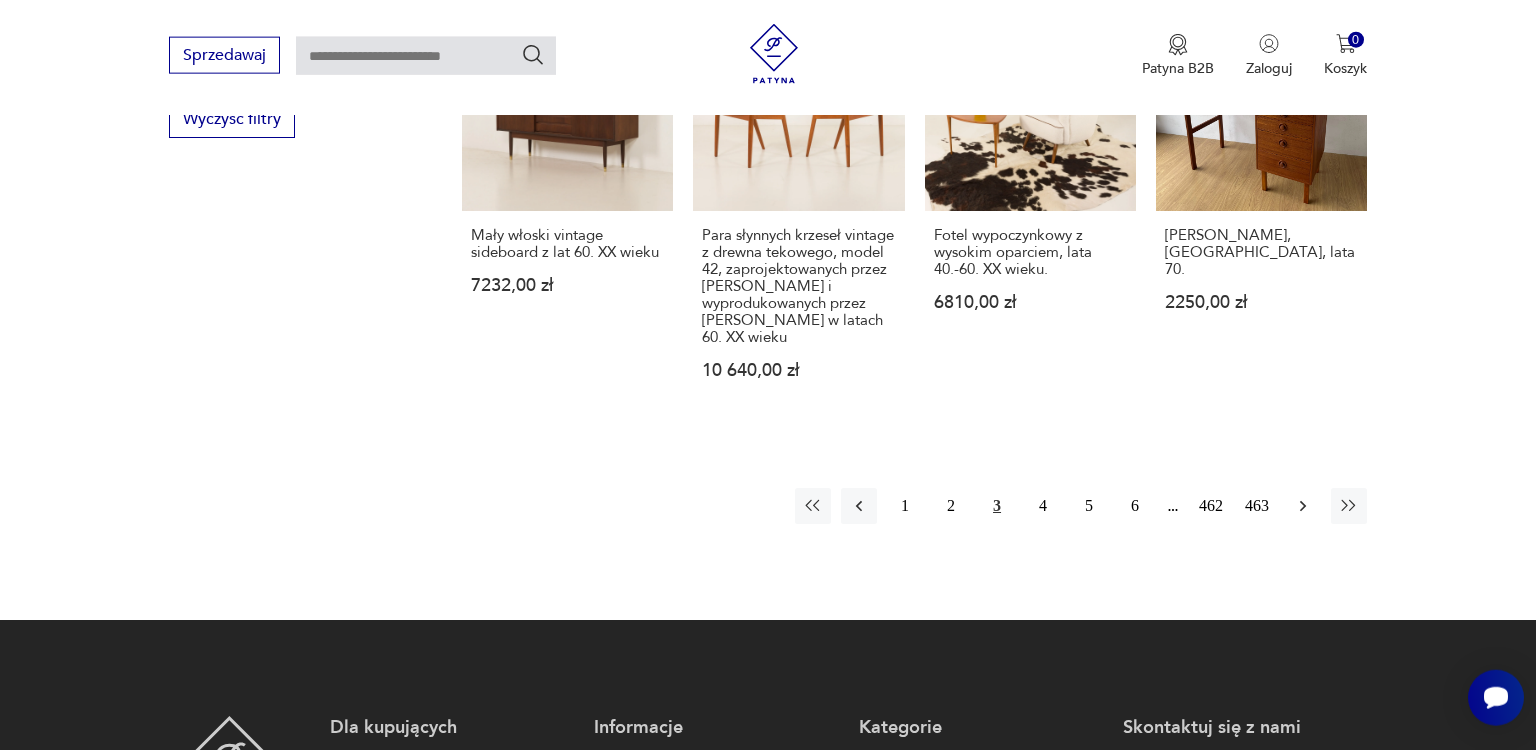 click 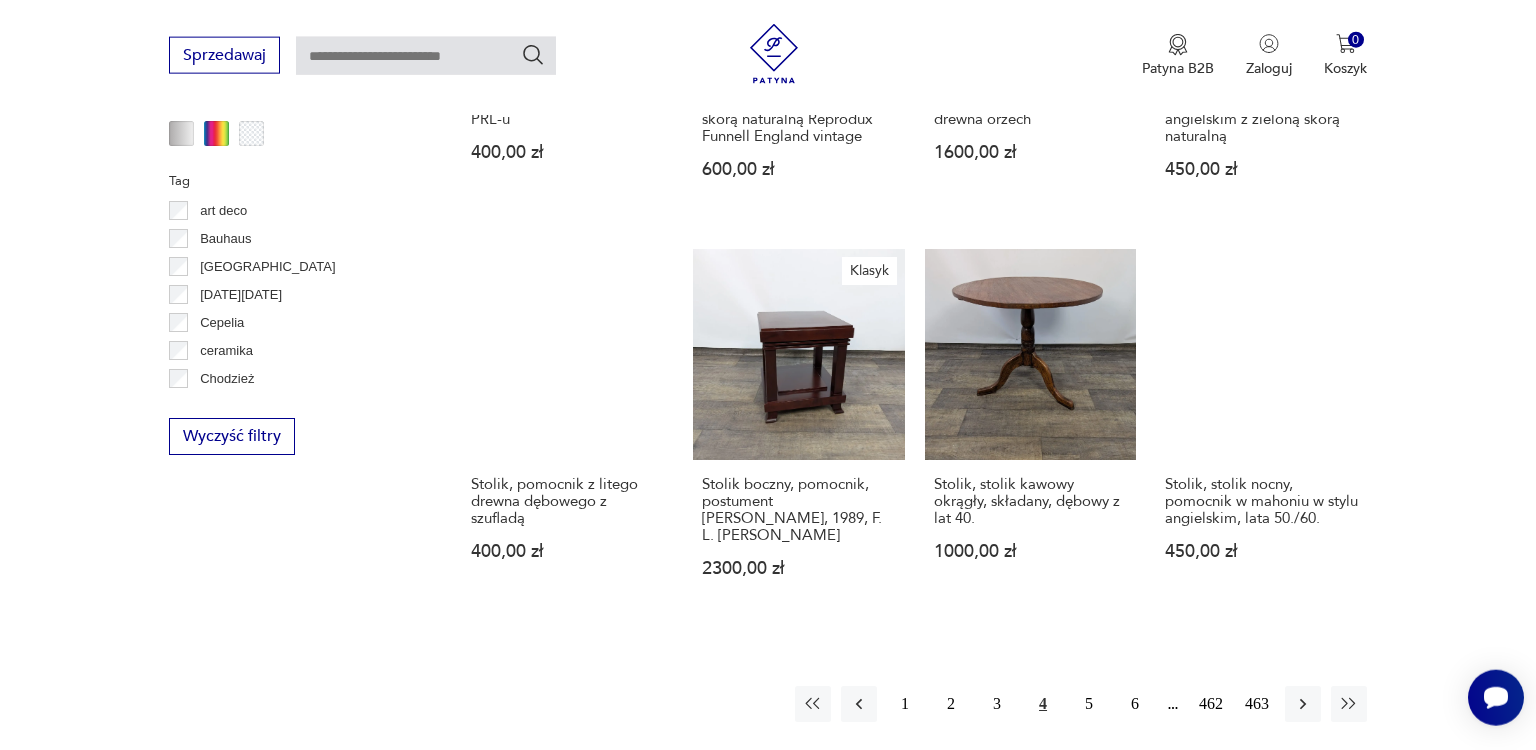 scroll, scrollTop: 1902, scrollLeft: 0, axis: vertical 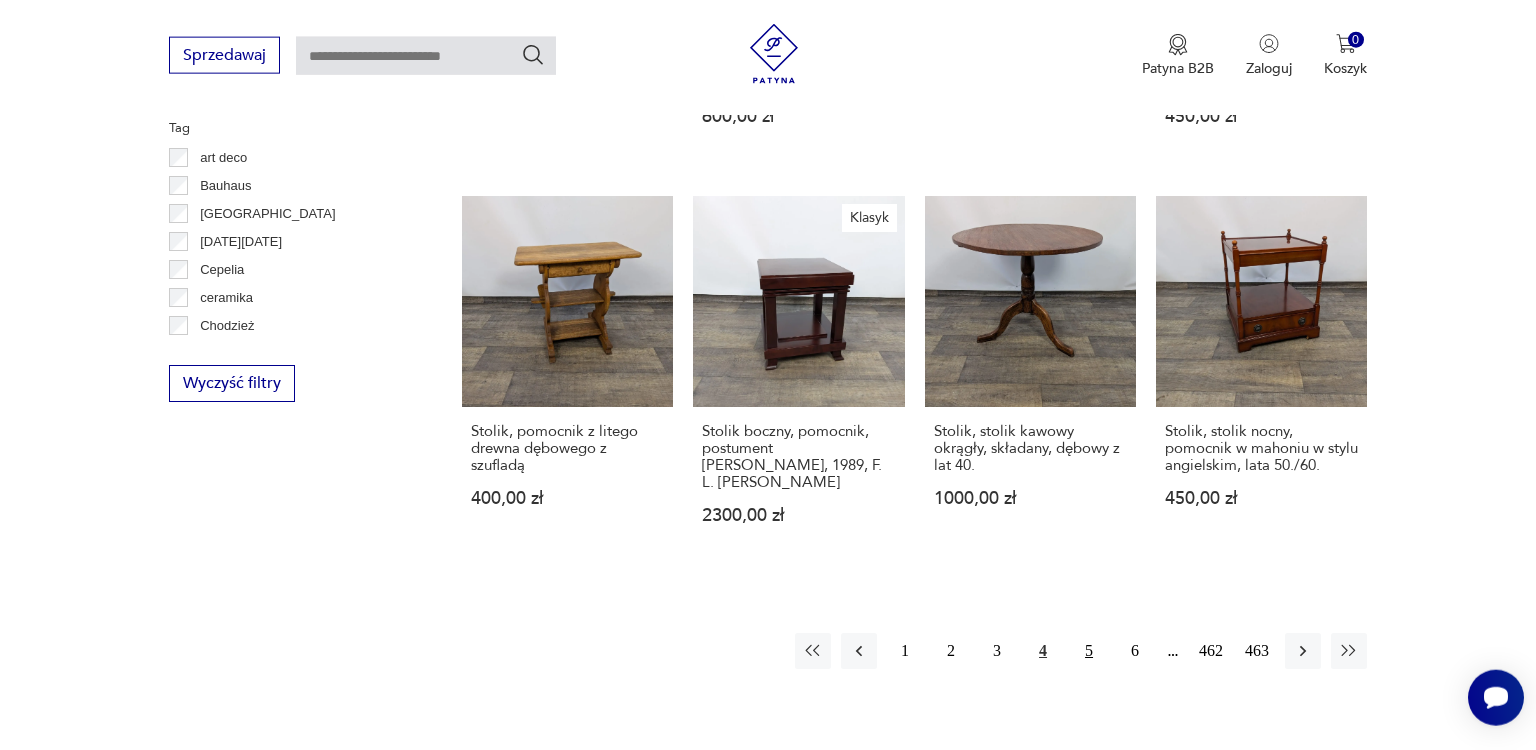 click on "5" at bounding box center (1089, 651) 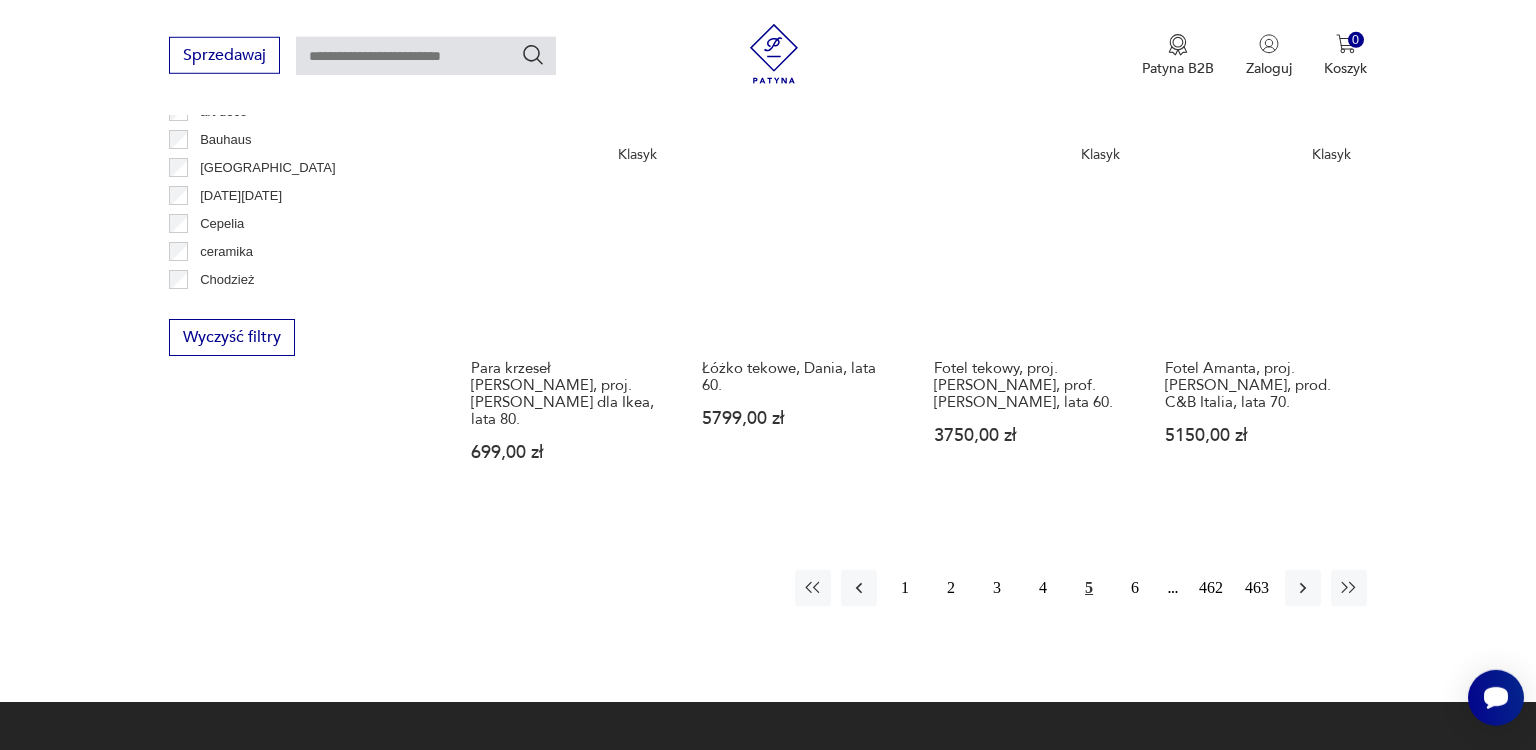 scroll, scrollTop: 1955, scrollLeft: 0, axis: vertical 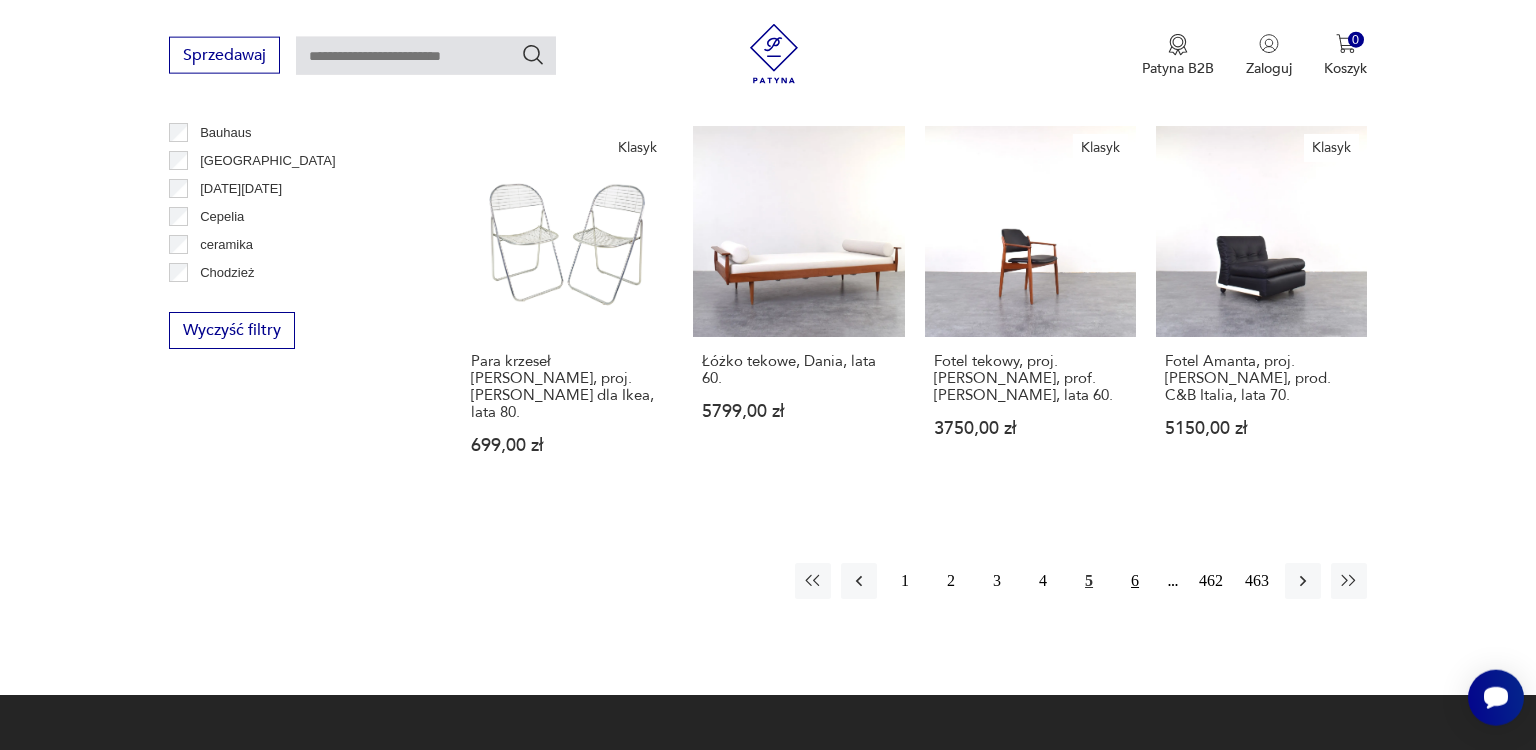 click on "6" at bounding box center [1135, 581] 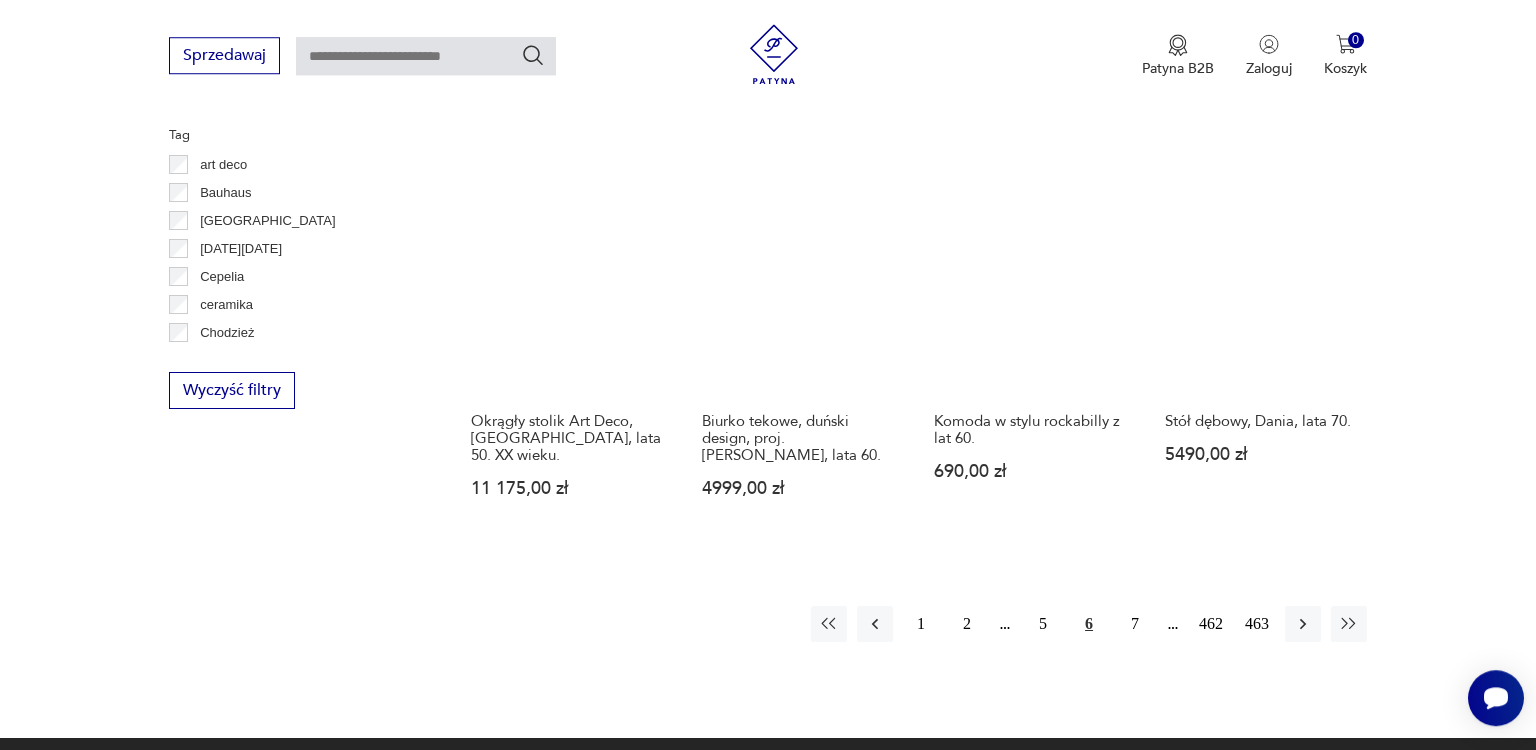 scroll, scrollTop: 1901, scrollLeft: 0, axis: vertical 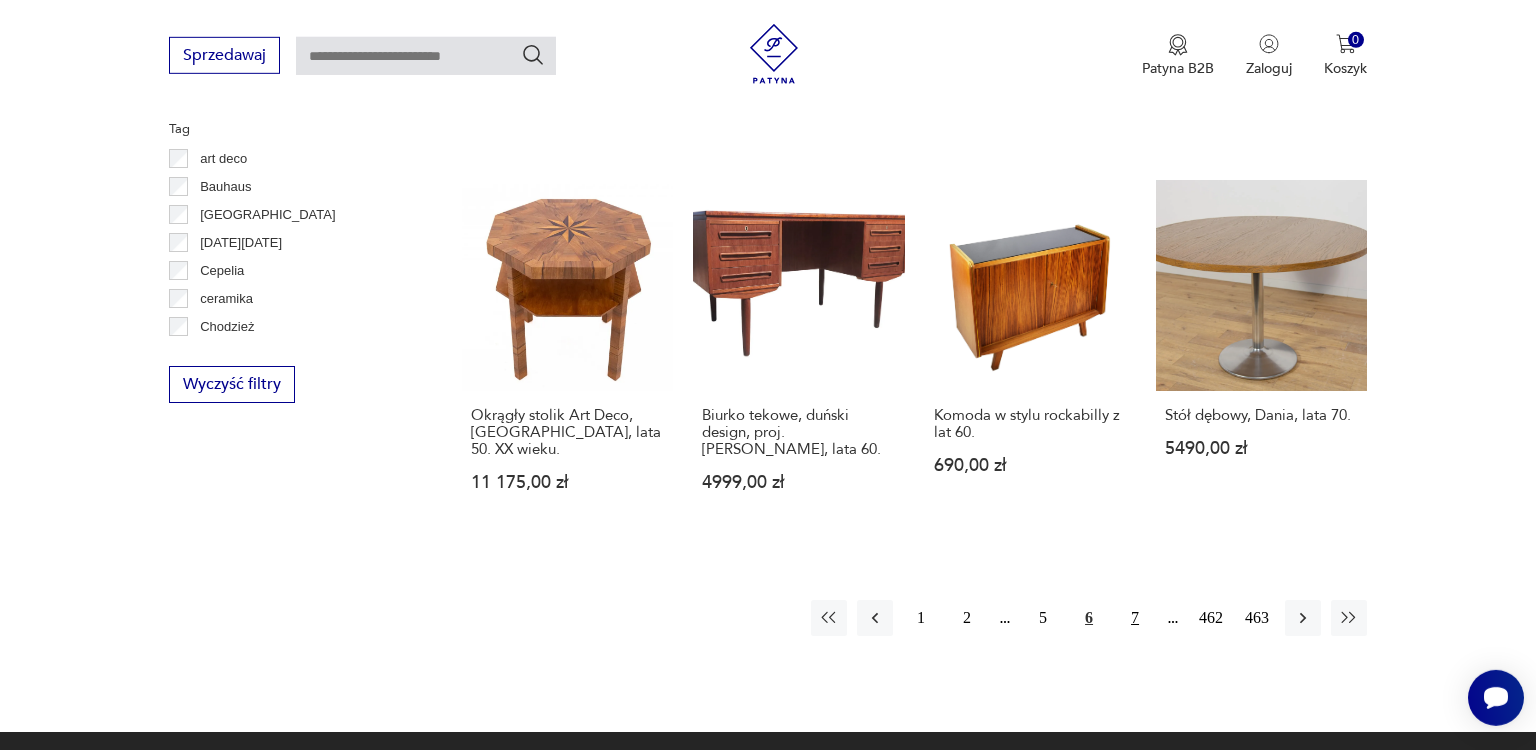 click on "7" at bounding box center (1135, 618) 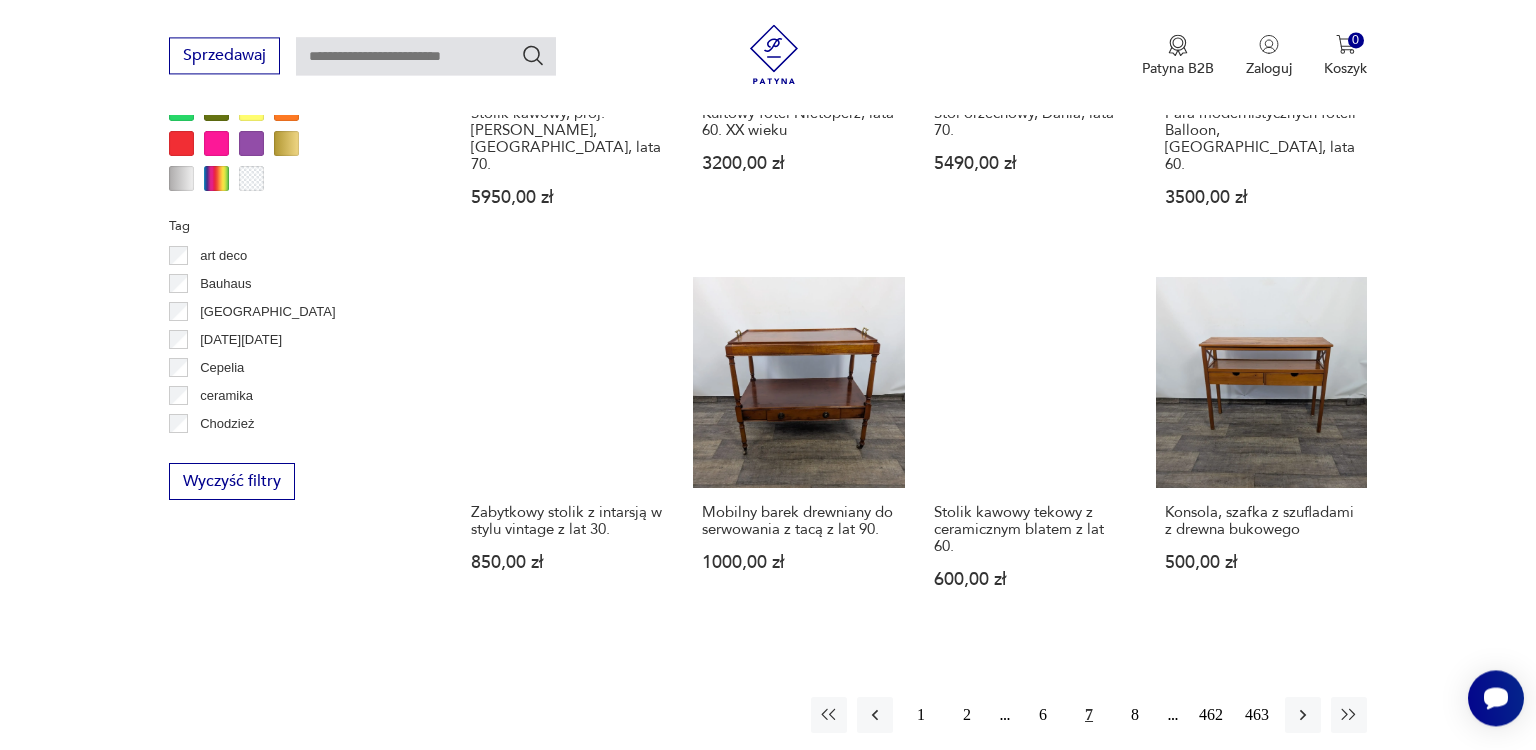 scroll, scrollTop: 1849, scrollLeft: 0, axis: vertical 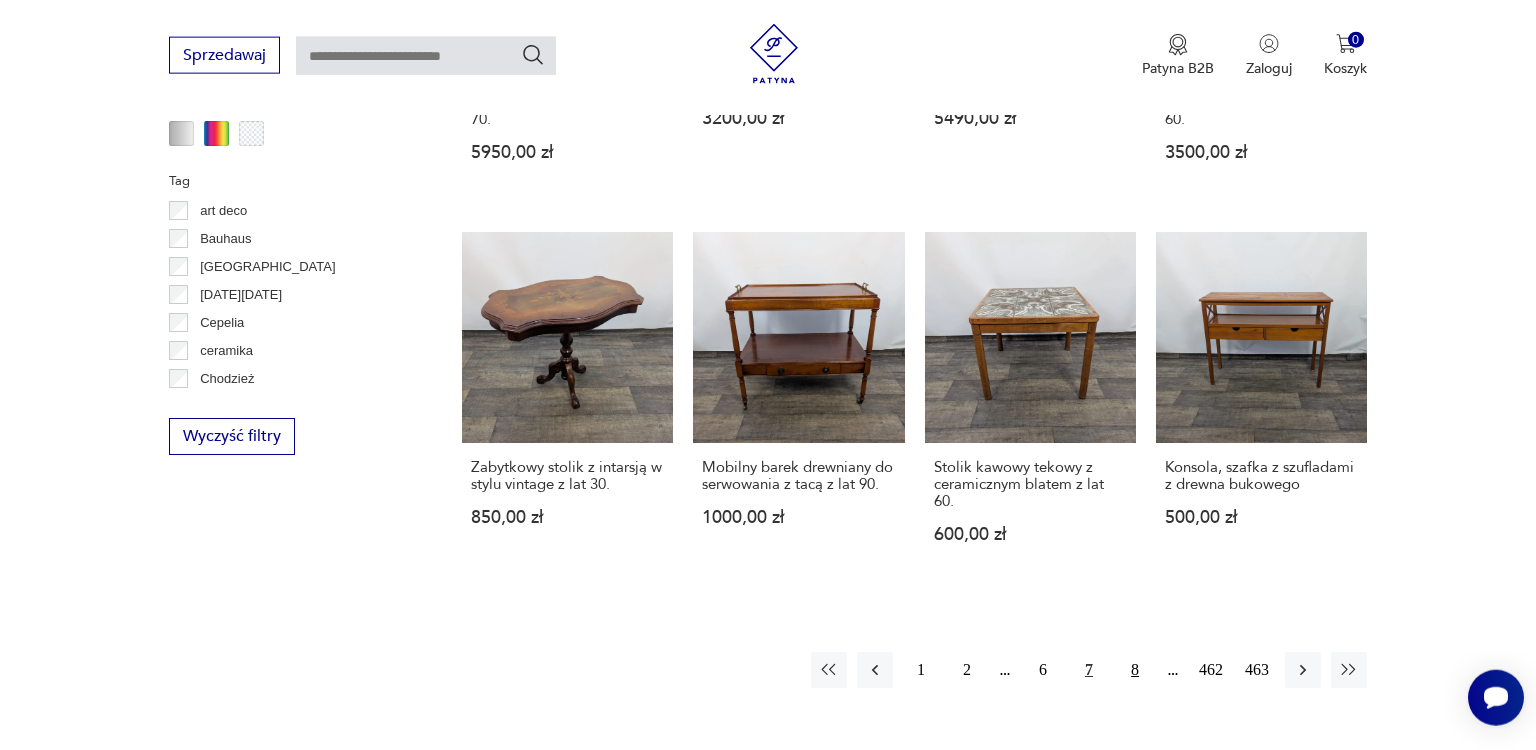 click on "8" at bounding box center [1135, 670] 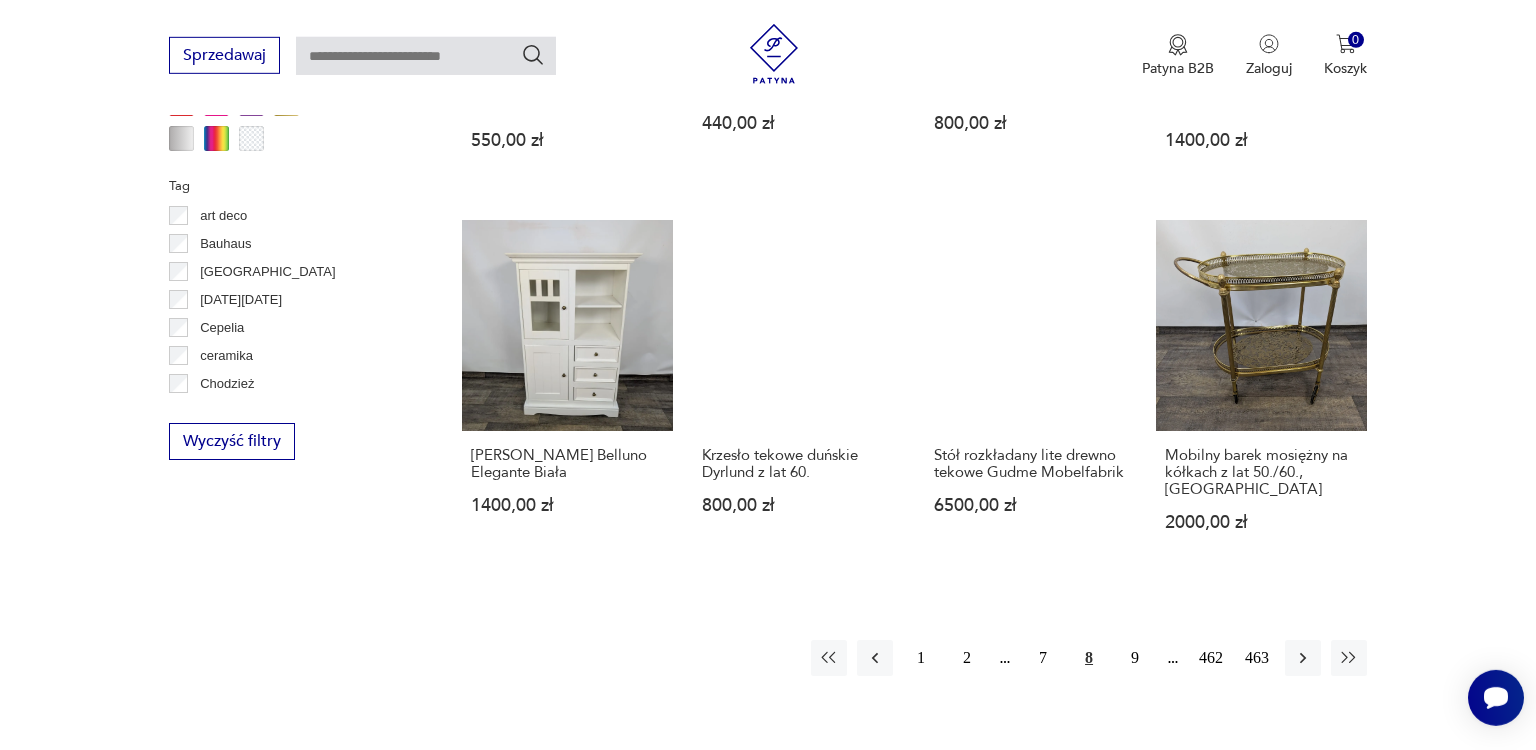 scroll, scrollTop: 1849, scrollLeft: 0, axis: vertical 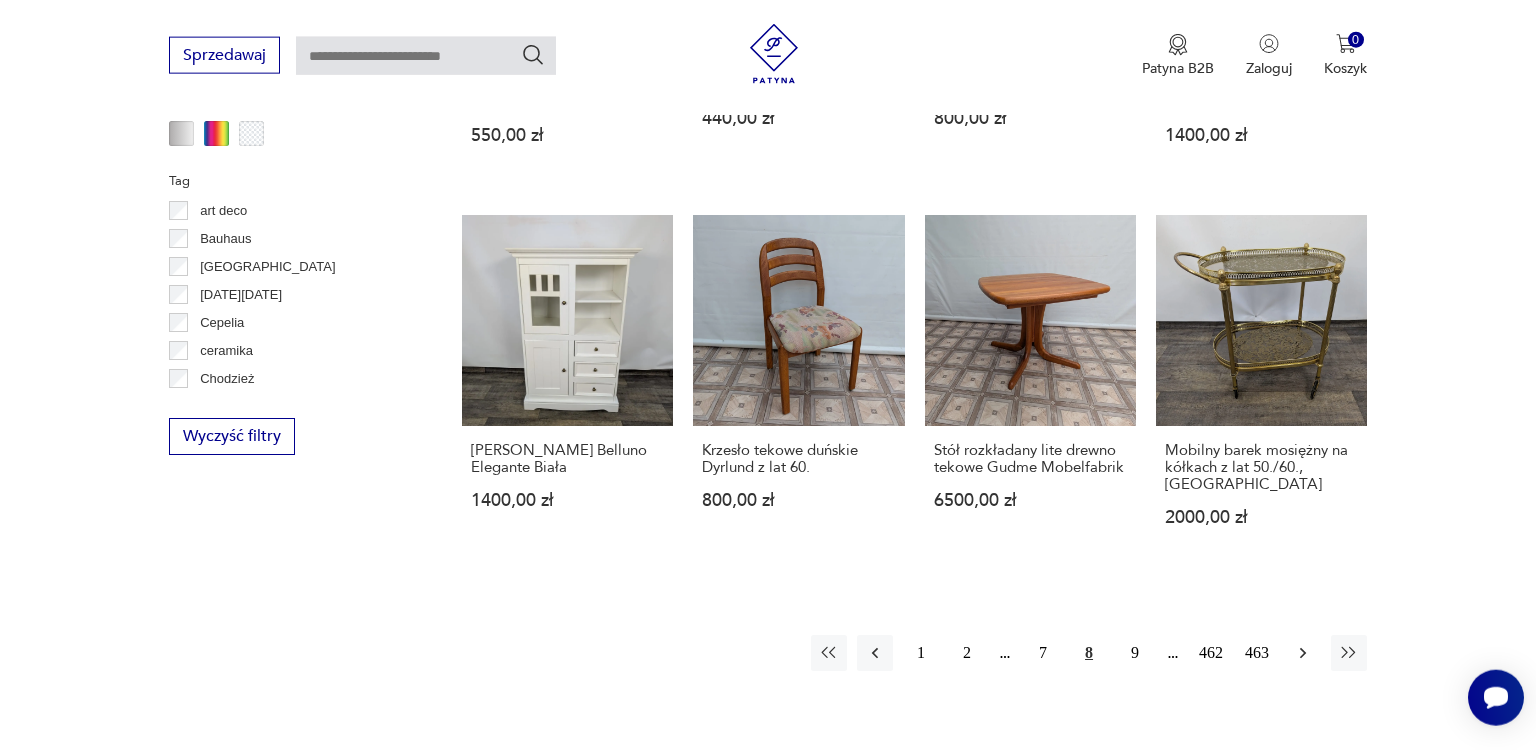 click 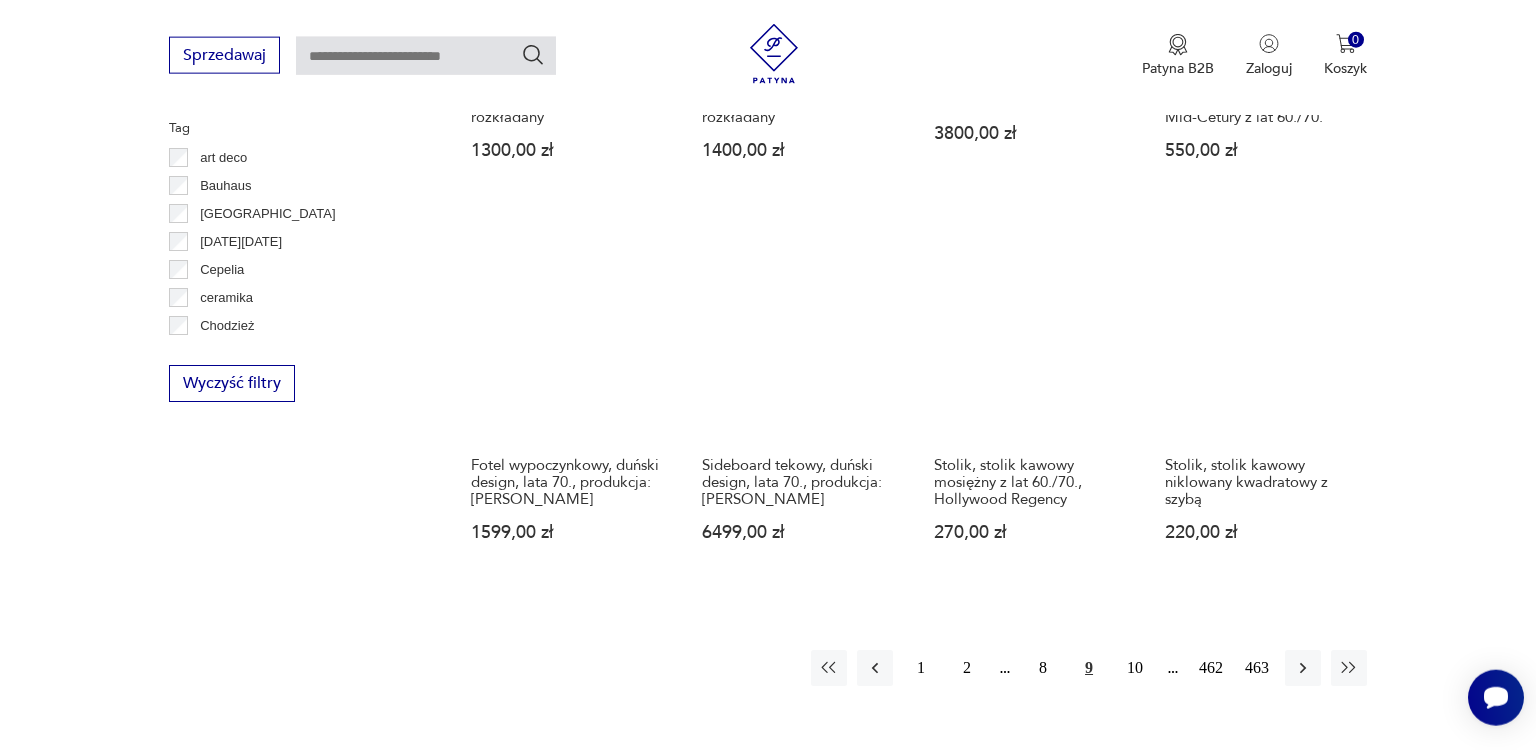 scroll, scrollTop: 1955, scrollLeft: 0, axis: vertical 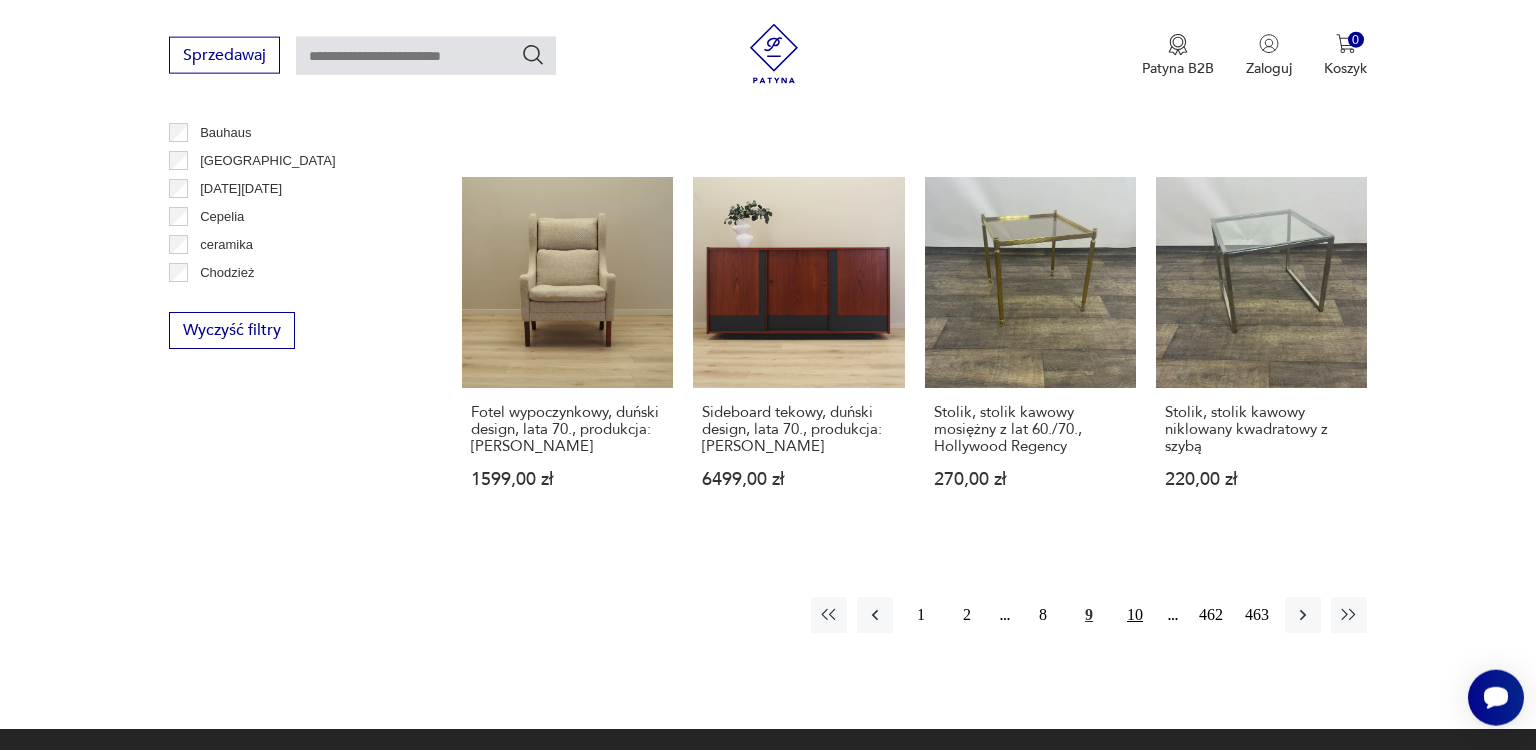 click on "10" at bounding box center [1135, 615] 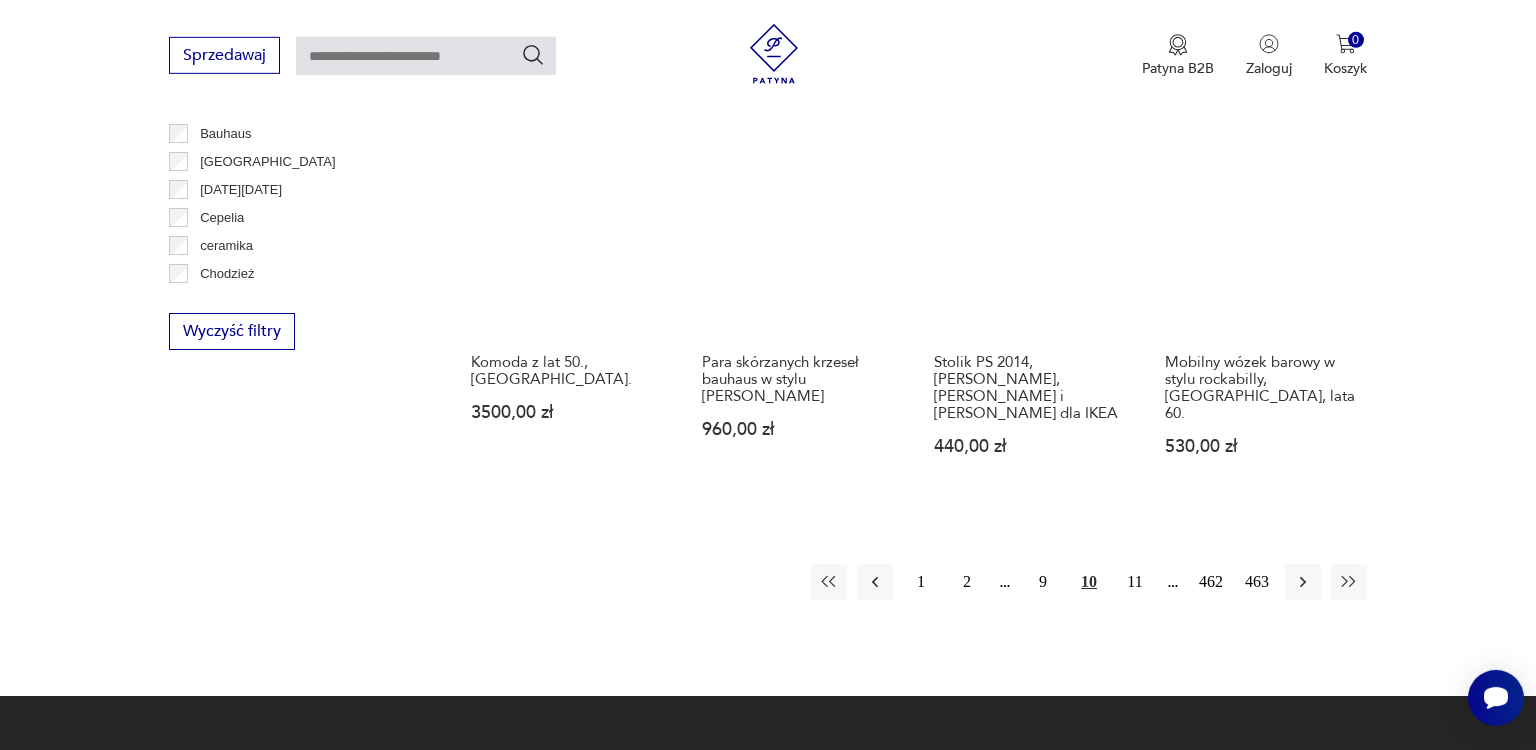 scroll, scrollTop: 2060, scrollLeft: 0, axis: vertical 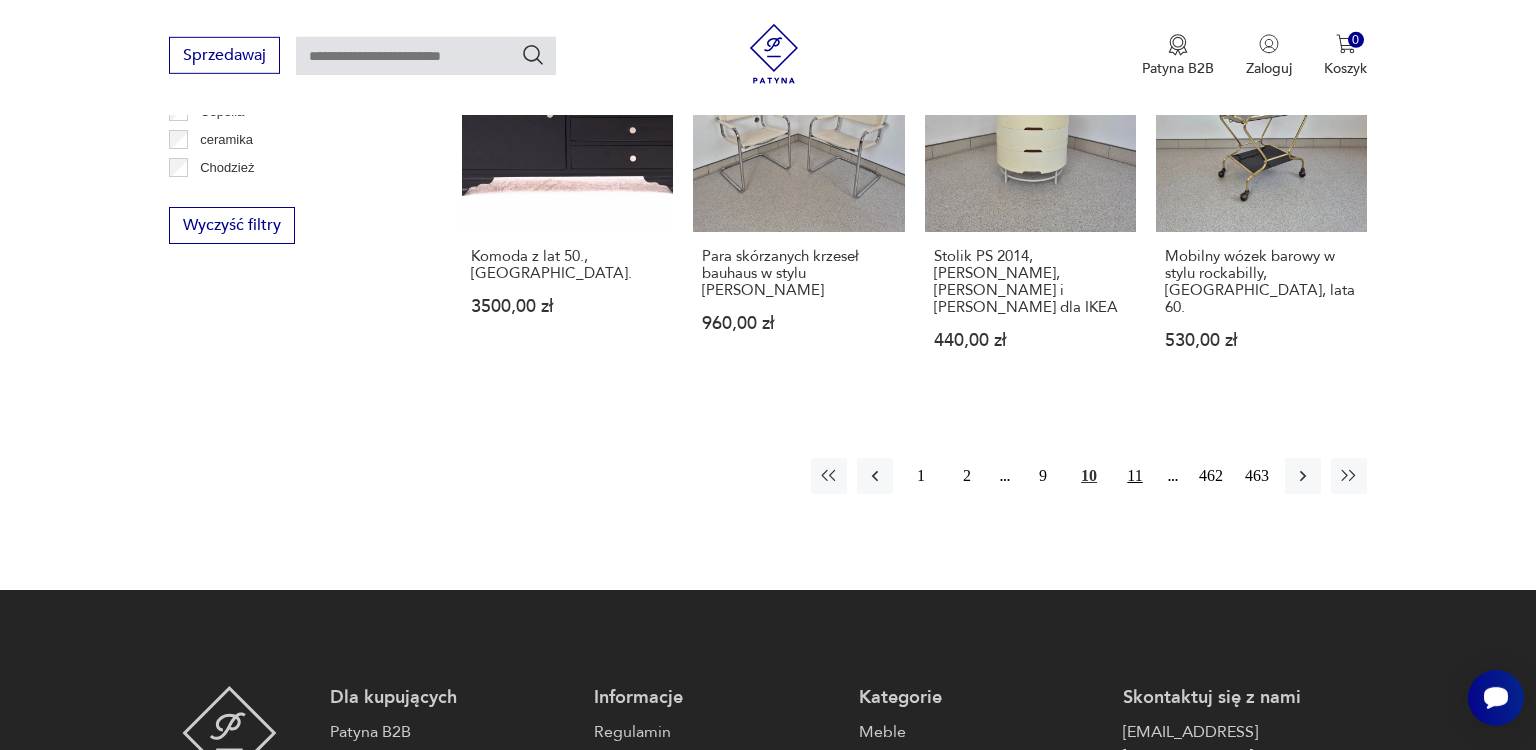 click on "11" at bounding box center [1135, 476] 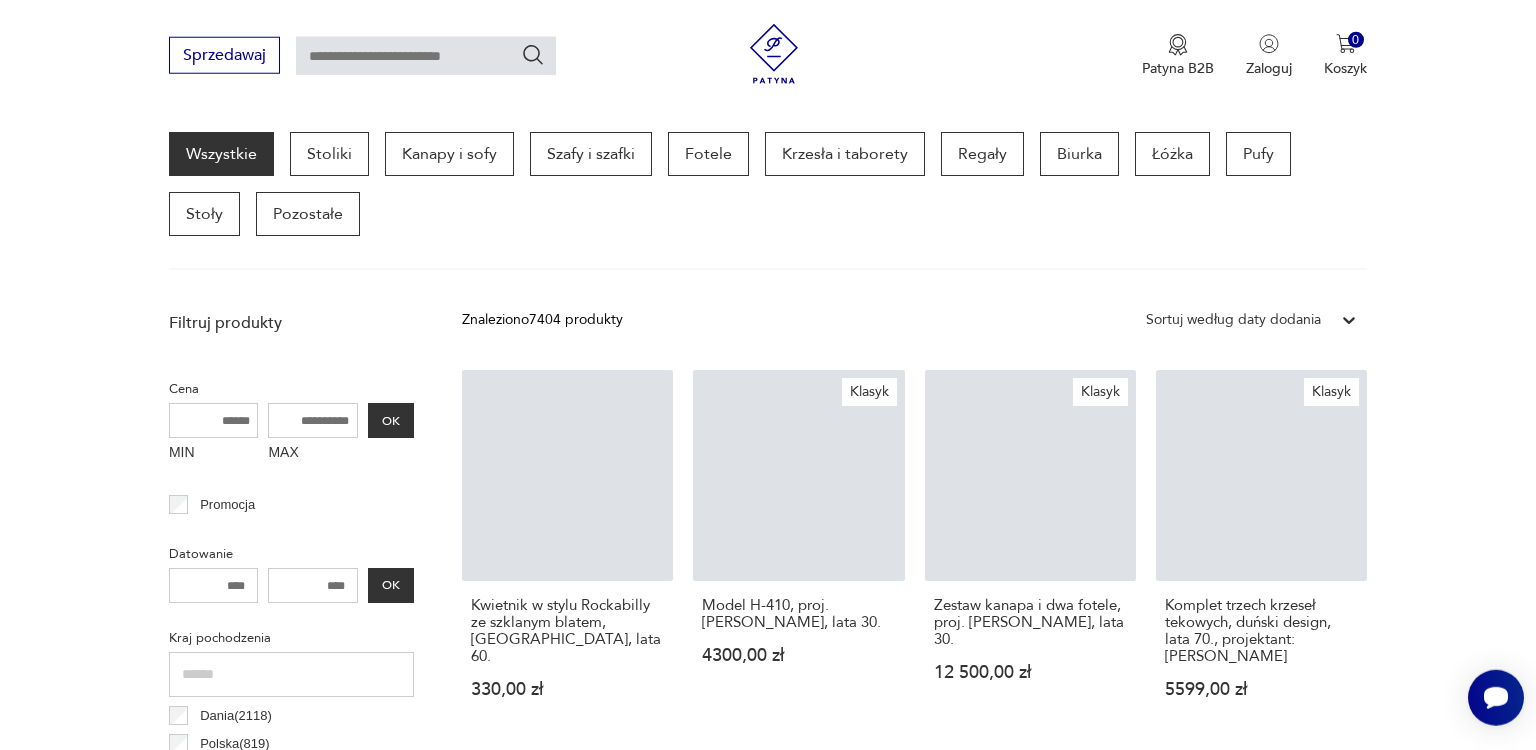 scroll, scrollTop: 529, scrollLeft: 0, axis: vertical 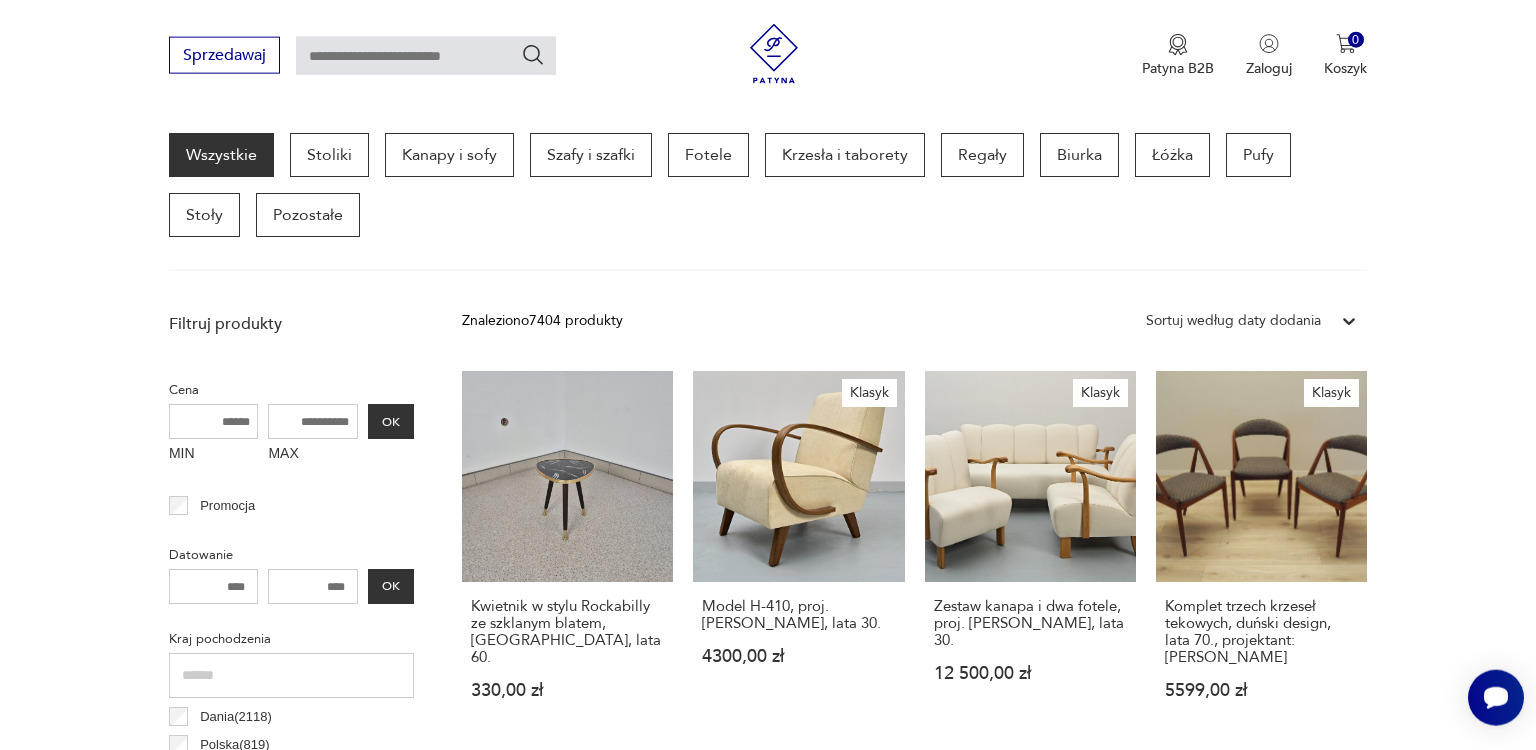 click on "Klasyk Zestaw kanapa i dwa fotele, proj. [PERSON_NAME], lata 30. 12 500,00 zł" at bounding box center (1030, 554) 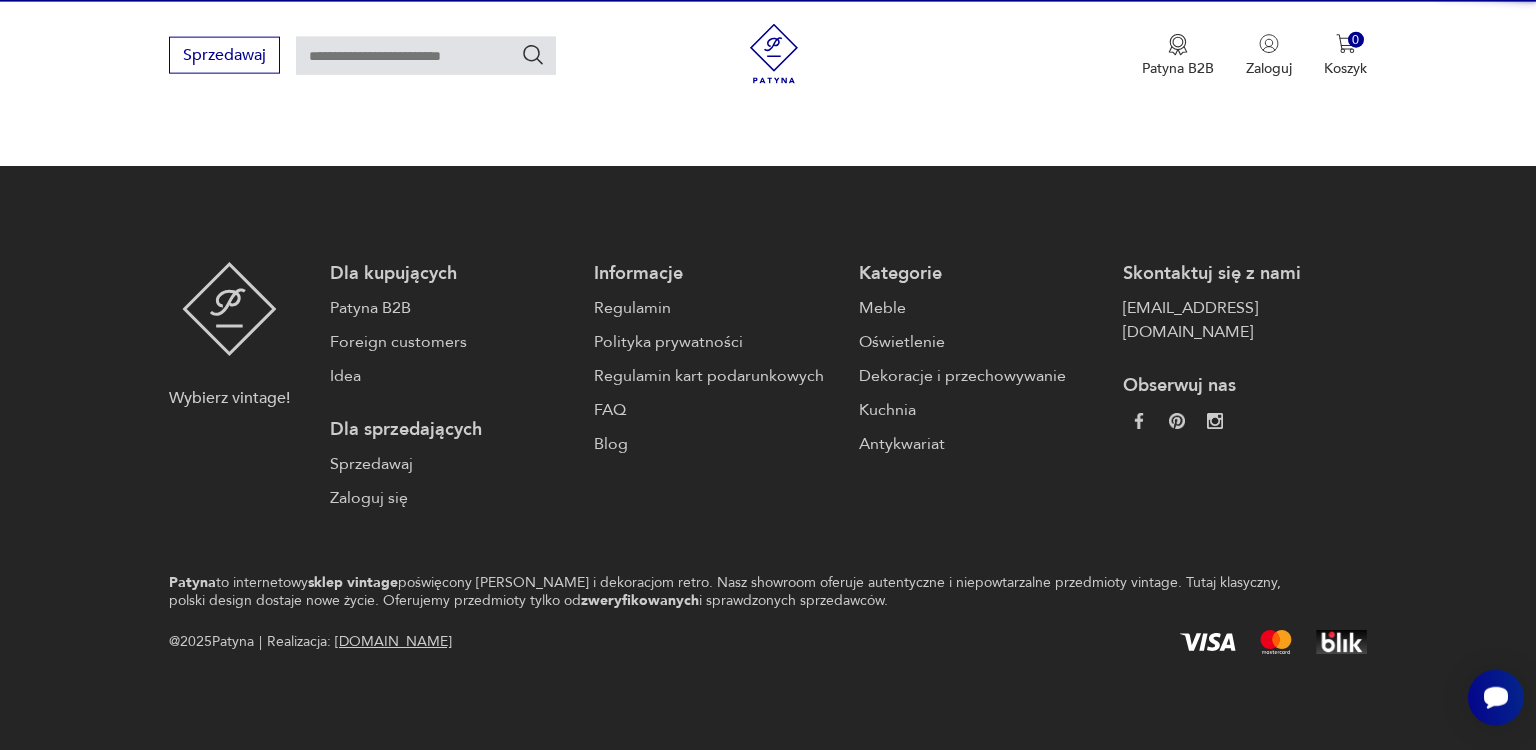 scroll, scrollTop: 300, scrollLeft: 0, axis: vertical 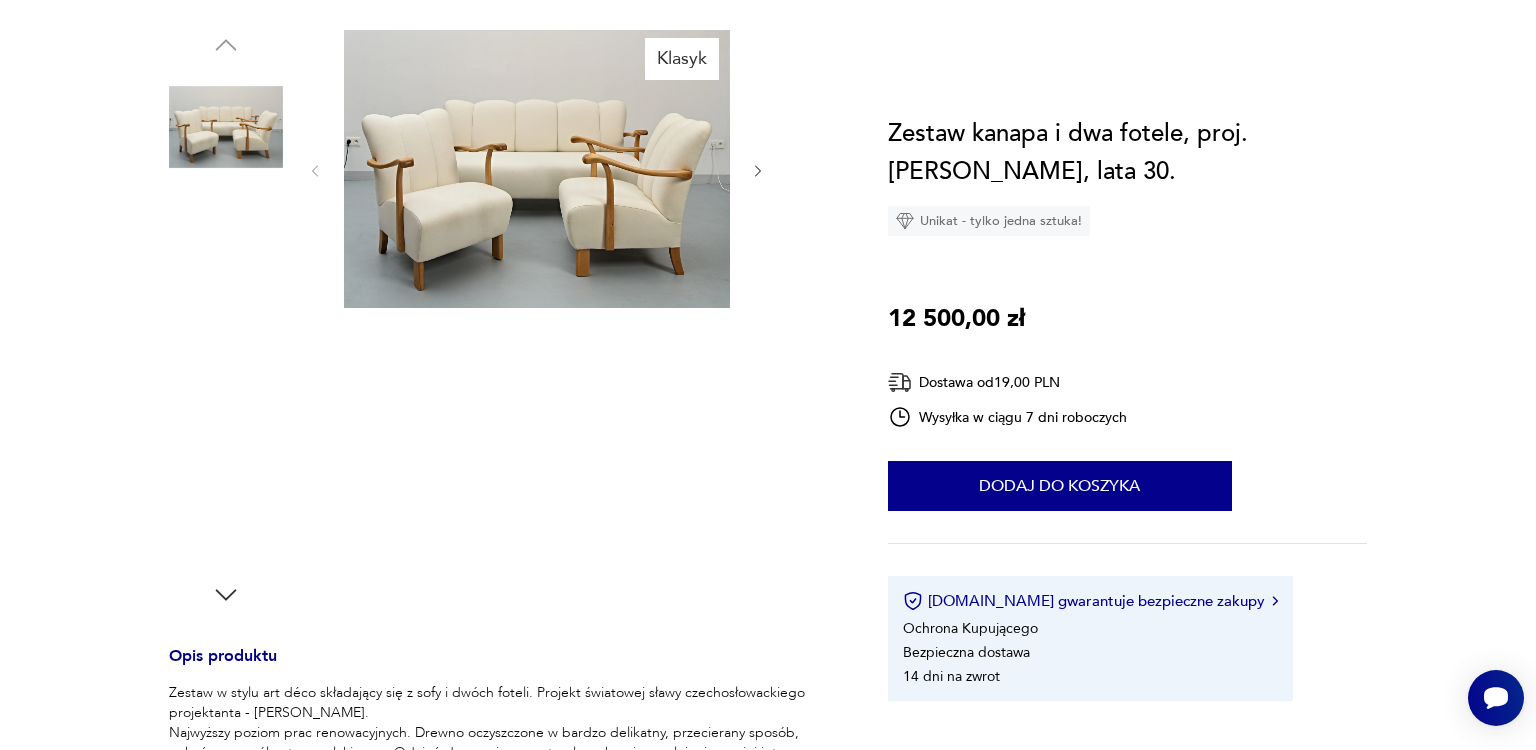 click on "Zestaw kanapa i dwa fotele, proj. [PERSON_NAME], lata 30. Unikat - tylko jedna sztuka!" at bounding box center (1127, 175) 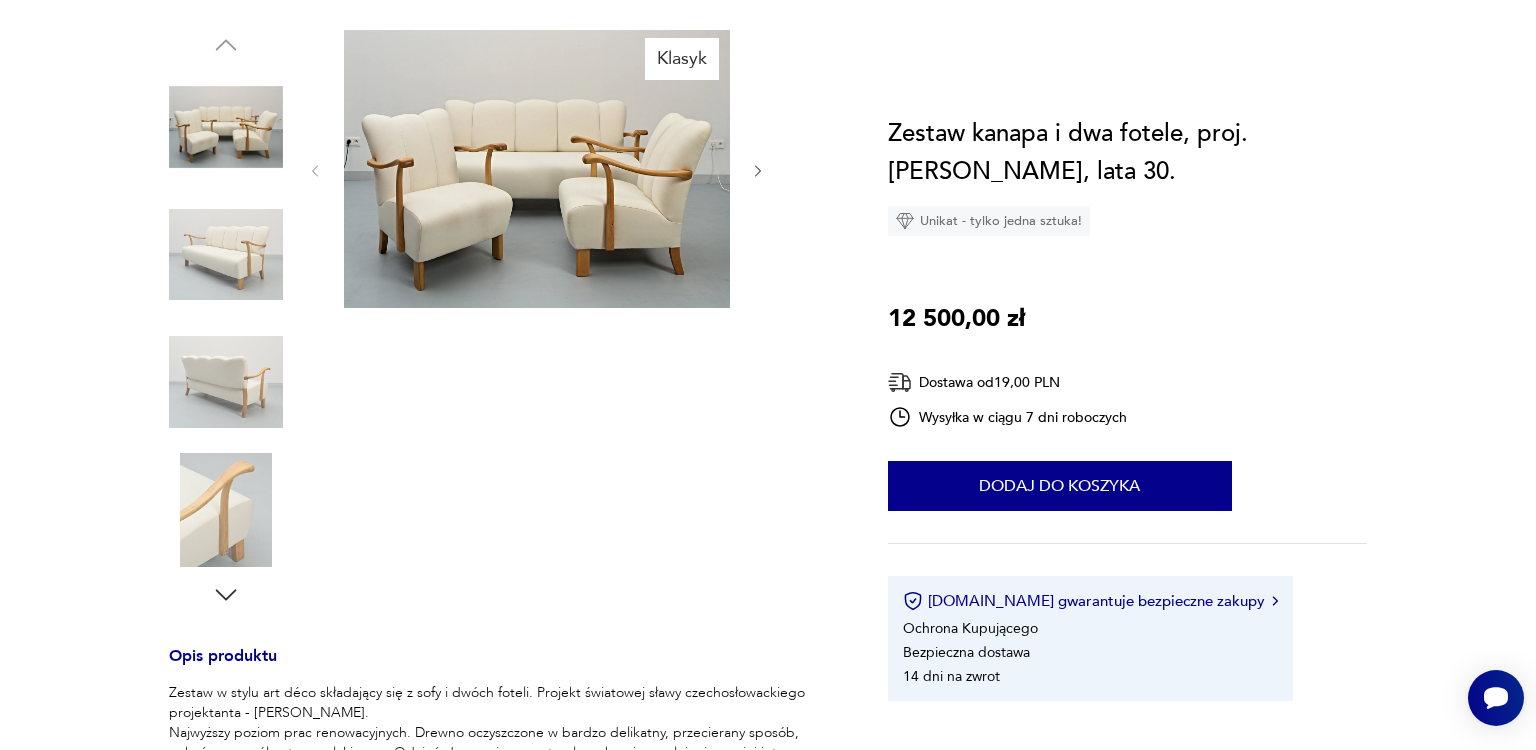 scroll, scrollTop: 0, scrollLeft: 0, axis: both 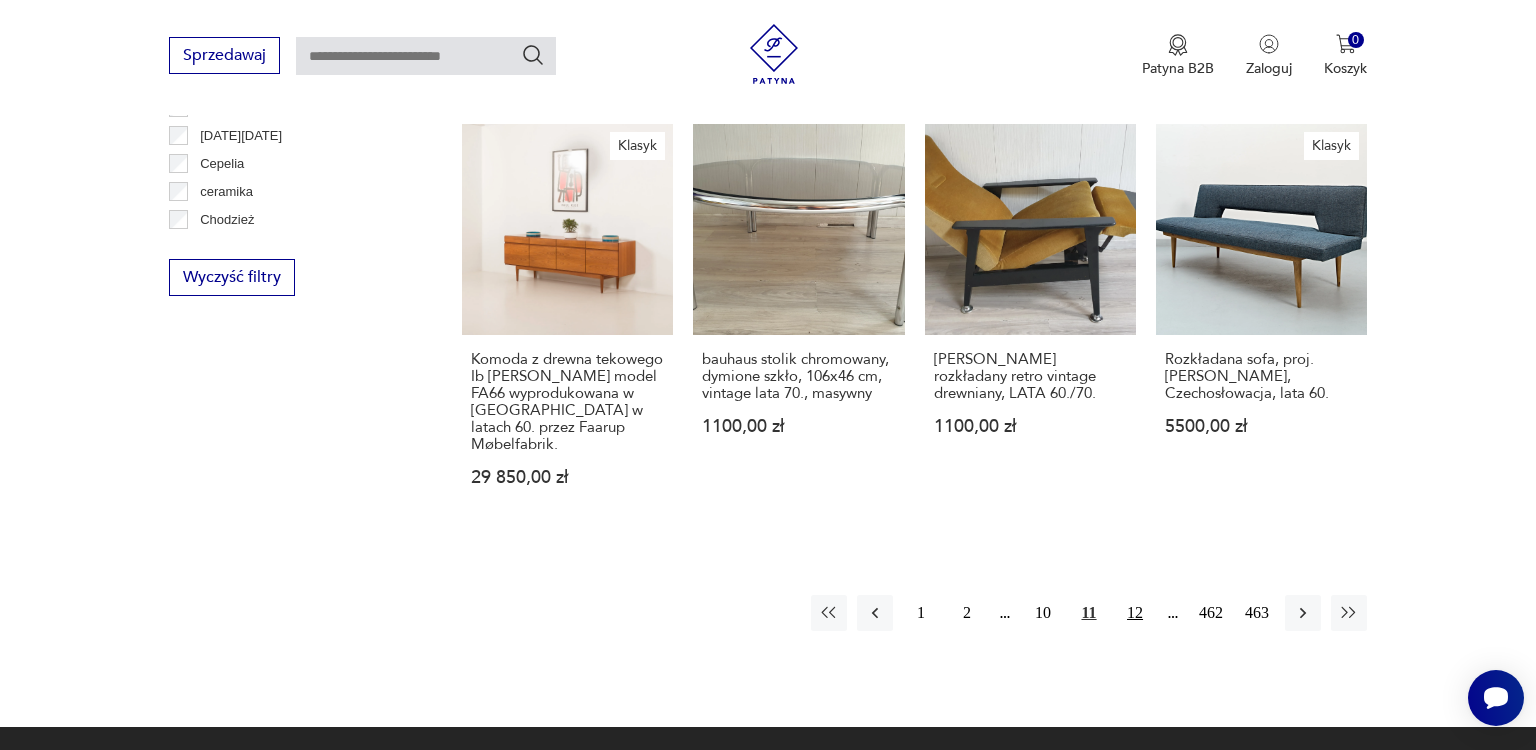 click on "12" at bounding box center [1135, 613] 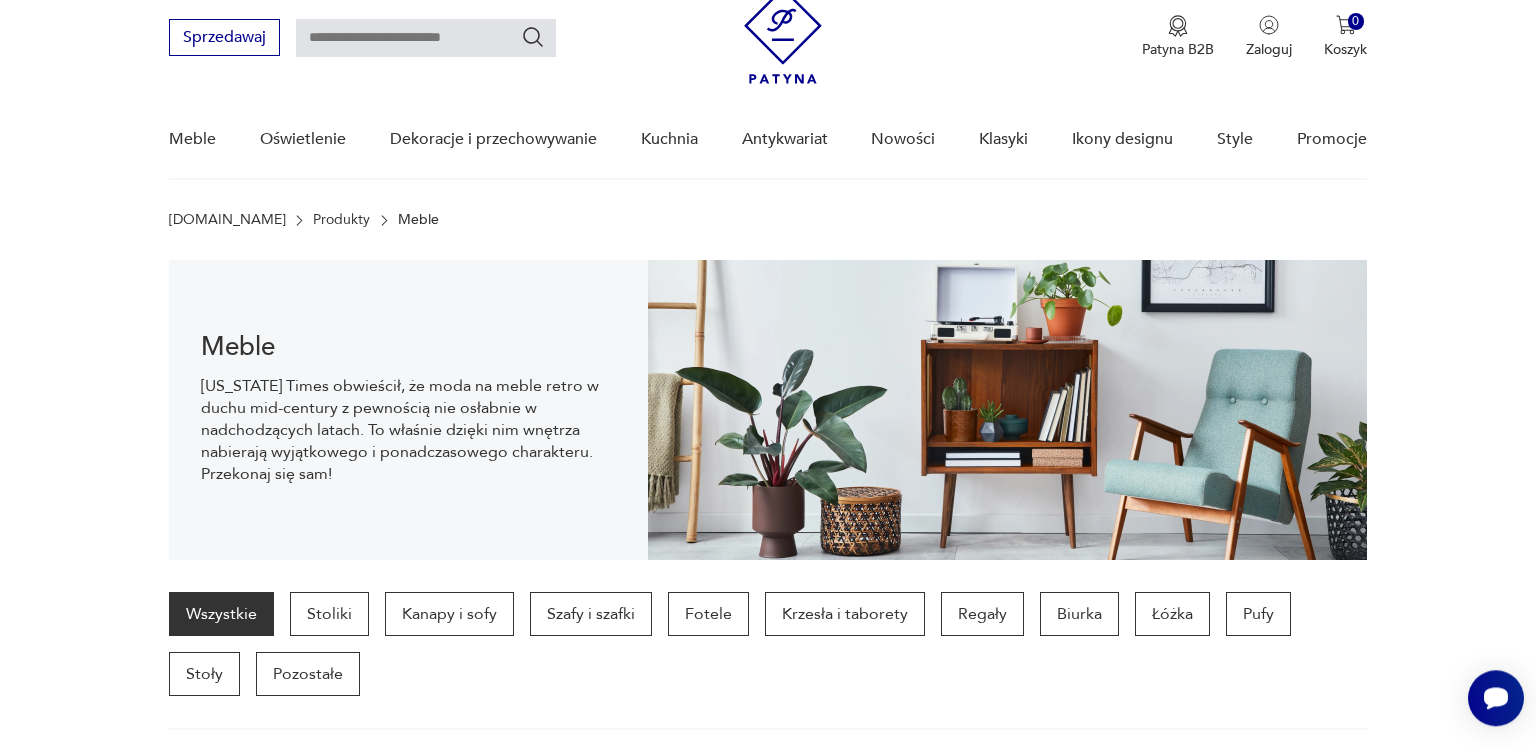 scroll, scrollTop: 0, scrollLeft: 0, axis: both 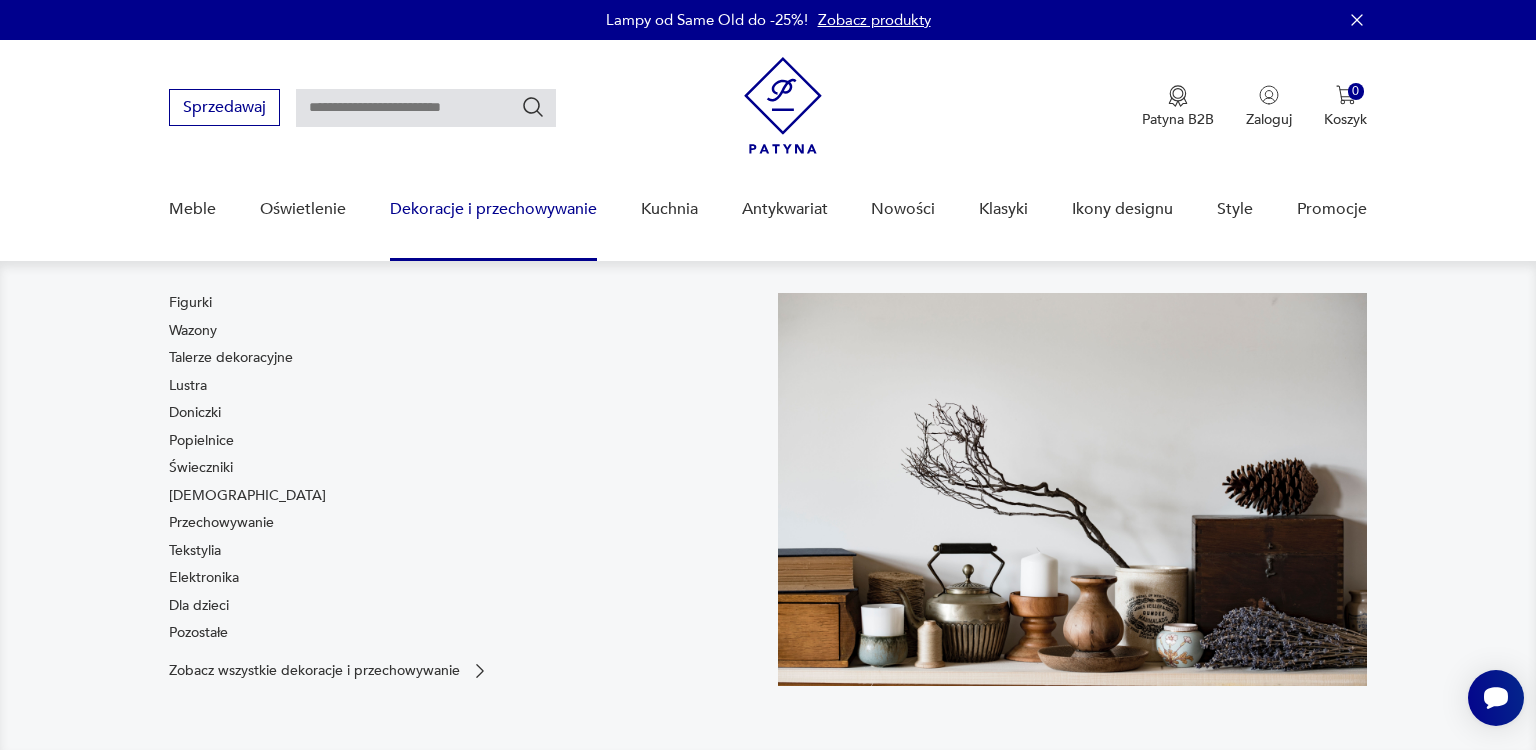 click on "Dekoracje i przechowywanie" at bounding box center [493, 209] 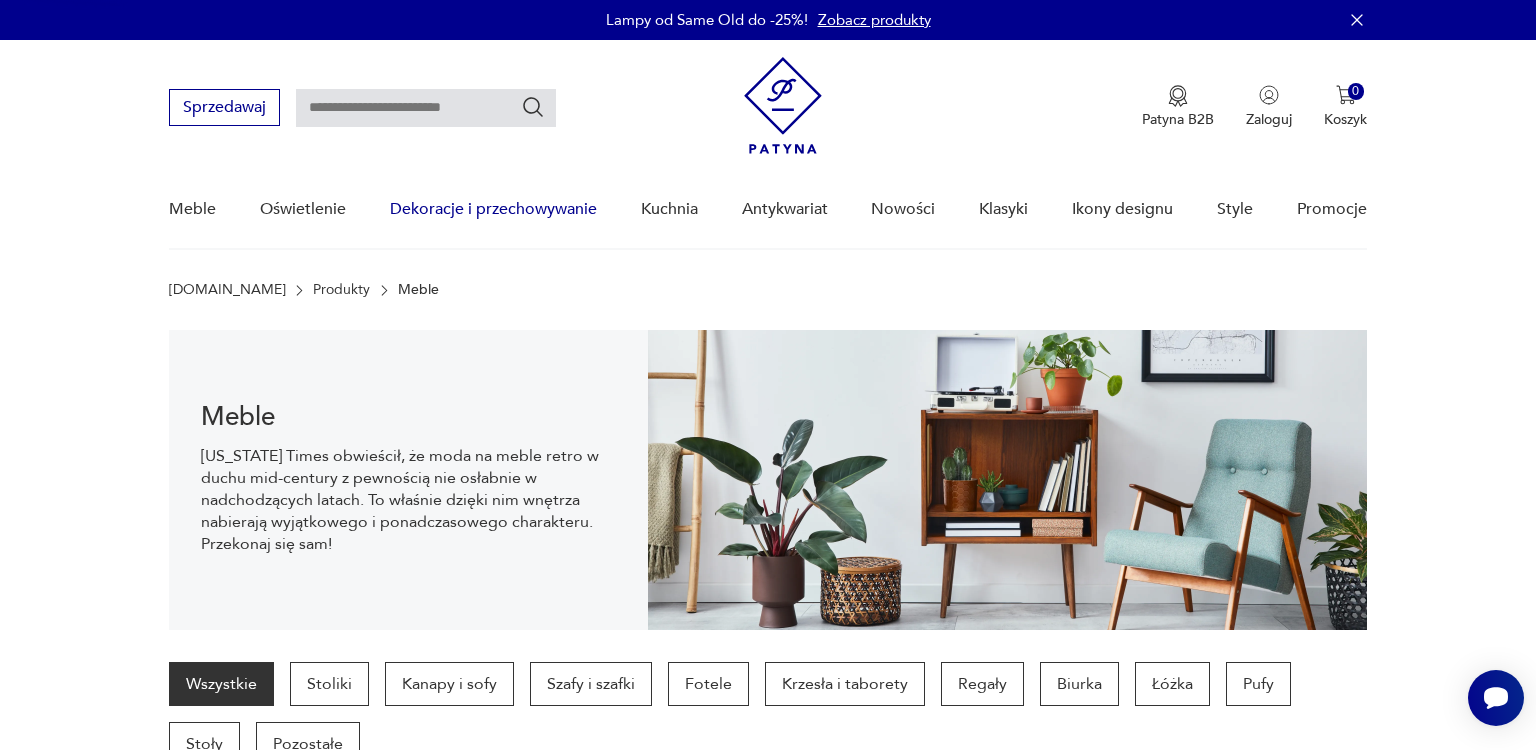 click on "Dekoracje i przechowywanie" at bounding box center (493, 209) 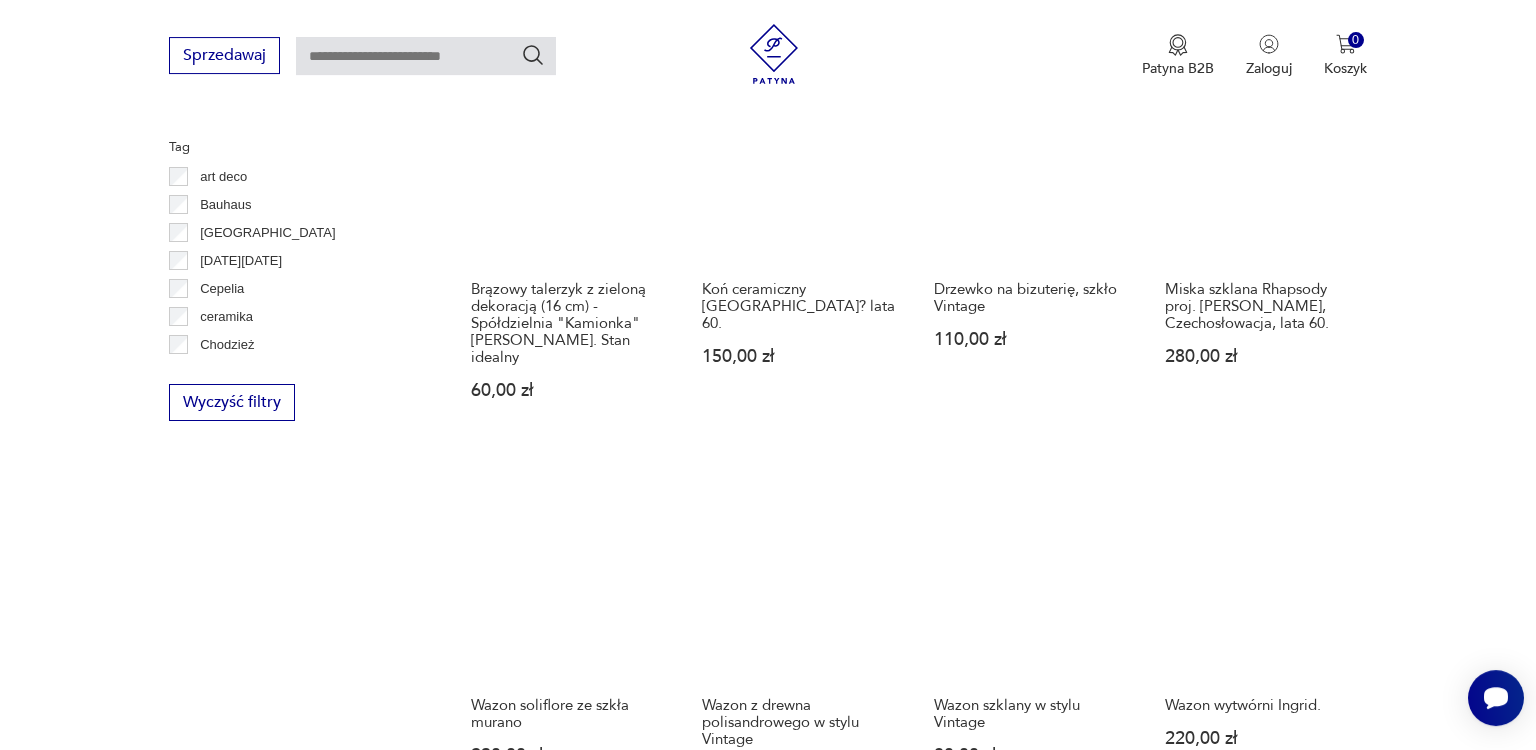 scroll, scrollTop: 1692, scrollLeft: 0, axis: vertical 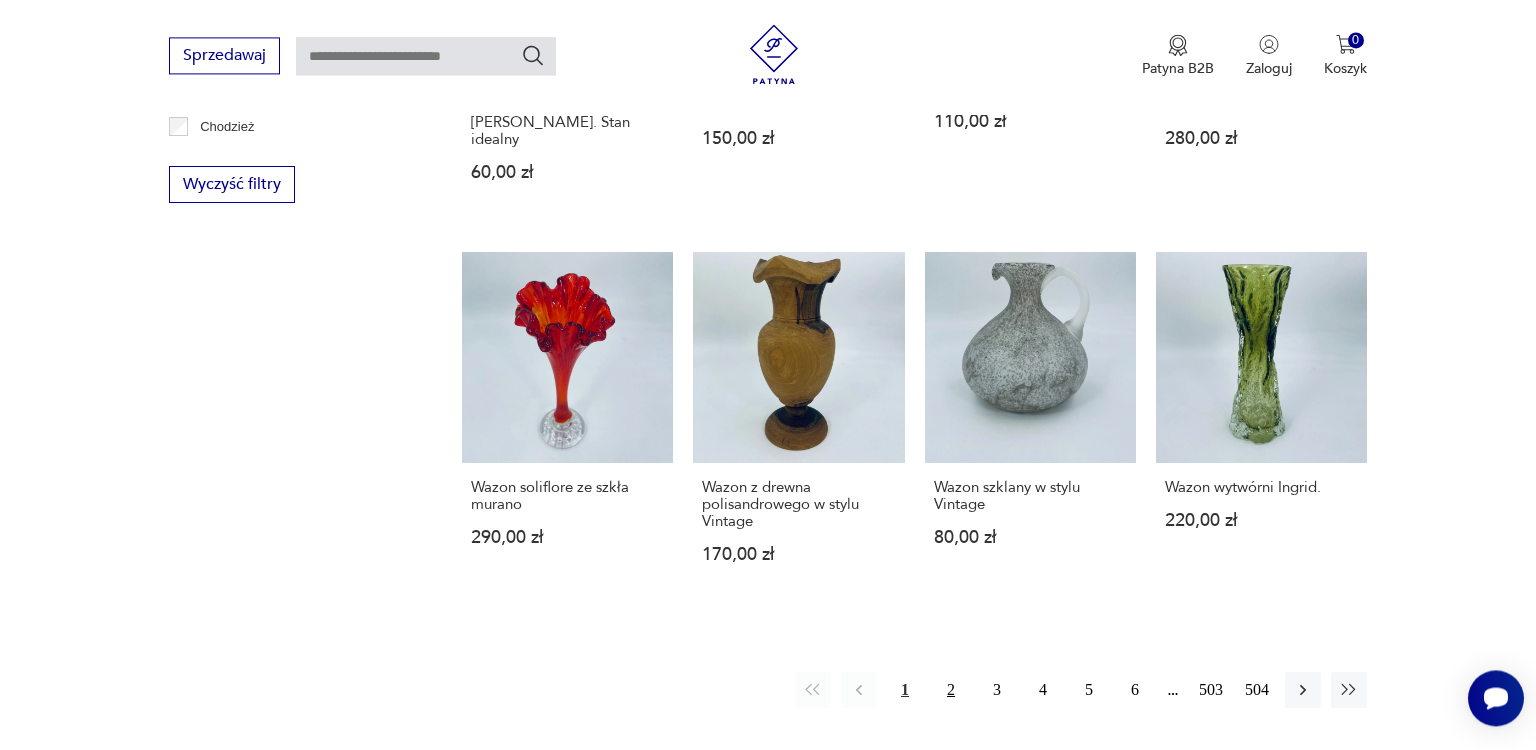 click on "2" at bounding box center (951, 690) 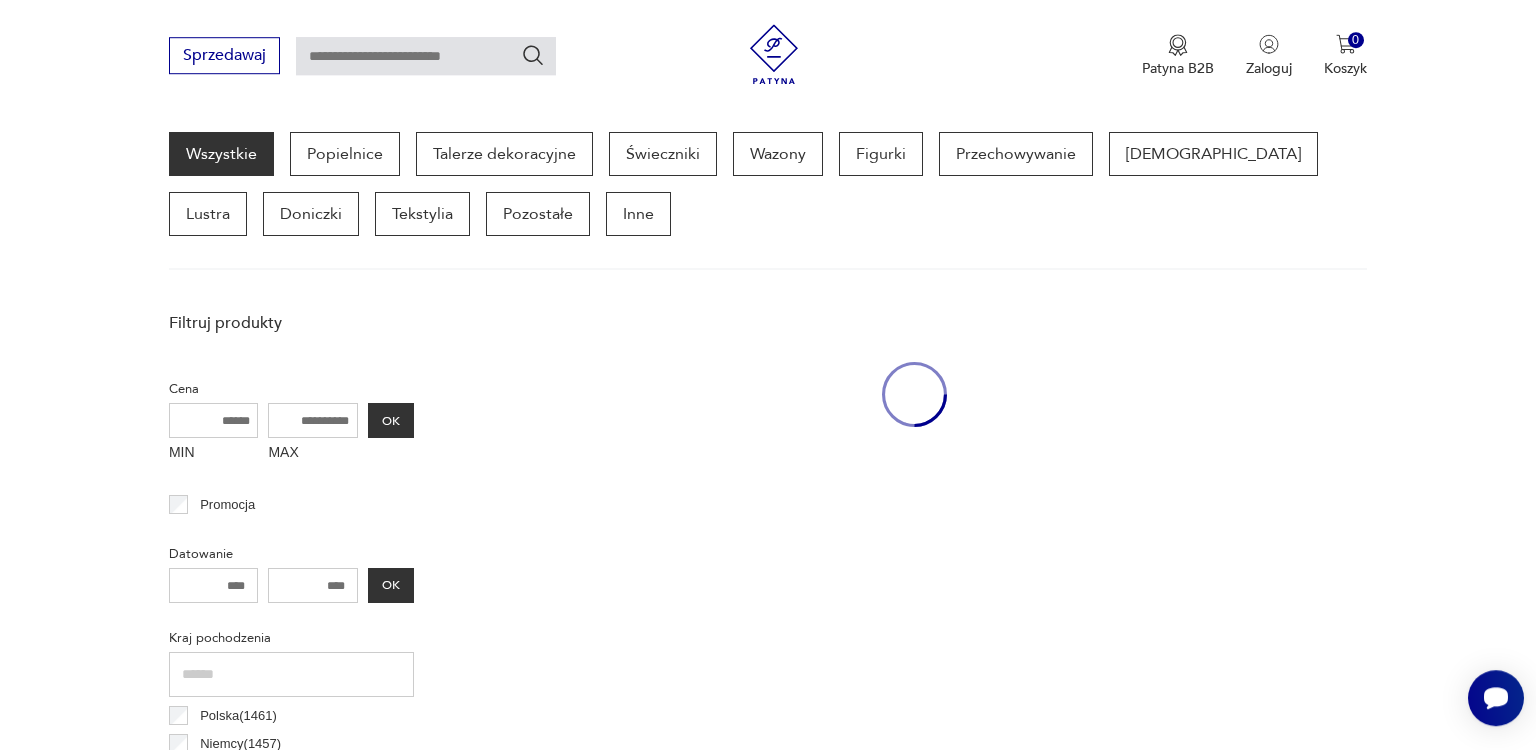scroll, scrollTop: 529, scrollLeft: 0, axis: vertical 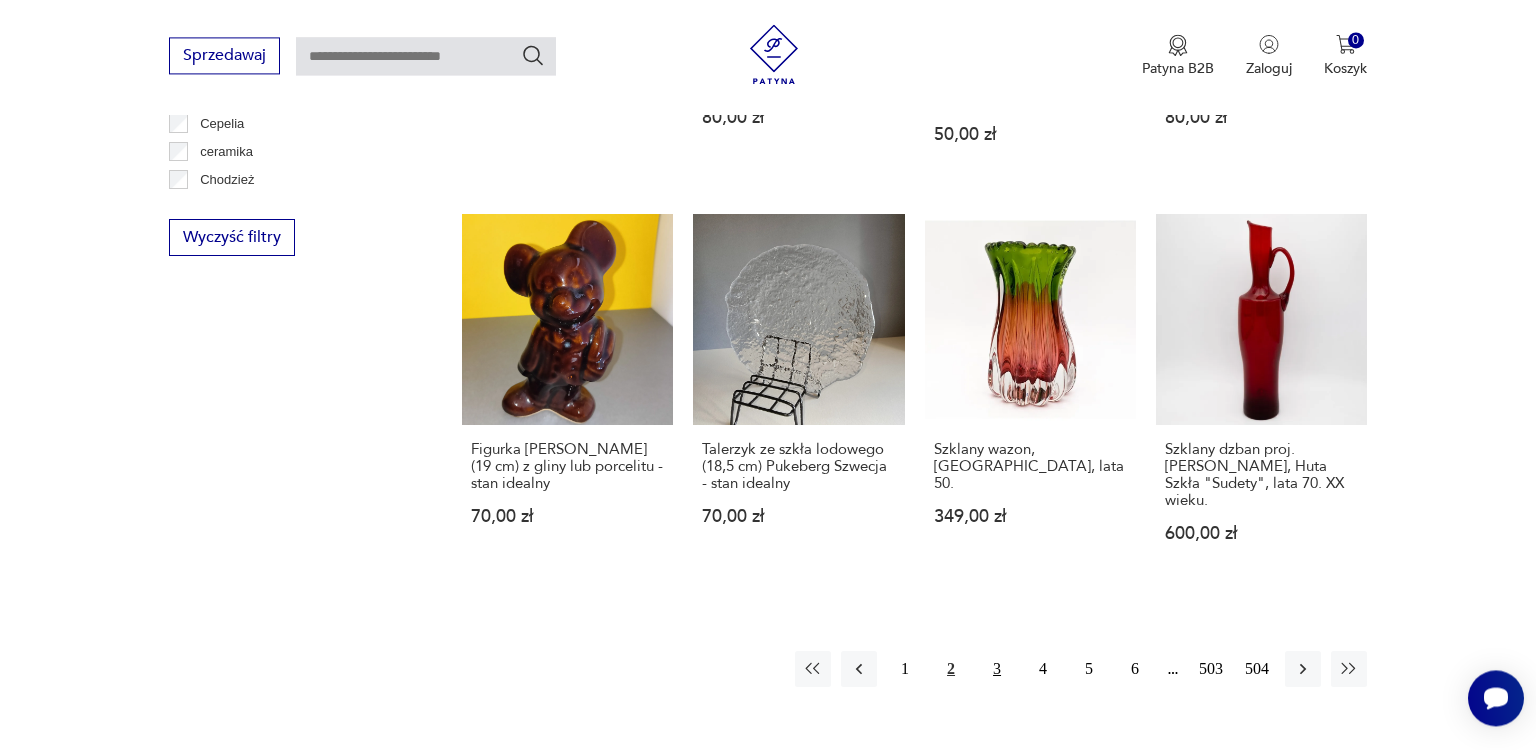 click on "3" at bounding box center (997, 669) 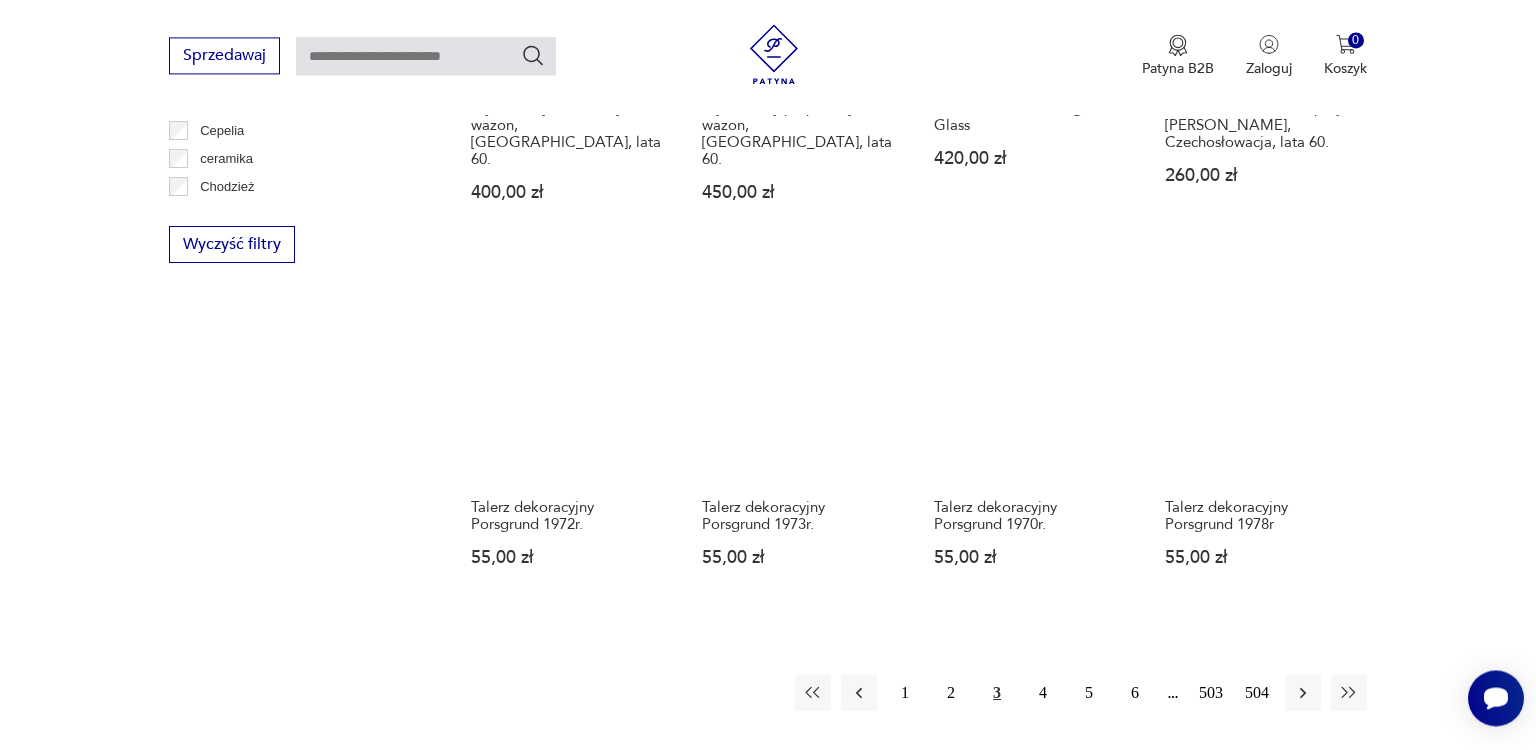 scroll, scrollTop: 1850, scrollLeft: 0, axis: vertical 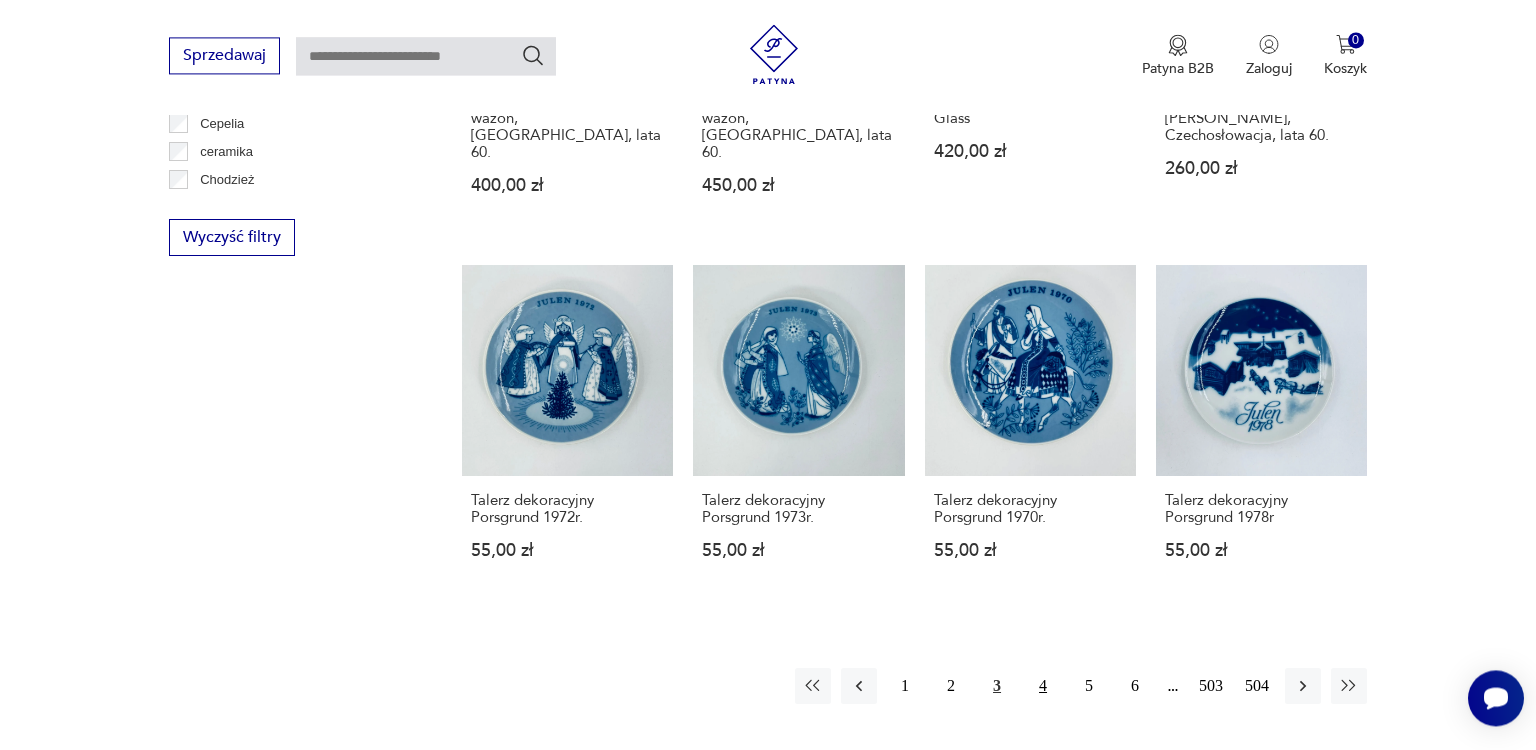 click on "4" at bounding box center (1043, 686) 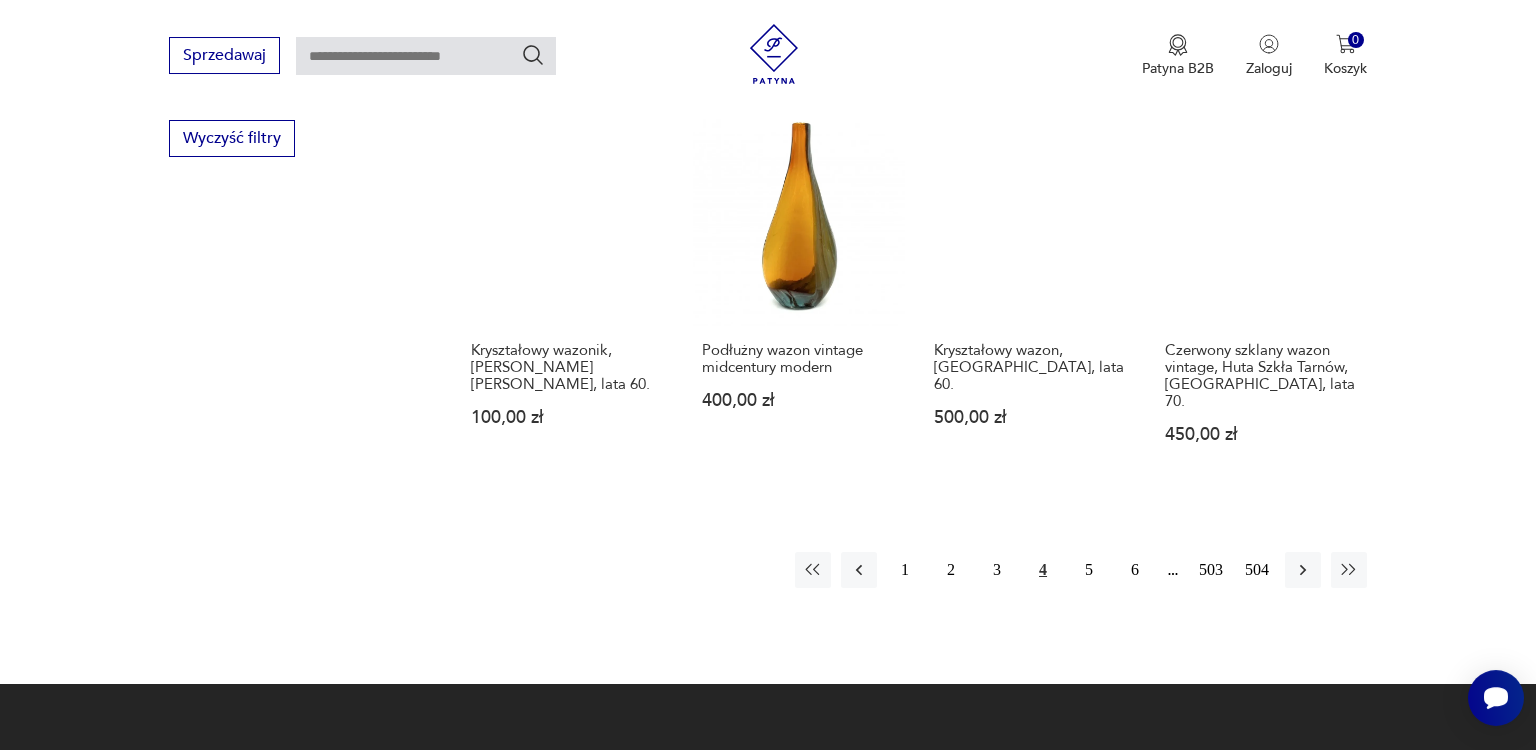 scroll, scrollTop: 1956, scrollLeft: 0, axis: vertical 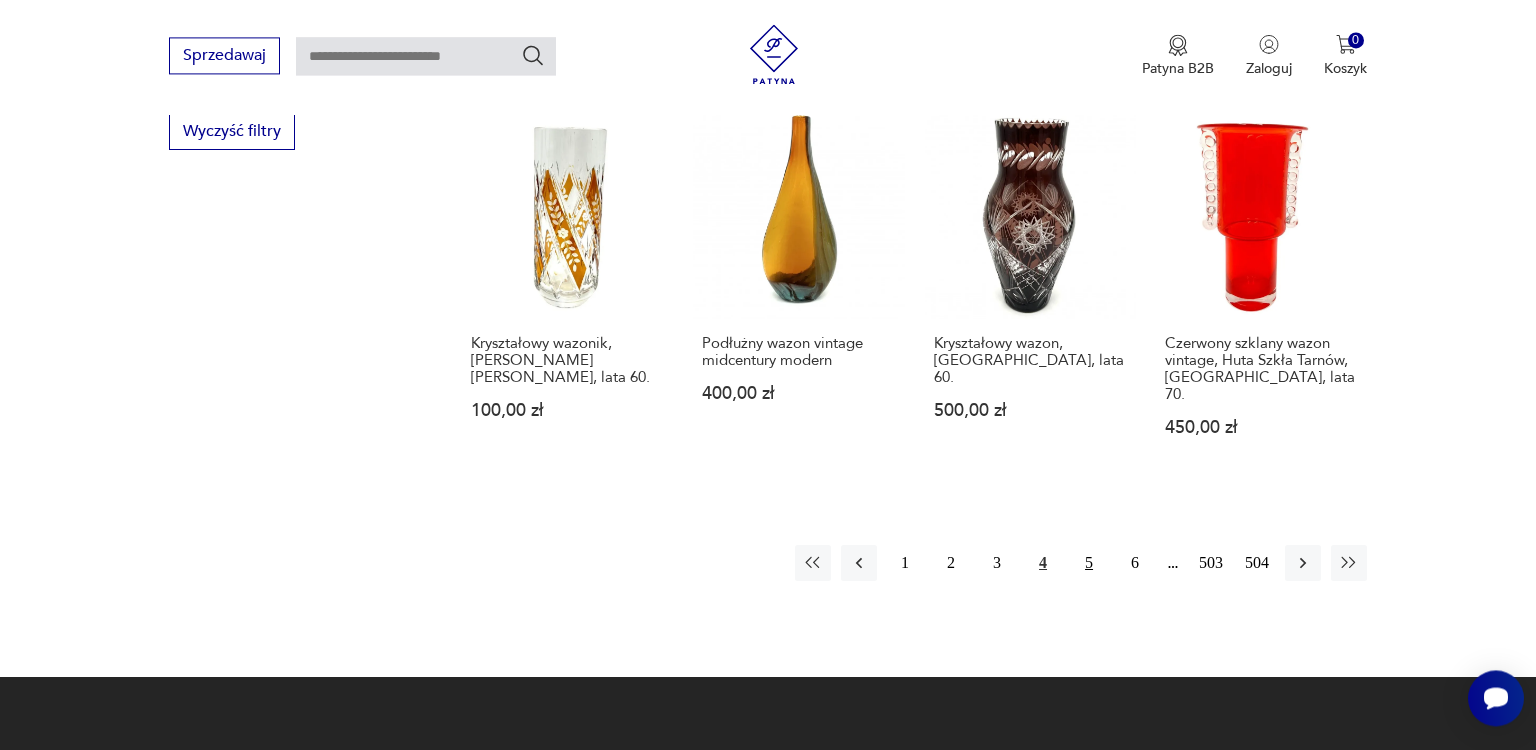 click on "5" at bounding box center [1089, 563] 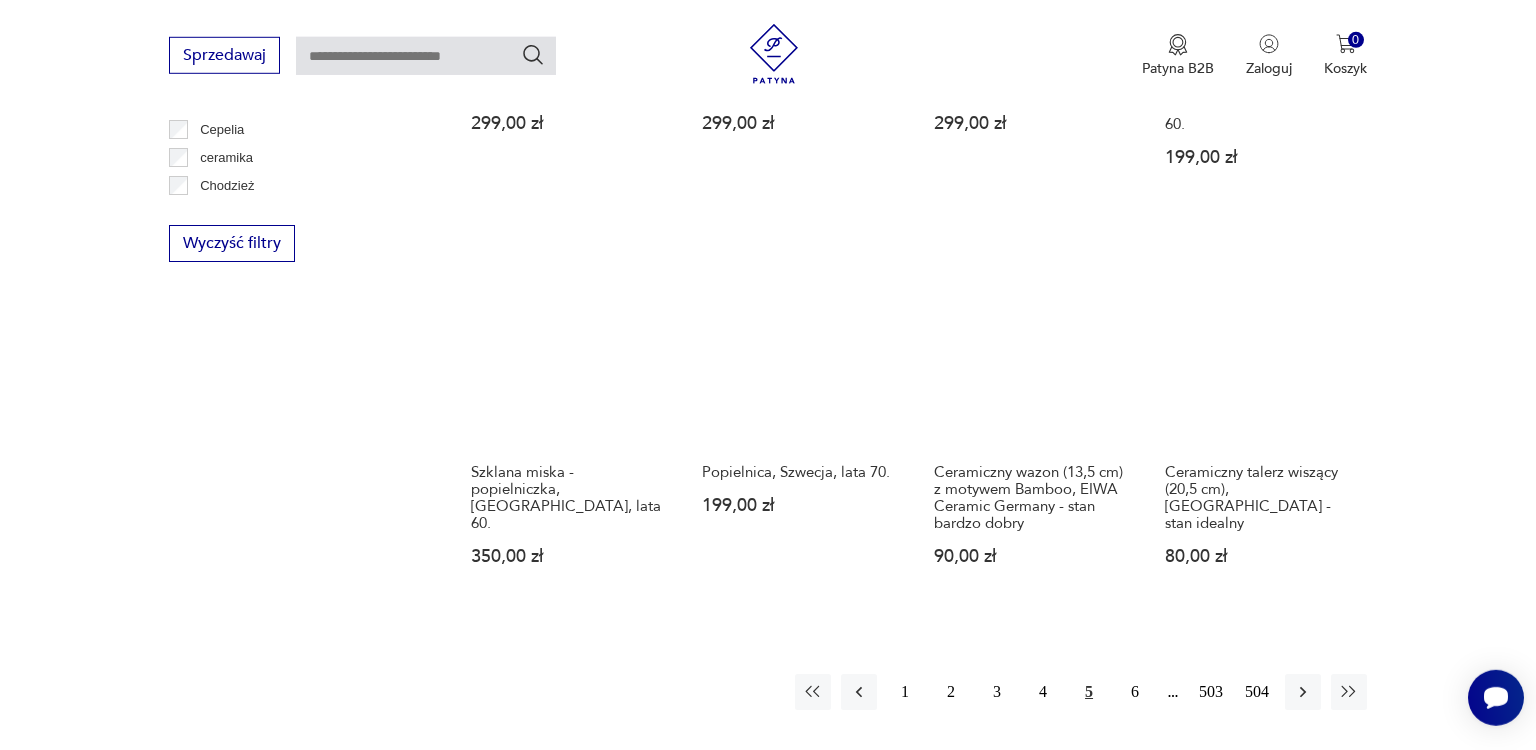 scroll, scrollTop: 1850, scrollLeft: 0, axis: vertical 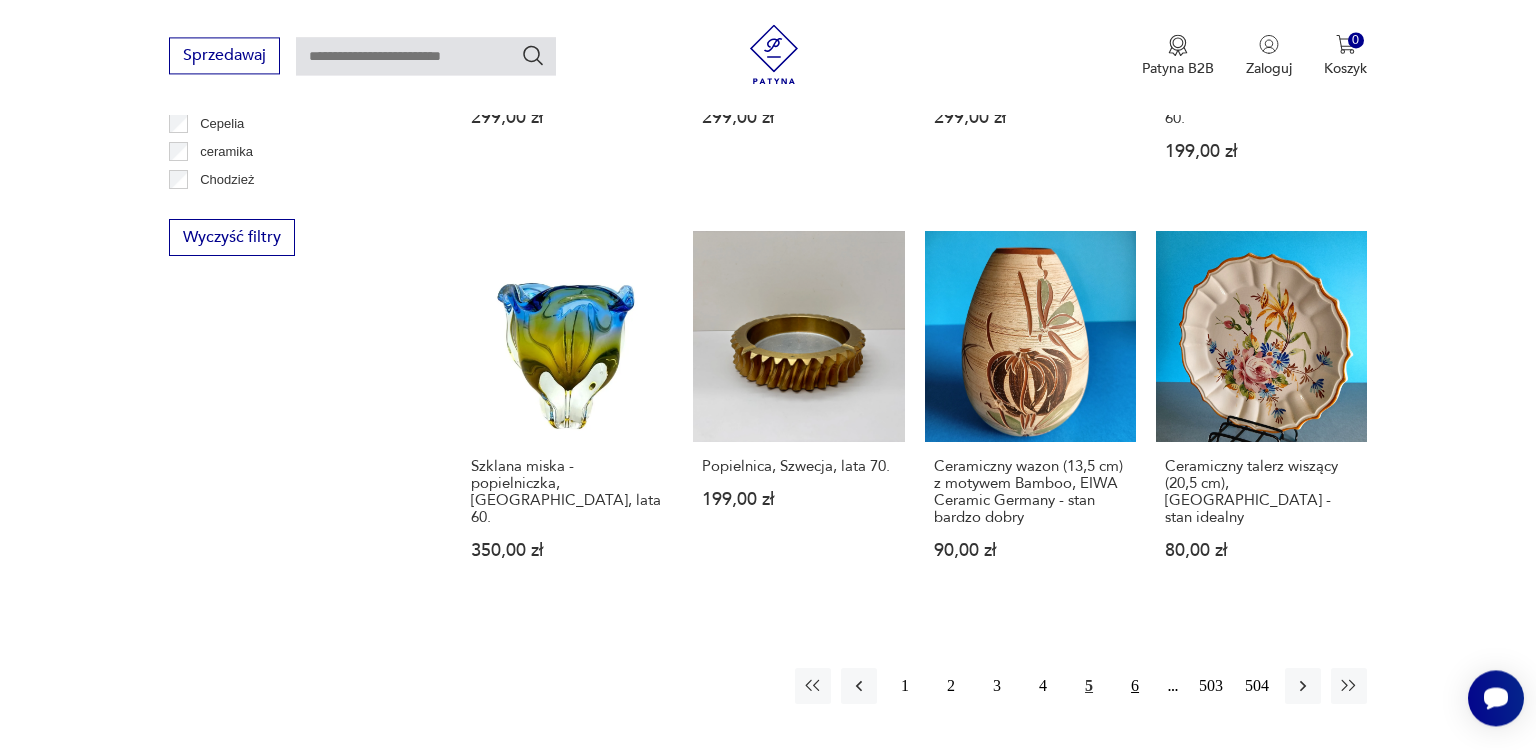 click on "6" at bounding box center [1135, 686] 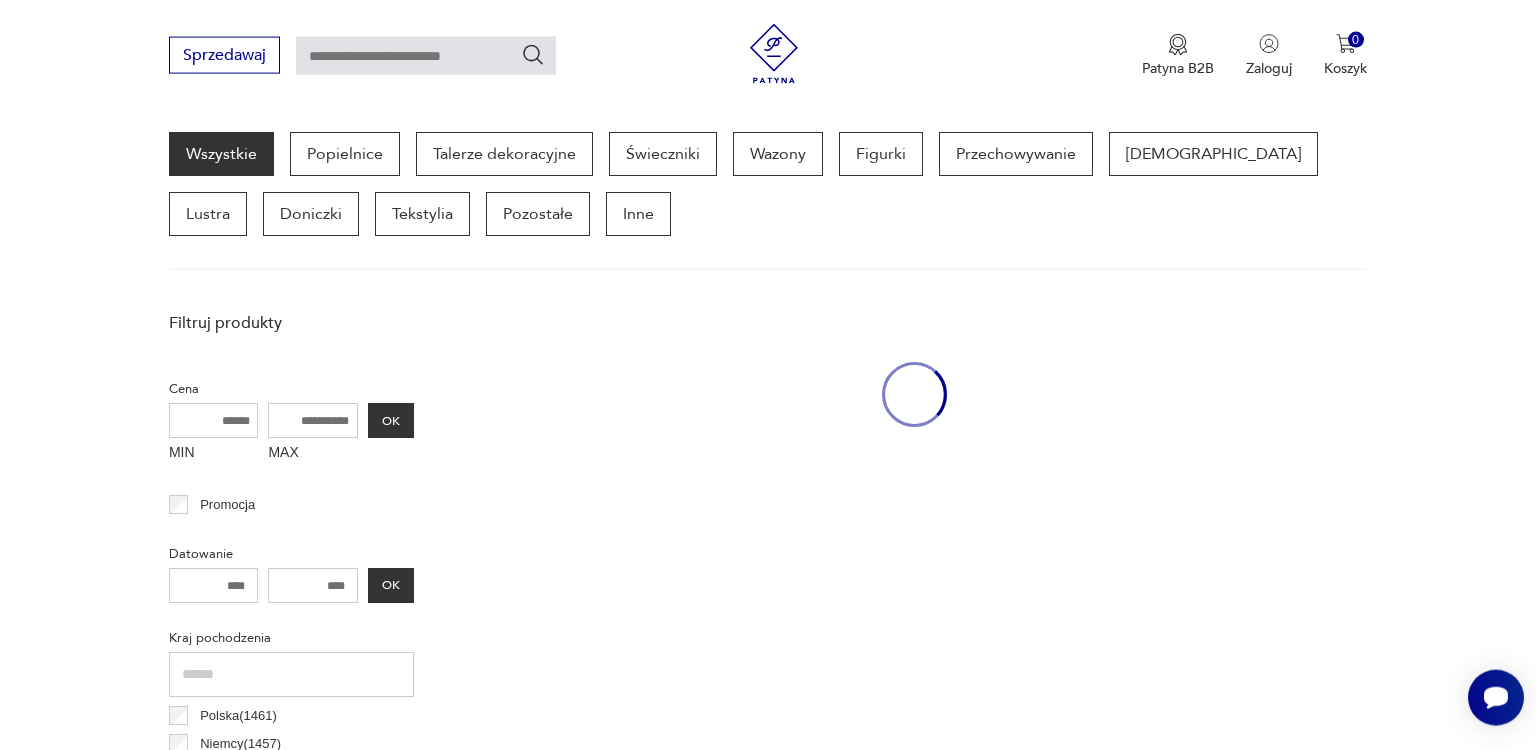 scroll, scrollTop: 529, scrollLeft: 0, axis: vertical 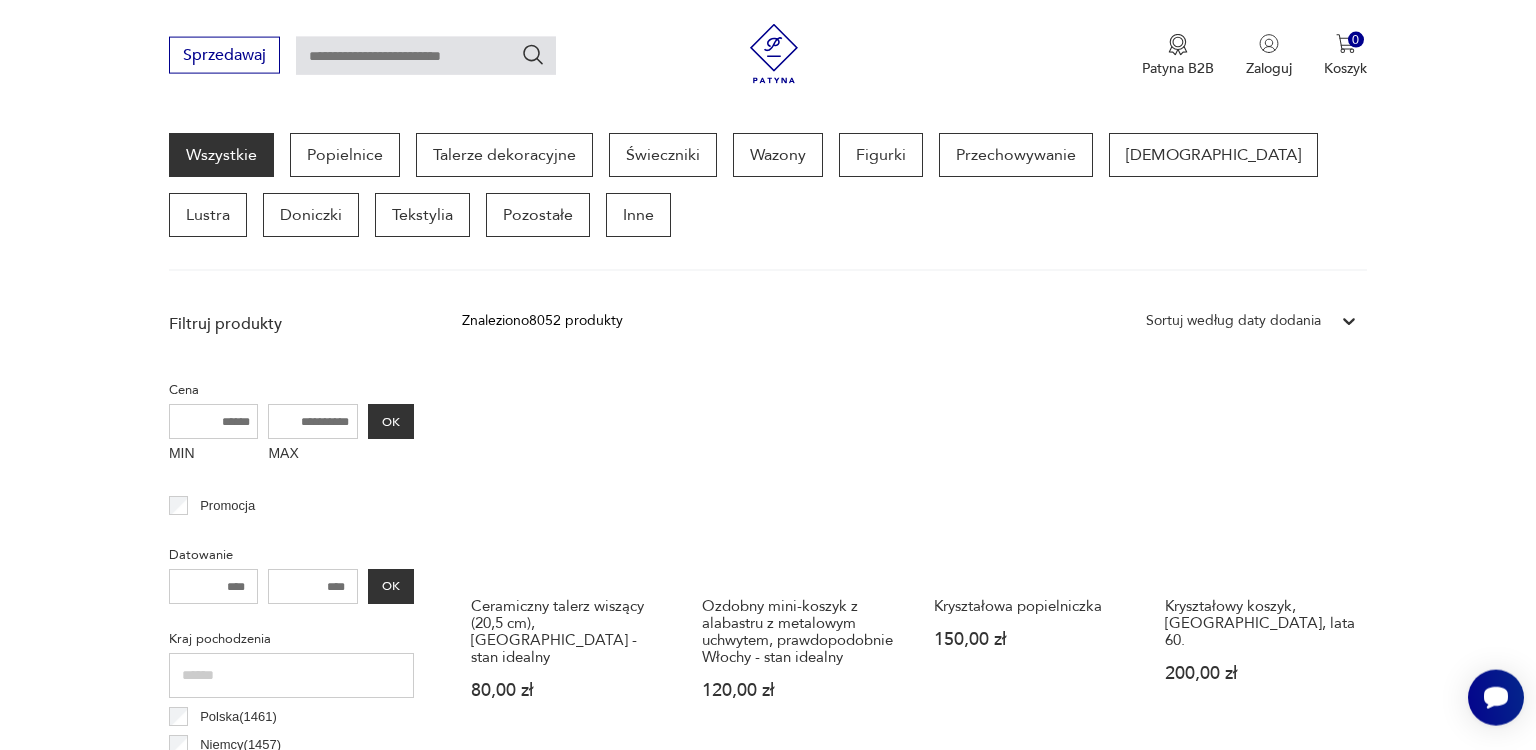 click on "Ceramiczny talerz wiszący (20,5 cm), [GEOGRAPHIC_DATA] - stan idealny 80,00 zł Ozdobny mini-koszyk z alabastru z metalowym uchwytem, prawdopodobnie Włochy - stan idealny 120,00 zł Kryształowa popielniczka 150,00 zł Kryształowy koszyk, [GEOGRAPHIC_DATA], lata 60. 200,00 zł Zielony wazon, patera i popielniczka, [GEOGRAPHIC_DATA], lata 70. 350,00 zł Szklany koszyk, [GEOGRAPHIC_DATA], lata 70. 400,00 zł Lustro w stylu rockabilly z lat 60. 560,00 zł Figurka [PERSON_NAME], projekt [PERSON_NAME], lata 50. 490,00 zł Szklana bomboniera, [GEOGRAPHIC_DATA], lata 70. 150,00 zł Szklany świecznik, HSG Ząbkowice, [GEOGRAPHIC_DATA], lata 70. 49,00 zł Kryształowa bombonierka, Huta Irena, [GEOGRAPHIC_DATA], lata 70. 200,00 zł 4 małe talerzyki (8,5 cm) [GEOGRAPHIC_DATA] [GEOGRAPHIC_DATA] z lat [DATE]-[DATE] - stan idealny 200,00 zł Świecznik ceramiczny (23,5 cm) VEB Zierkeramik [GEOGRAPHIC_DATA] - stan idealny 80,00 zł 2 drewniane talerzyki (15 cm), ręcznie malowane - stan idealny 60,00 zł Szklana popielniczka 75,00 zł Szklana biała bombonierka "ananasy", HSG "Ząbkowice" w Dąbrowie Góniczej," at bounding box center [914, 1153] 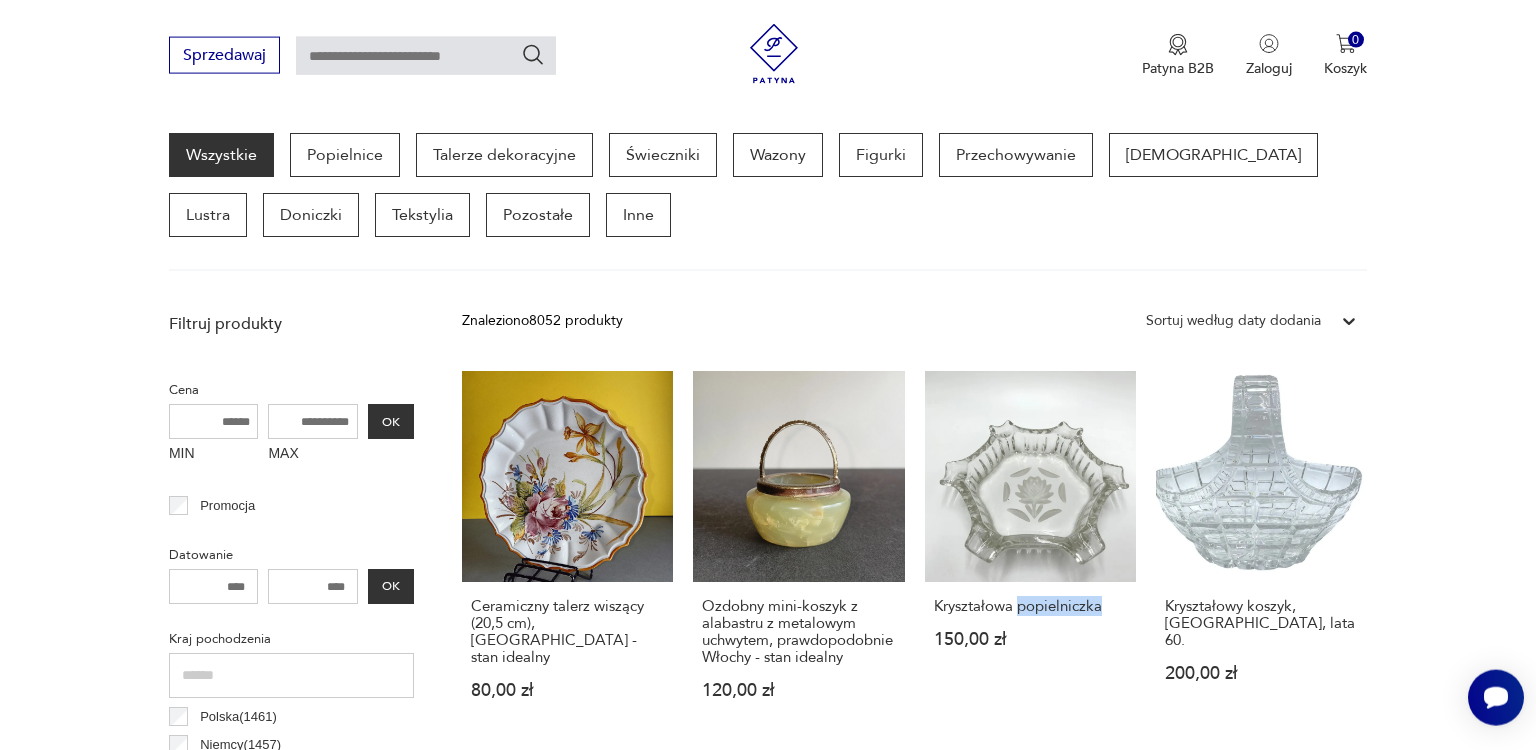 click on "Ceramiczny talerz wiszący (20,5 cm), [GEOGRAPHIC_DATA] - stan idealny 80,00 zł Ozdobny mini-koszyk z alabastru z metalowym uchwytem, prawdopodobnie Włochy - stan idealny 120,00 zł Kryształowa popielniczka 150,00 zł Kryształowy koszyk, [GEOGRAPHIC_DATA], lata 60. 200,00 zł Zielony wazon, patera i popielniczka, [GEOGRAPHIC_DATA], lata 70. 350,00 zł Szklany koszyk, [GEOGRAPHIC_DATA], lata 70. 400,00 zł Lustro w stylu rockabilly z lat 60. 560,00 zł Figurka [PERSON_NAME], projekt [PERSON_NAME], lata 50. 490,00 zł Szklana bomboniera, [GEOGRAPHIC_DATA], lata 70. 150,00 zł Szklany świecznik, HSG Ząbkowice, [GEOGRAPHIC_DATA], lata 70. 49,00 zł Kryształowa bombonierka, Huta Irena, [GEOGRAPHIC_DATA], lata 70. 200,00 zł 4 małe talerzyki (8,5 cm) [GEOGRAPHIC_DATA] [GEOGRAPHIC_DATA] z lat [DATE]-[DATE] - stan idealny 200,00 zł Świecznik ceramiczny (23,5 cm) VEB Zierkeramik [GEOGRAPHIC_DATA] - stan idealny 80,00 zł 2 drewniane talerzyki (15 cm), ręcznie malowane - stan idealny 60,00 zł Szklana popielniczka 75,00 zł Szklana biała bombonierka "ananasy", HSG "Ząbkowice" w Dąbrowie Góniczej," at bounding box center [914, 1153] 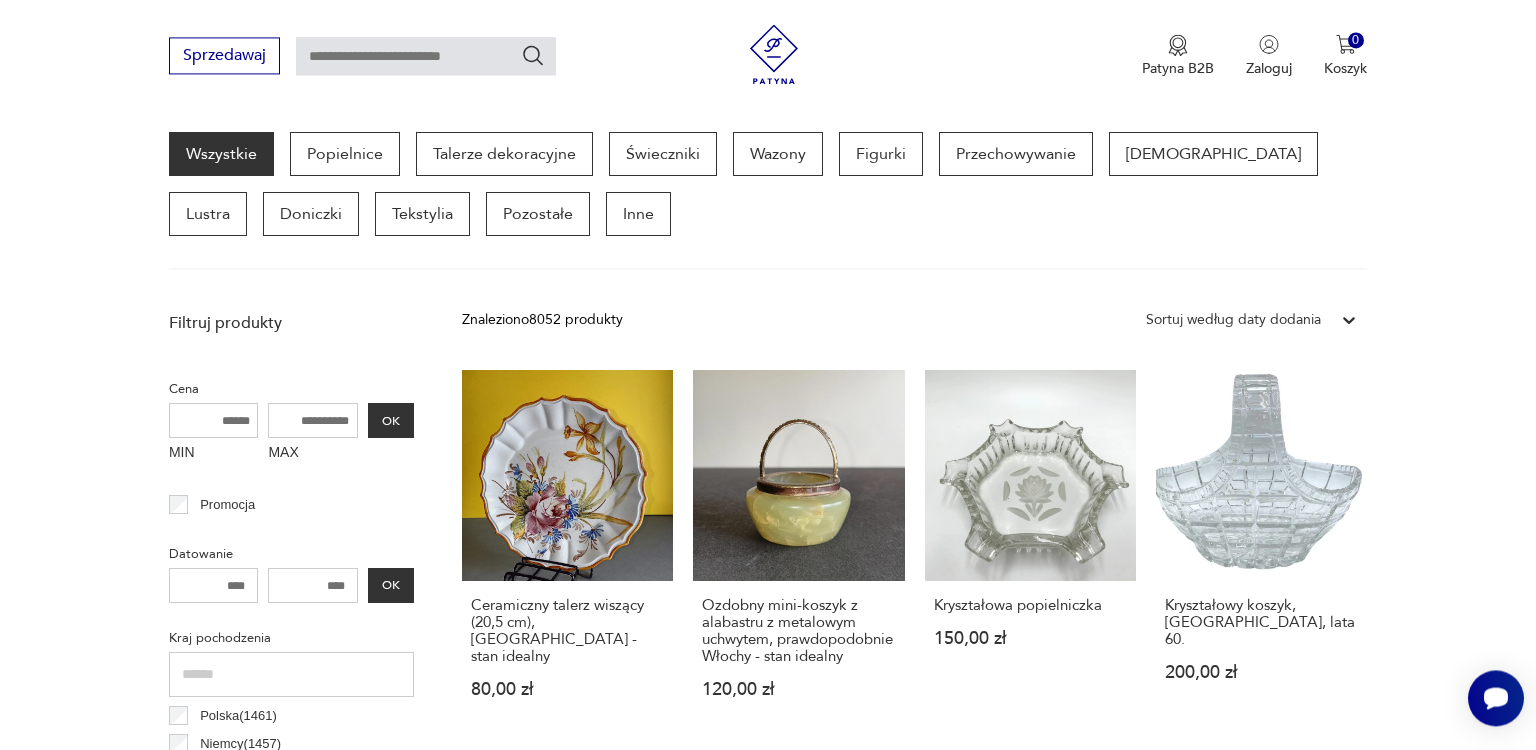 drag, startPoint x: 1136, startPoint y: 617, endPoint x: 1146, endPoint y: 620, distance: 10.440307 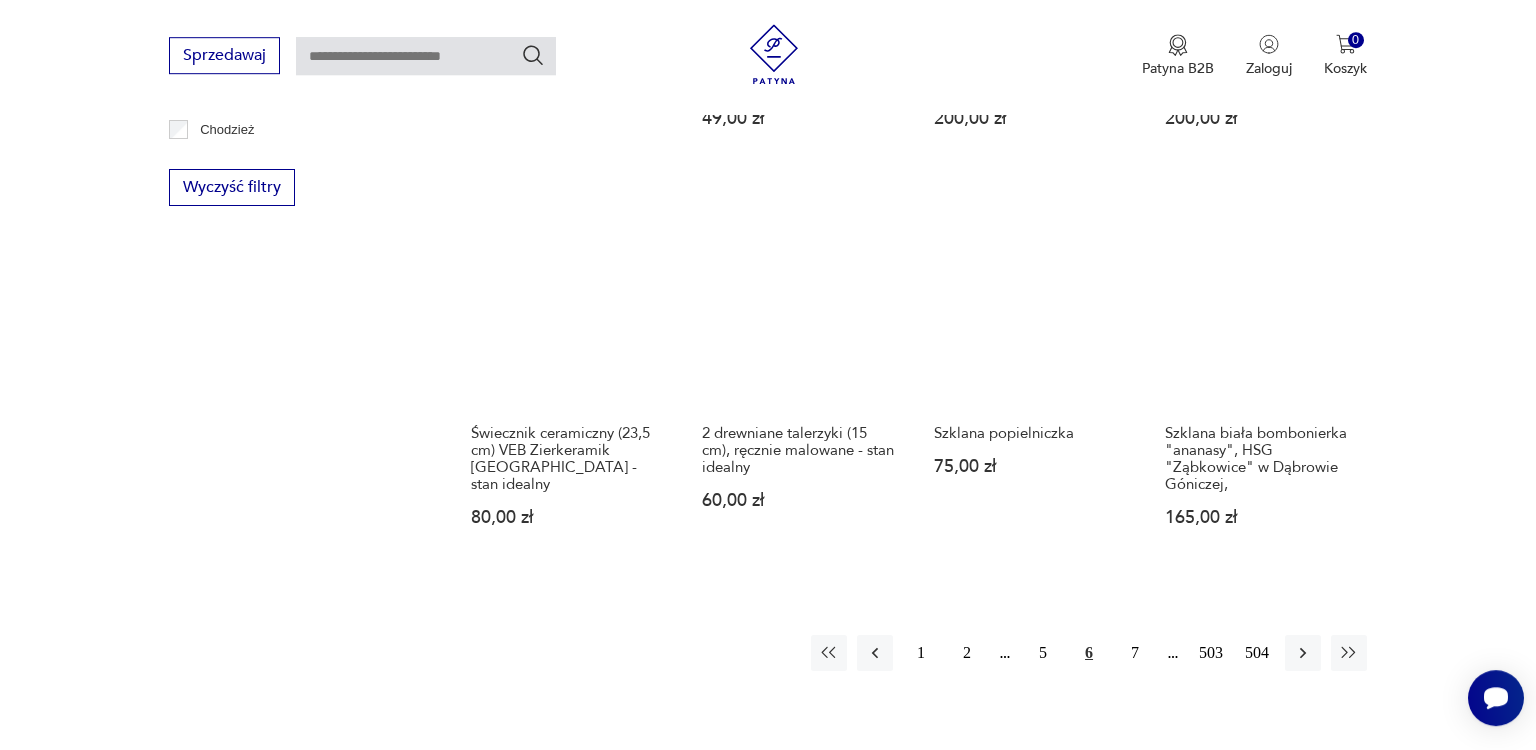 scroll, scrollTop: 1903, scrollLeft: 0, axis: vertical 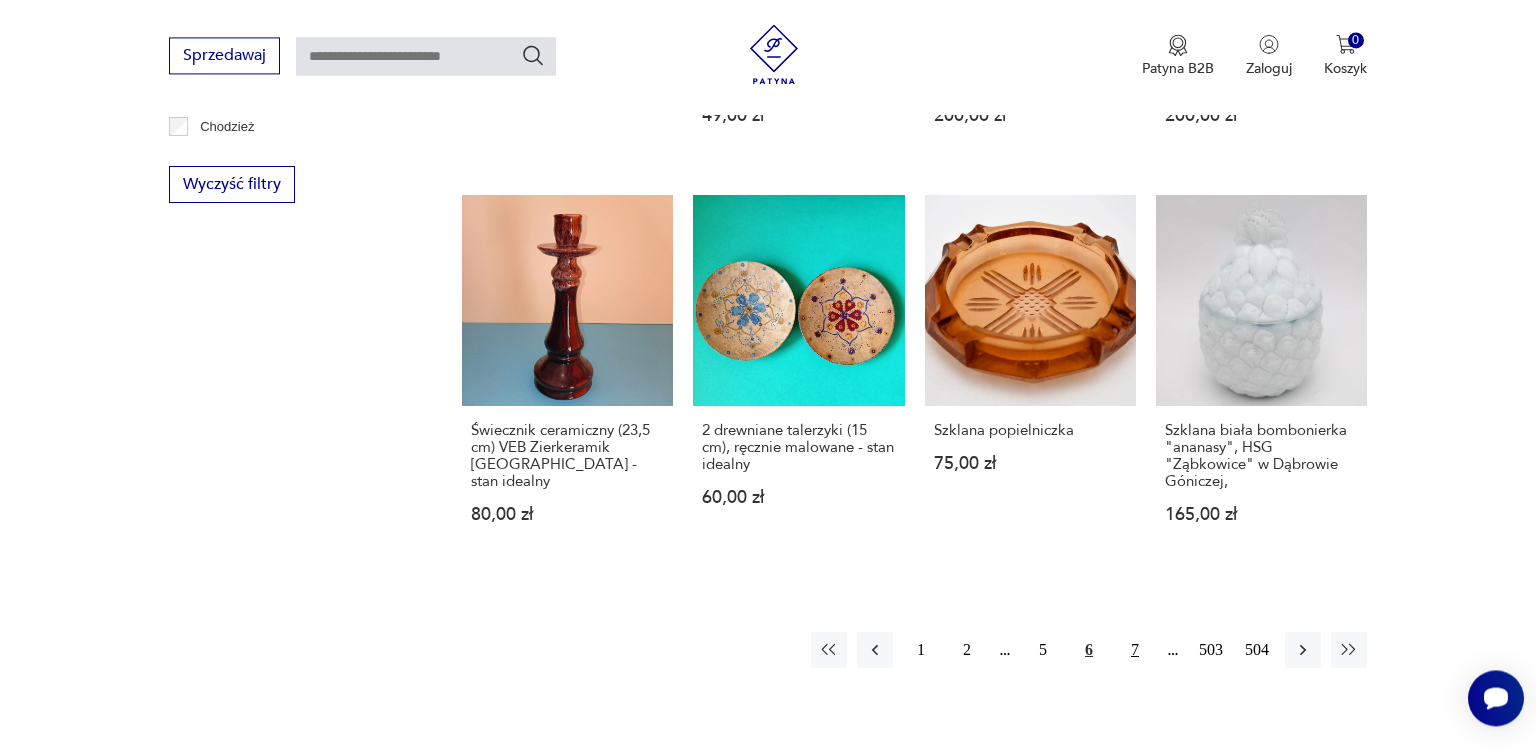 click on "7" at bounding box center [1135, 650] 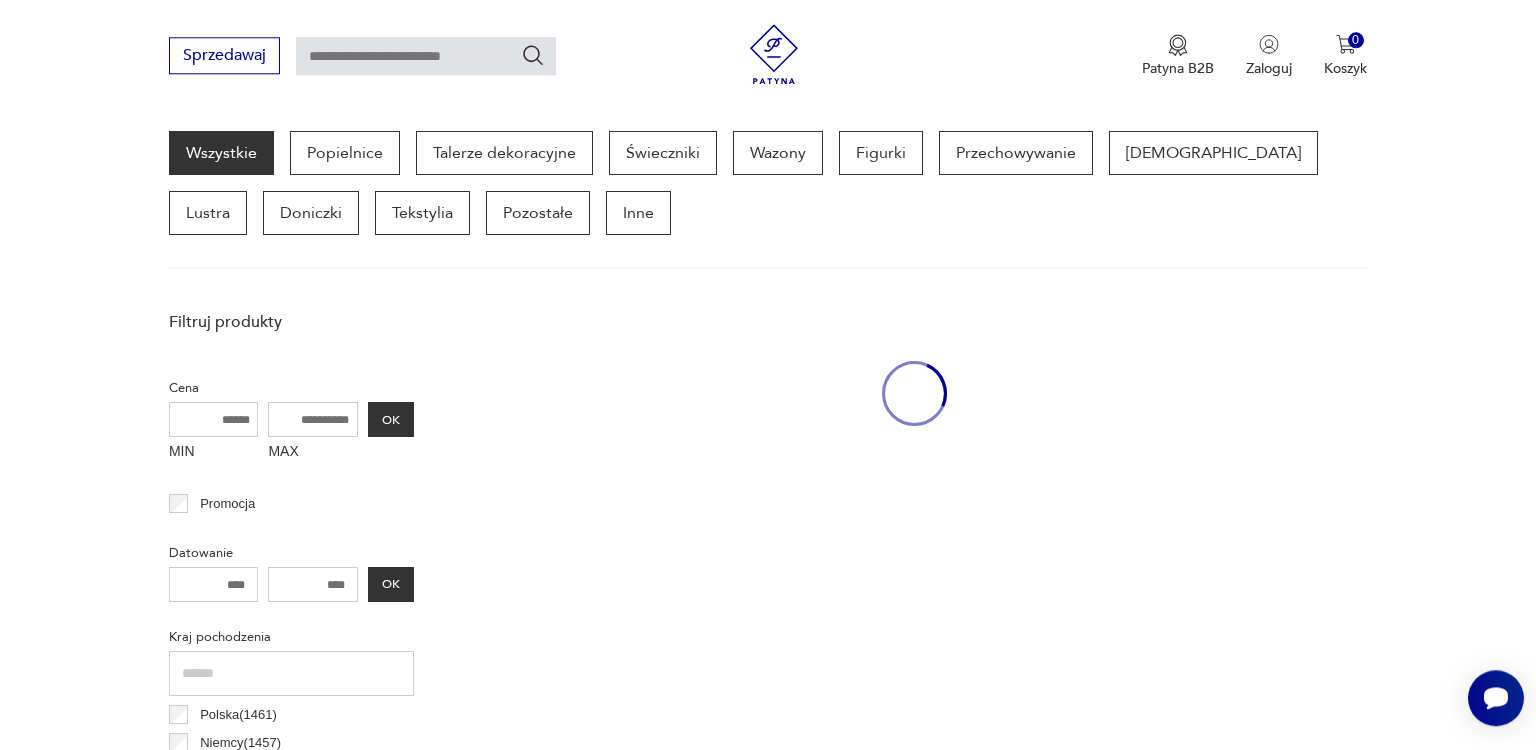 scroll, scrollTop: 529, scrollLeft: 0, axis: vertical 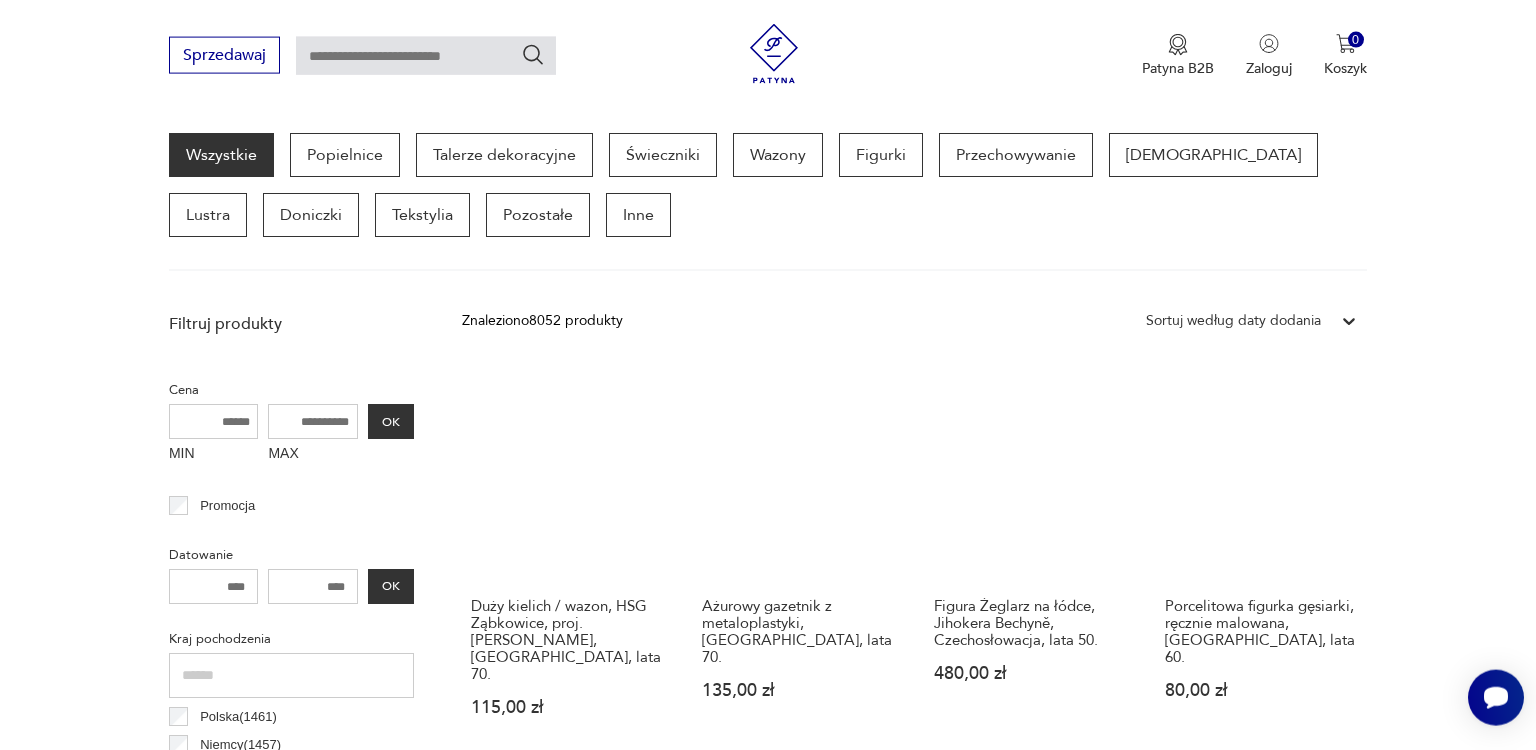click on "Duży kielich / wazon, HSG Ząbkowice, proj. [PERSON_NAME], [GEOGRAPHIC_DATA], lata 70. 115,00 zł Ażurowy gazetnik z metaloplastyki, [GEOGRAPHIC_DATA], lata 70. 135,00 zł Figura Żeglarz na łódce, Jihokera Bechyně, Czechosłowacja, lata 50. 480,00 zł Porcelitowa figurka gęsiarki, ręcznie malowana, [GEOGRAPHIC_DATA], lata 60. 80,00 zł Talerz dekoracyjny, Ćmielów, proj. [PERSON_NAME], lata 70. 110,00 zł Popielnica Art Deco, [DEMOGRAPHIC_DATA], lata 50. 340,00 zł Wazon Scheurich, 22 cm. Pięknie zachowany. Model 520-22. Stan idealny 130,00 zł Szklany wazon meduza Krosno Poland 420,00 zł Talerzyk porcelanowy ażurowy 70,00 zł Brązowy drewniany, ręcznie malowany talerz (26 cm) - stan idealny 90,00 zł Ciemnozielony wazon (6 cm) [PERSON_NAME] [GEOGRAPHIC_DATA] - stan idealny 80,00 zł Fioletowa szklana popielniczka 250,00 zł Szklana popielnica, proj. [PERSON_NAME], lata 70. 500,00 zł Szklana ozdoba - spirala, [GEOGRAPHIC_DATA], lata 50. 450,00 zł Zestaw sześciu świeczników "Sunflower", proj. [PERSON_NAME], Szwecja, lata 60. 1100,00 zł" at bounding box center [914, 1153] 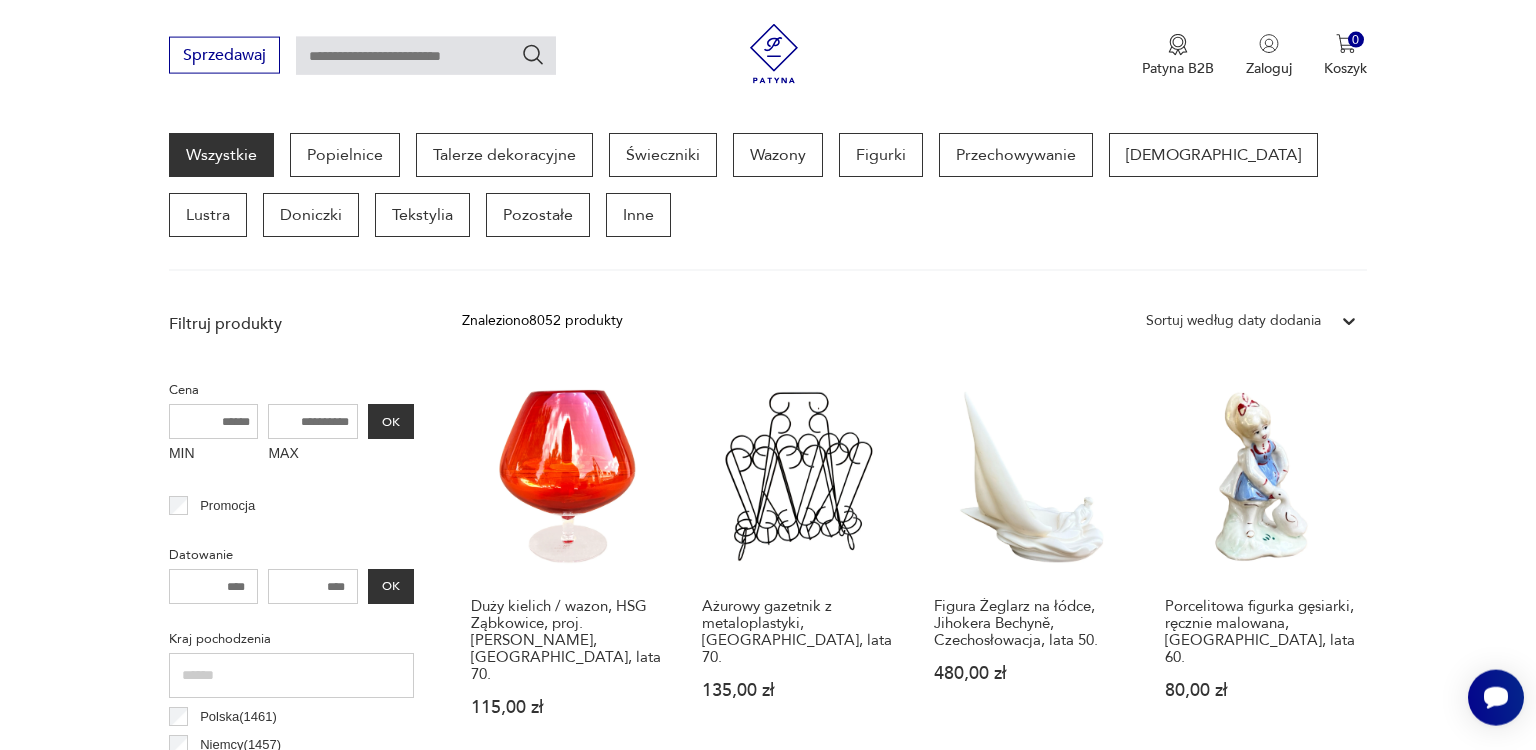 scroll, scrollTop: 530, scrollLeft: 0, axis: vertical 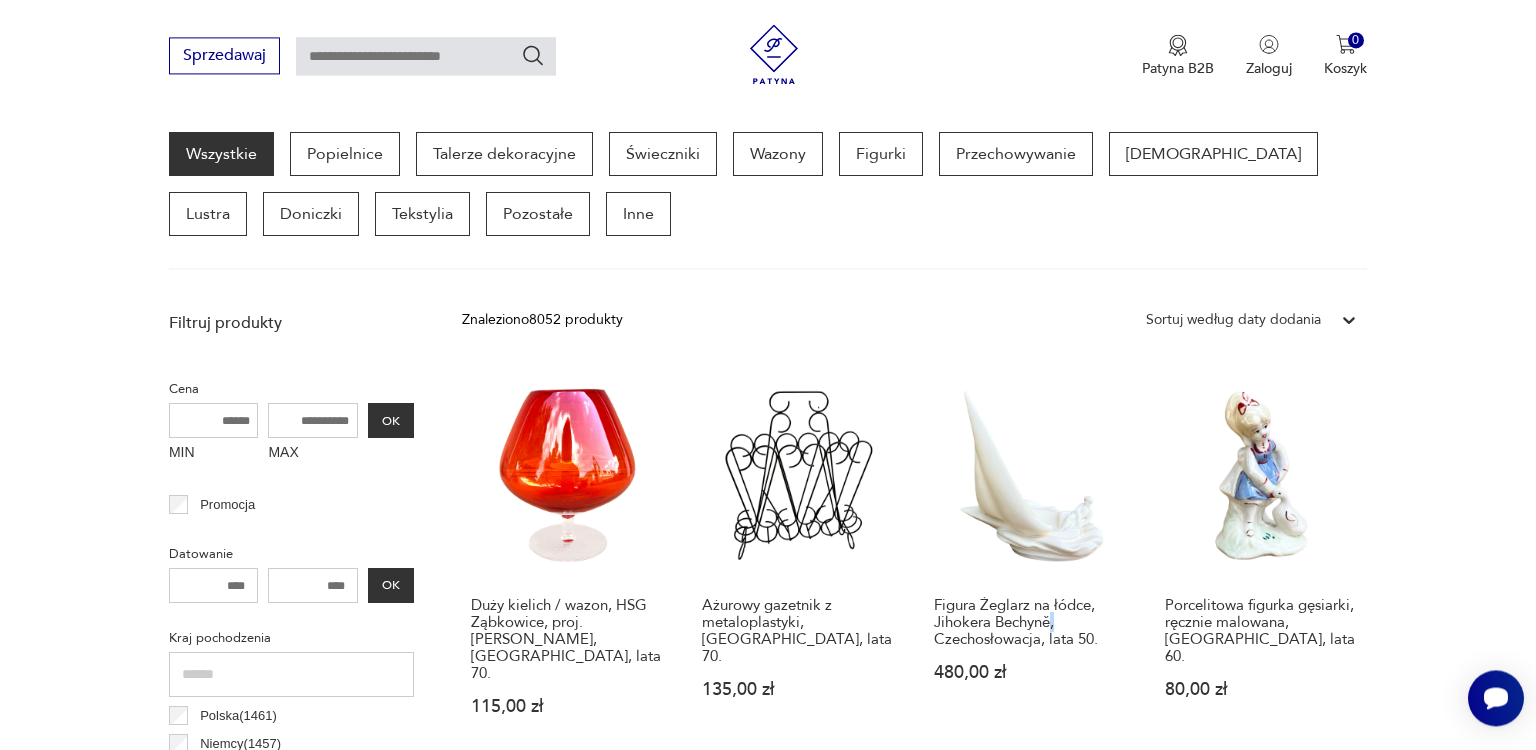 click on "Duży kielich / wazon, HSG Ząbkowice, proj. [PERSON_NAME], [GEOGRAPHIC_DATA], lata 70. 115,00 zł Ażurowy gazetnik z metaloplastyki, [GEOGRAPHIC_DATA], lata 70. 135,00 zł Figura Żeglarz na łódce, Jihokera Bechyně, Czechosłowacja, lata 50. 480,00 zł Porcelitowa figurka gęsiarki, ręcznie malowana, [GEOGRAPHIC_DATA], lata 60. 80,00 zł Talerz dekoracyjny, Ćmielów, proj. [PERSON_NAME], lata 70. 110,00 zł Popielnica Art Deco, [DEMOGRAPHIC_DATA], lata 50. 340,00 zł Wazon Scheurich, 22 cm. Pięknie zachowany. Model 520-22. Stan idealny 130,00 zł Szklany wazon meduza Krosno Poland 420,00 zł Talerzyk porcelanowy ażurowy 70,00 zł Brązowy drewniany, ręcznie malowany talerz (26 cm) - stan idealny 90,00 zł Ciemnozielony wazon (6 cm) [PERSON_NAME] [GEOGRAPHIC_DATA] - stan idealny 80,00 zł Fioletowa szklana popielniczka 250,00 zł Szklana popielnica, proj. [PERSON_NAME], lata 70. 500,00 zł Szklana ozdoba - spirala, [GEOGRAPHIC_DATA], lata 50. 450,00 zł Zestaw sześciu świeczników "Sunflower", proj. [PERSON_NAME], Szwecja, lata 60. 1100,00 zł" at bounding box center [914, 1152] 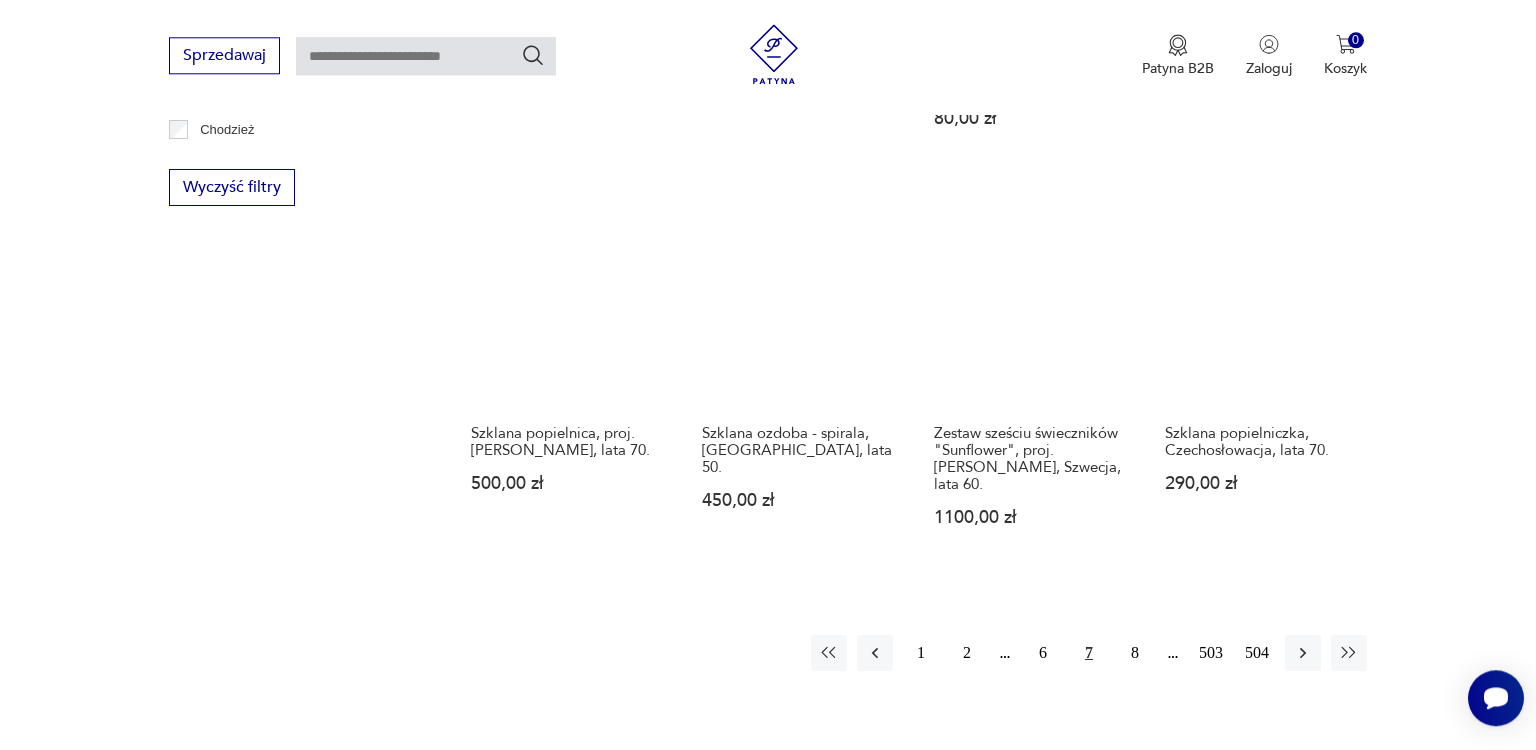 scroll, scrollTop: 1903, scrollLeft: 0, axis: vertical 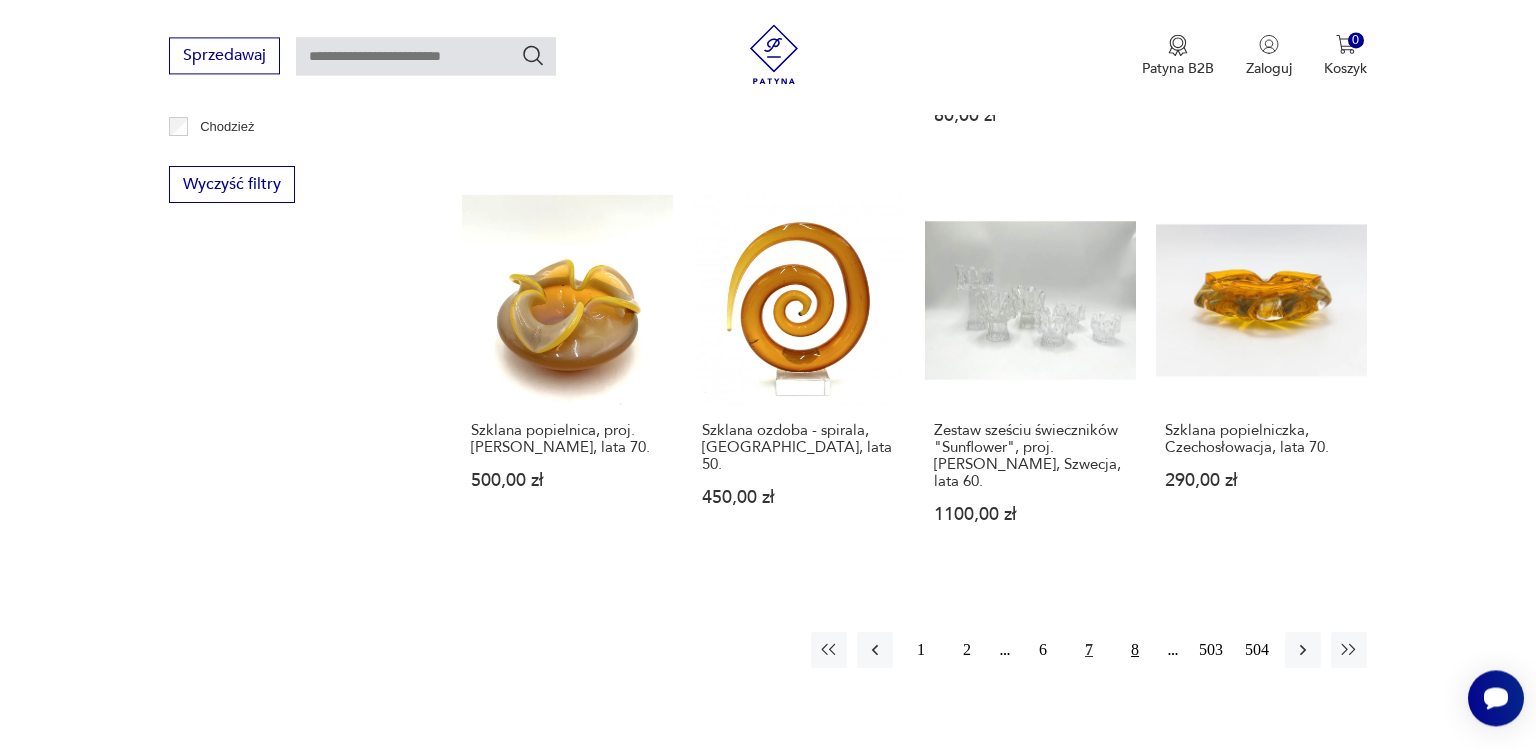 click on "8" at bounding box center (1135, 650) 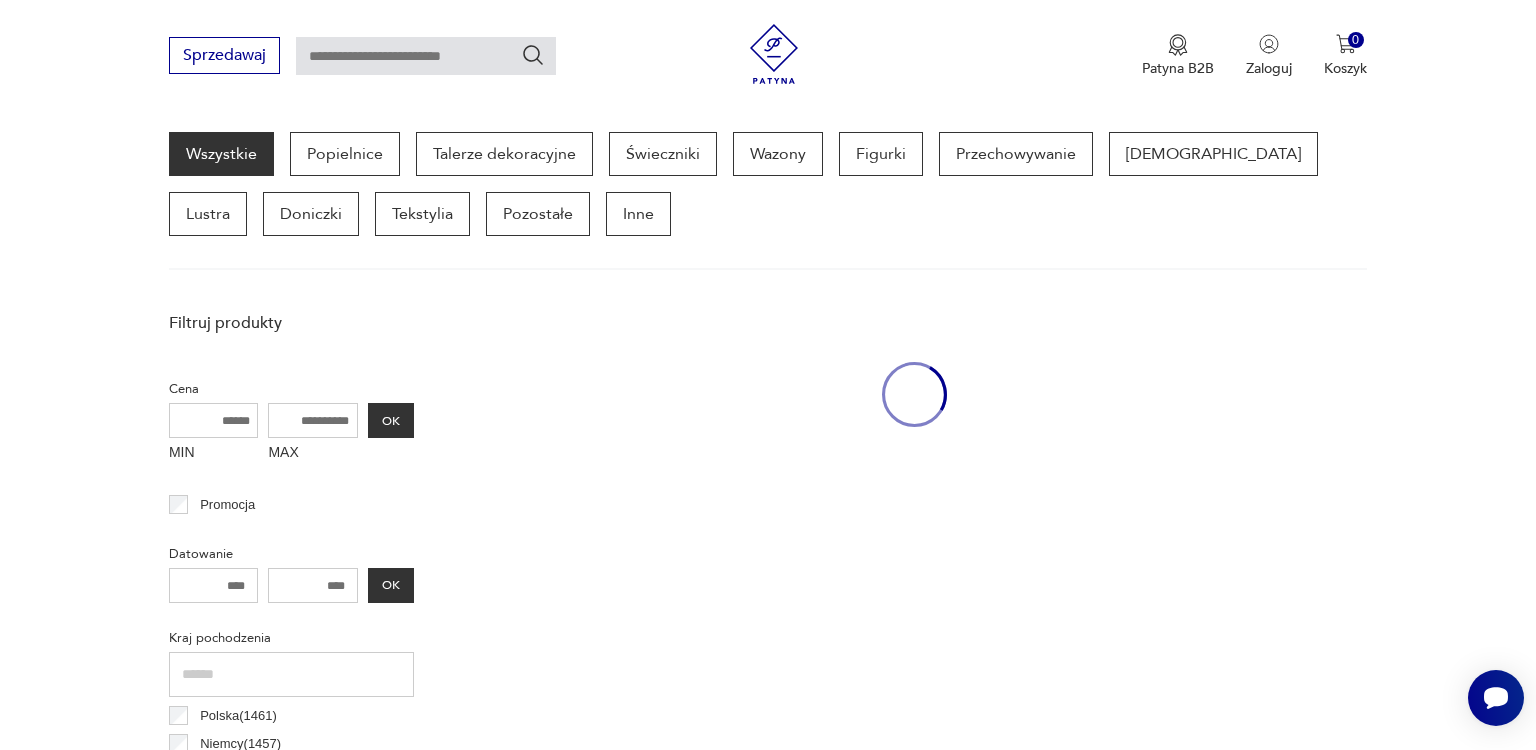 scroll, scrollTop: 529, scrollLeft: 0, axis: vertical 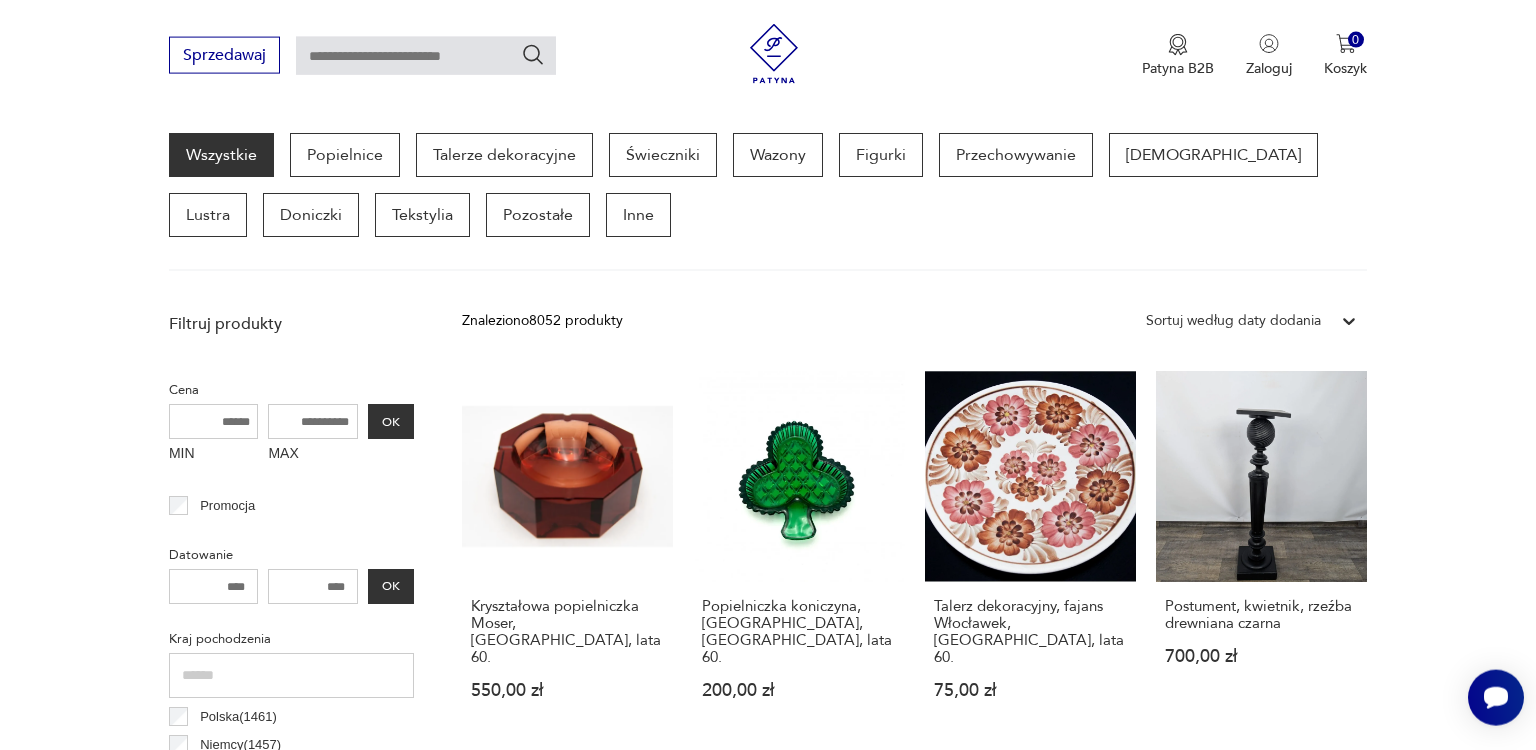 click on "Talerz dekoracyjny, fajans Włocławek, [GEOGRAPHIC_DATA], lata 60. 75,00 zł" at bounding box center (1030, 554) 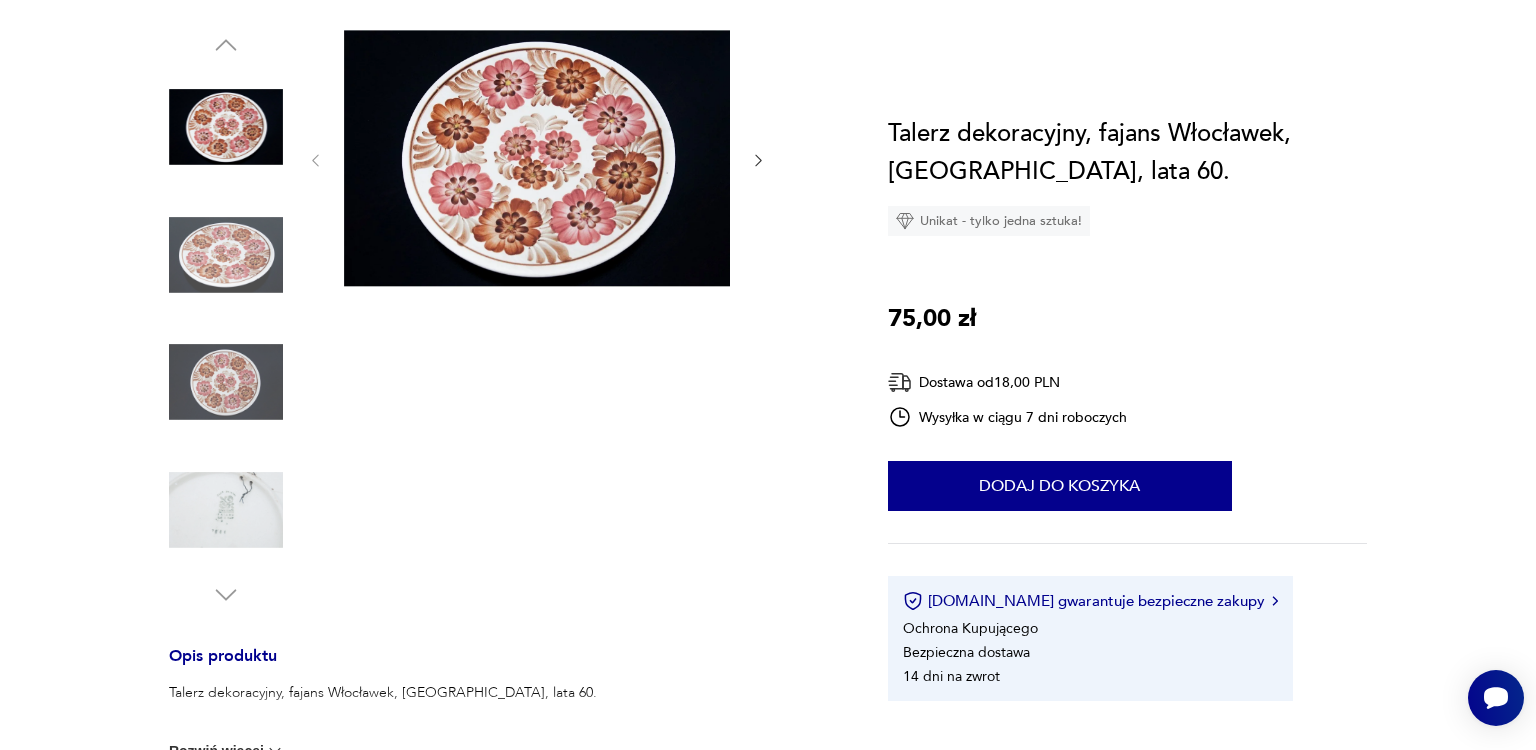 scroll, scrollTop: 0, scrollLeft: 0, axis: both 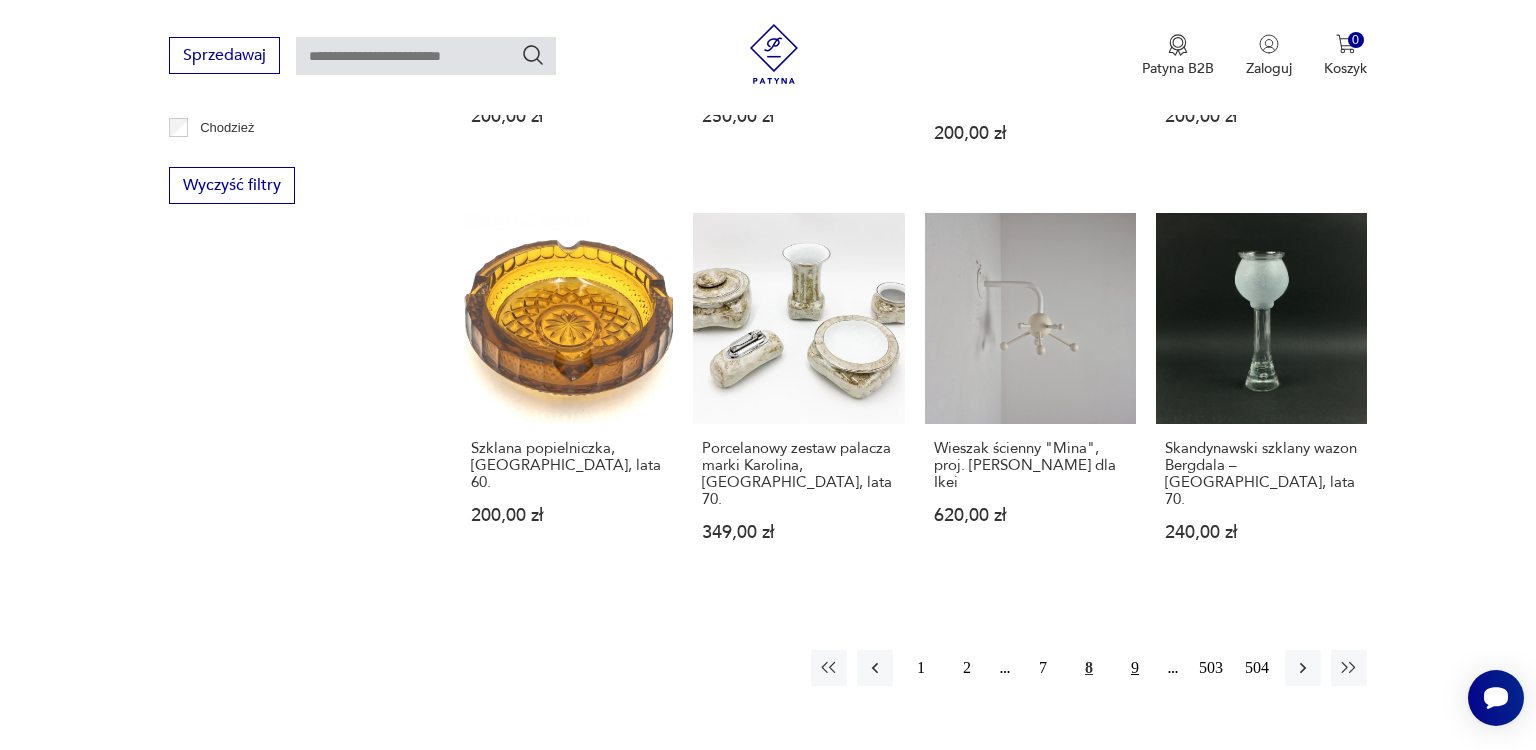 click on "9" at bounding box center [1135, 668] 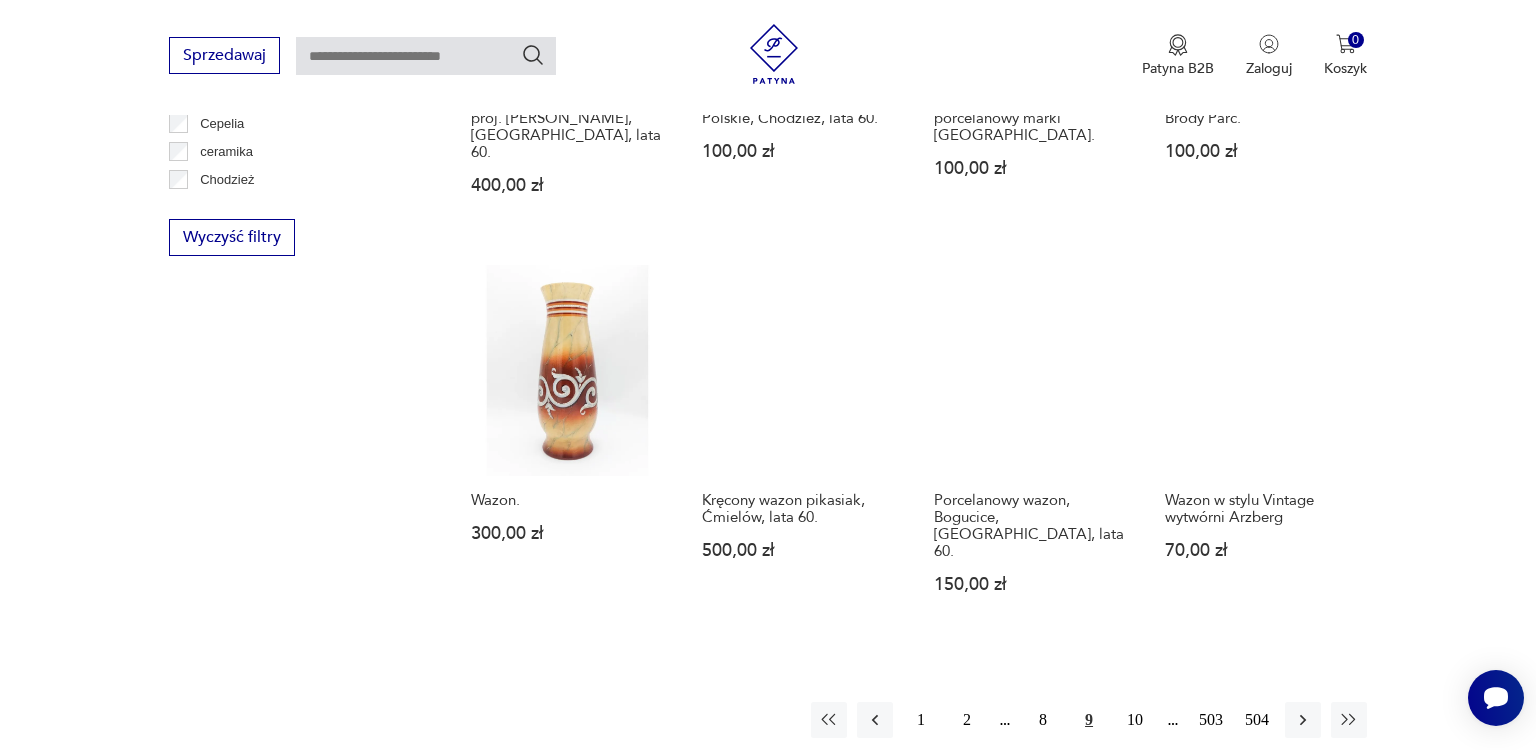 scroll, scrollTop: 1902, scrollLeft: 0, axis: vertical 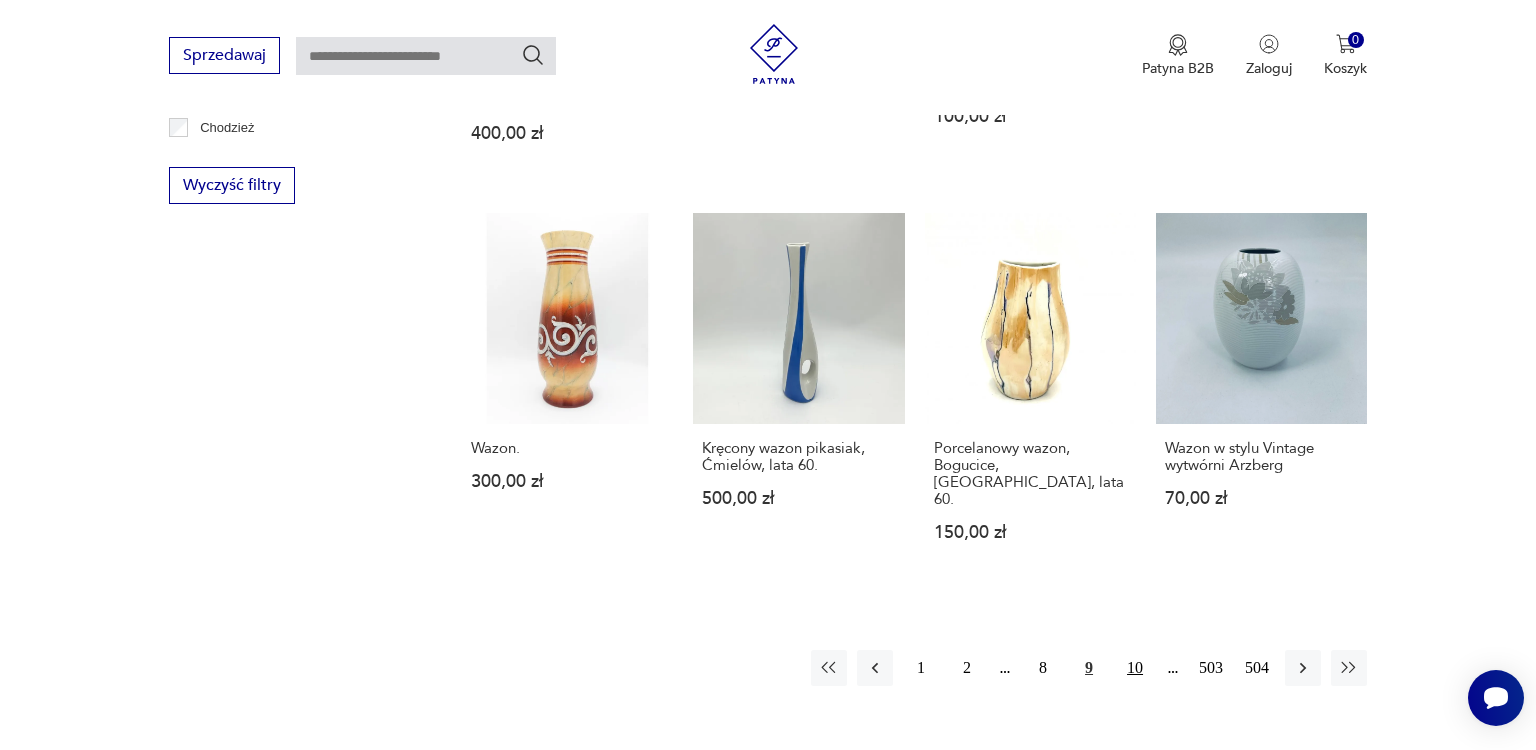 click on "10" at bounding box center [1135, 668] 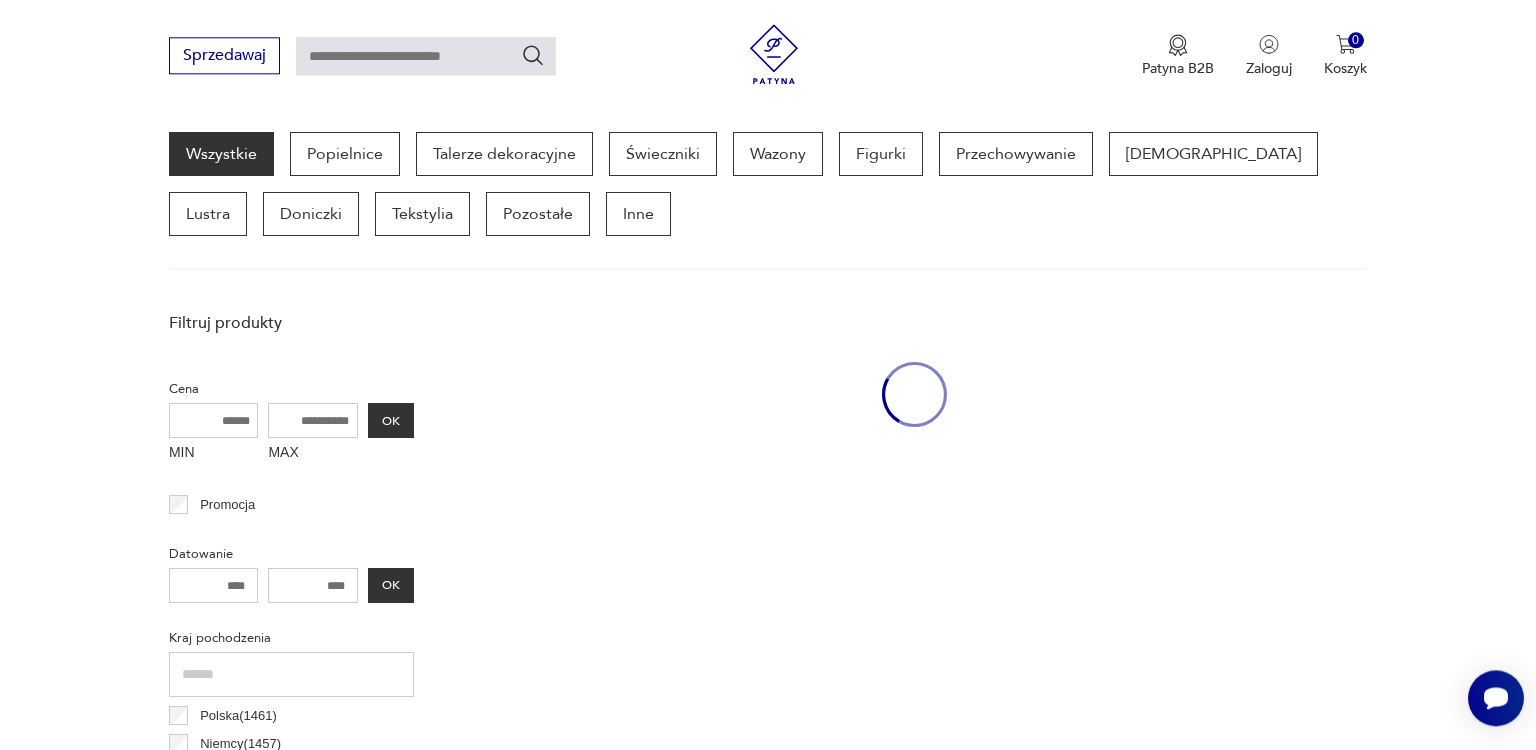 scroll, scrollTop: 530, scrollLeft: 0, axis: vertical 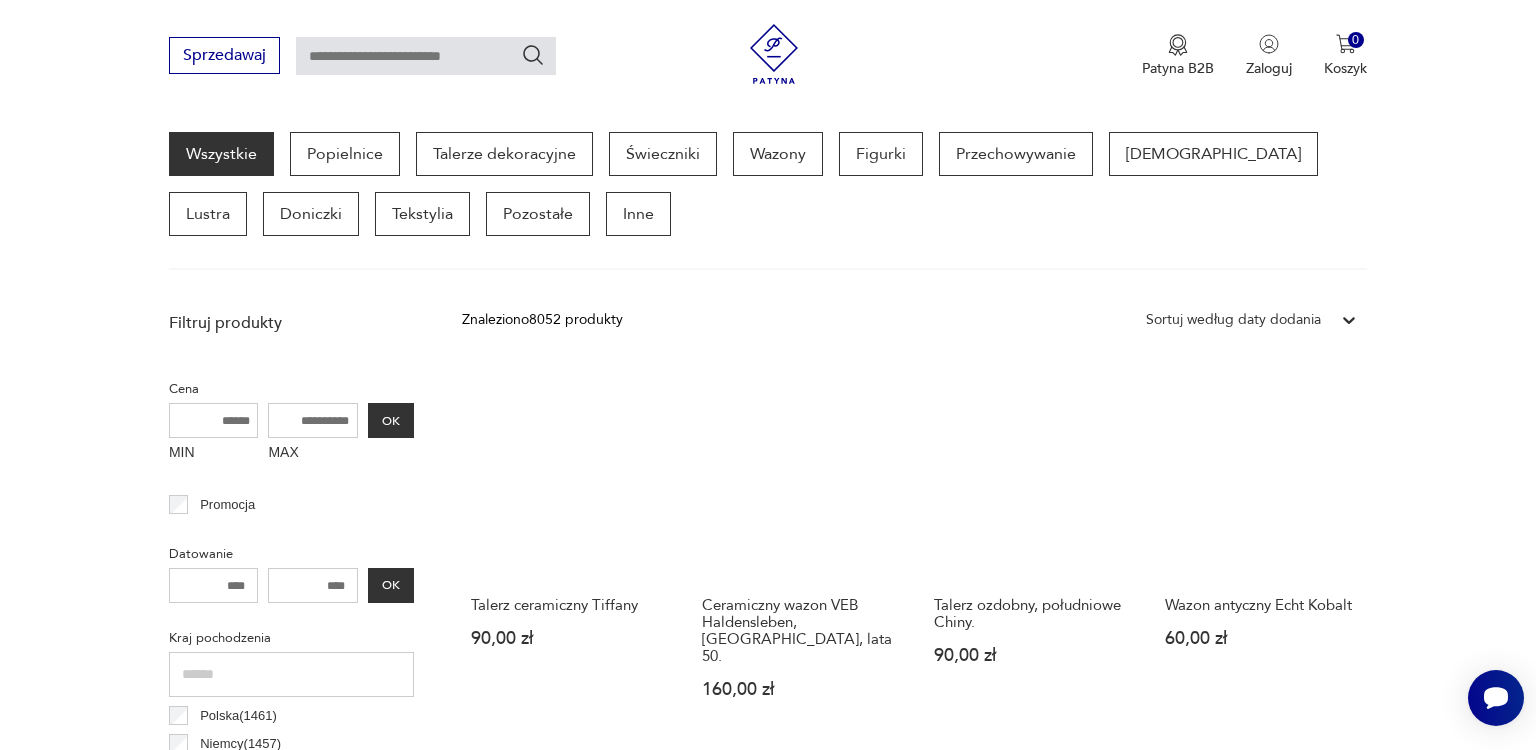 click on "Talerz ceramiczny Tiffany 90,00 zł Ceramiczny wazon VEB Haldensleben, [GEOGRAPHIC_DATA], lata 50. 160,00 zł Talerz ozdobny, południowe Chiny. 90,00 zł Wazon antyczny Echt Kobalt 60,00 zł Biały wazon ze złoceniami (20,5 cm) Vohenstrauss [PERSON_NAME] - stan idealny 120,00 zł Brązowy wazonik (10 cm) - Spółdzielnia "Kamionka" [PERSON_NAME]. Stan idealny 80,00 zł Brązowy wazonik (13 cm) gliniany z biało-czarnym ornamentem, ceramika kaszubska [PERSON_NAME] - stan idealny 80,00 zł Talerz malowany w pawie (21,5 cm) Tirschenreuth, około 1903 roku - stan idealny minus 120,00 zł Wazon Huta szkła Skrdlovice, Czechosłowacja, lata 60. 899,00 zł Elegancki wazon kryształowy, [GEOGRAPHIC_DATA], lata 90. 799,00 zł Lustro w złotej ramie art deco z lat 70. 800,00 zł Ceramiczna dekoracja ścienna, proj. [PERSON_NAME], AMHA, [GEOGRAPHIC_DATA], lata 50./60. 1650,00 zł Lustro w ramie z drewna rzeźbionej 500,00 zł Lustro w ramie z drewna z złoconej postarzałej 500,00 zł Lustro w ramie z drewna sosnowego vintage 250,00 zł" at bounding box center (914, 1161) 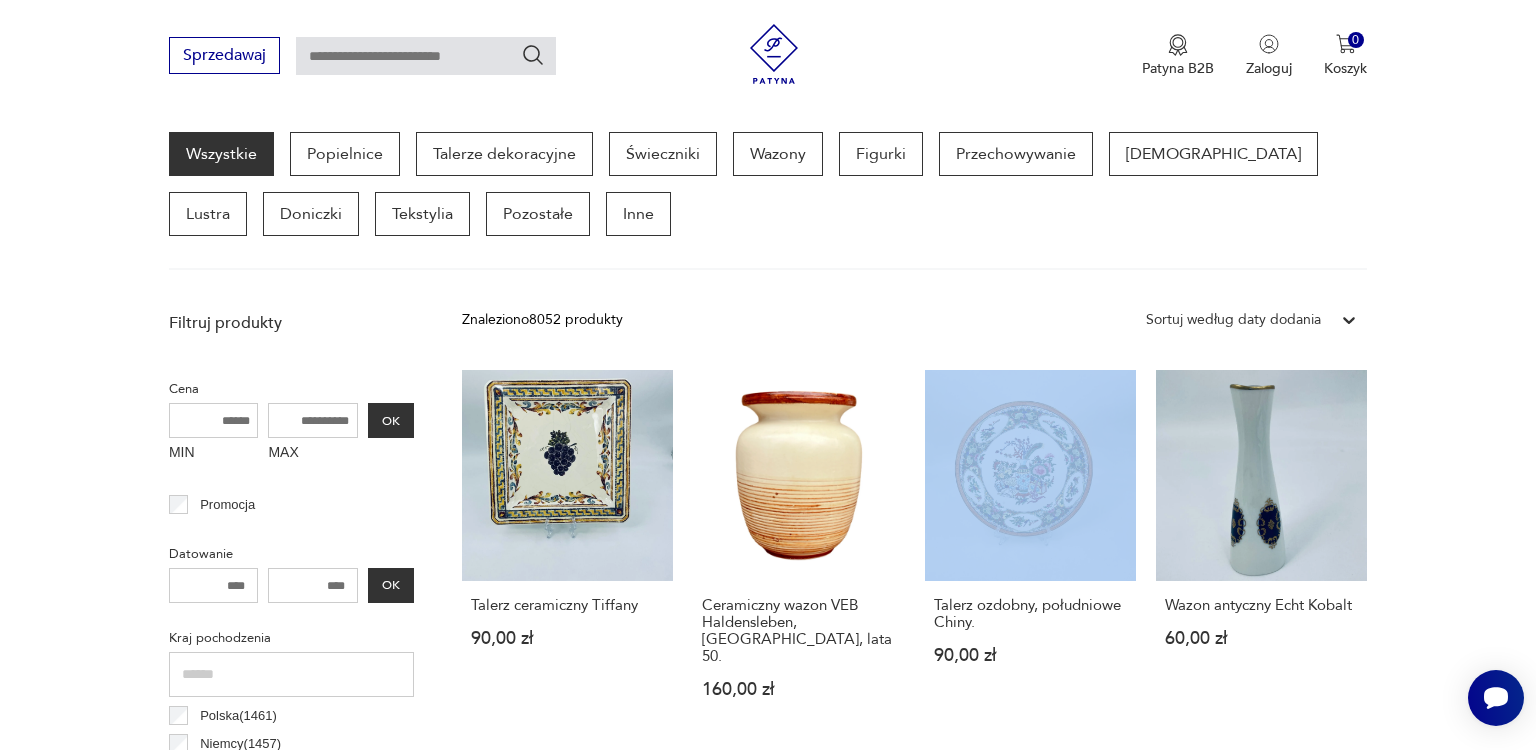 click on "Talerz ceramiczny Tiffany 90,00 zł Ceramiczny wazon VEB Haldensleben, [GEOGRAPHIC_DATA], lata 50. 160,00 zł Talerz ozdobny, południowe Chiny. 90,00 zł Wazon antyczny Echt Kobalt 60,00 zł Biały wazon ze złoceniami (20,5 cm) Vohenstrauss [PERSON_NAME] - stan idealny 120,00 zł Brązowy wazonik (10 cm) - Spółdzielnia "Kamionka" [PERSON_NAME]. Stan idealny 80,00 zł Brązowy wazonik (13 cm) gliniany z biało-czarnym ornamentem, ceramika kaszubska [PERSON_NAME] - stan idealny 80,00 zł Talerz malowany w pawie (21,5 cm) Tirschenreuth, około 1903 roku - stan idealny minus 120,00 zł Wazon Huta szkła Skrdlovice, Czechosłowacja, lata 60. 899,00 zł Elegancki wazon kryształowy, [GEOGRAPHIC_DATA], lata 90. 799,00 zł Lustro w złotej ramie art deco z lat 70. 800,00 zł Ceramiczna dekoracja ścienna, proj. [PERSON_NAME], AMHA, [GEOGRAPHIC_DATA], lata 50./60. 1650,00 zł Lustro w ramie z drewna rzeźbionej 500,00 zł Lustro w ramie z drewna z złoconej postarzałej 500,00 zł Lustro w ramie z drewna sosnowego vintage 250,00 zł" at bounding box center (914, 1161) 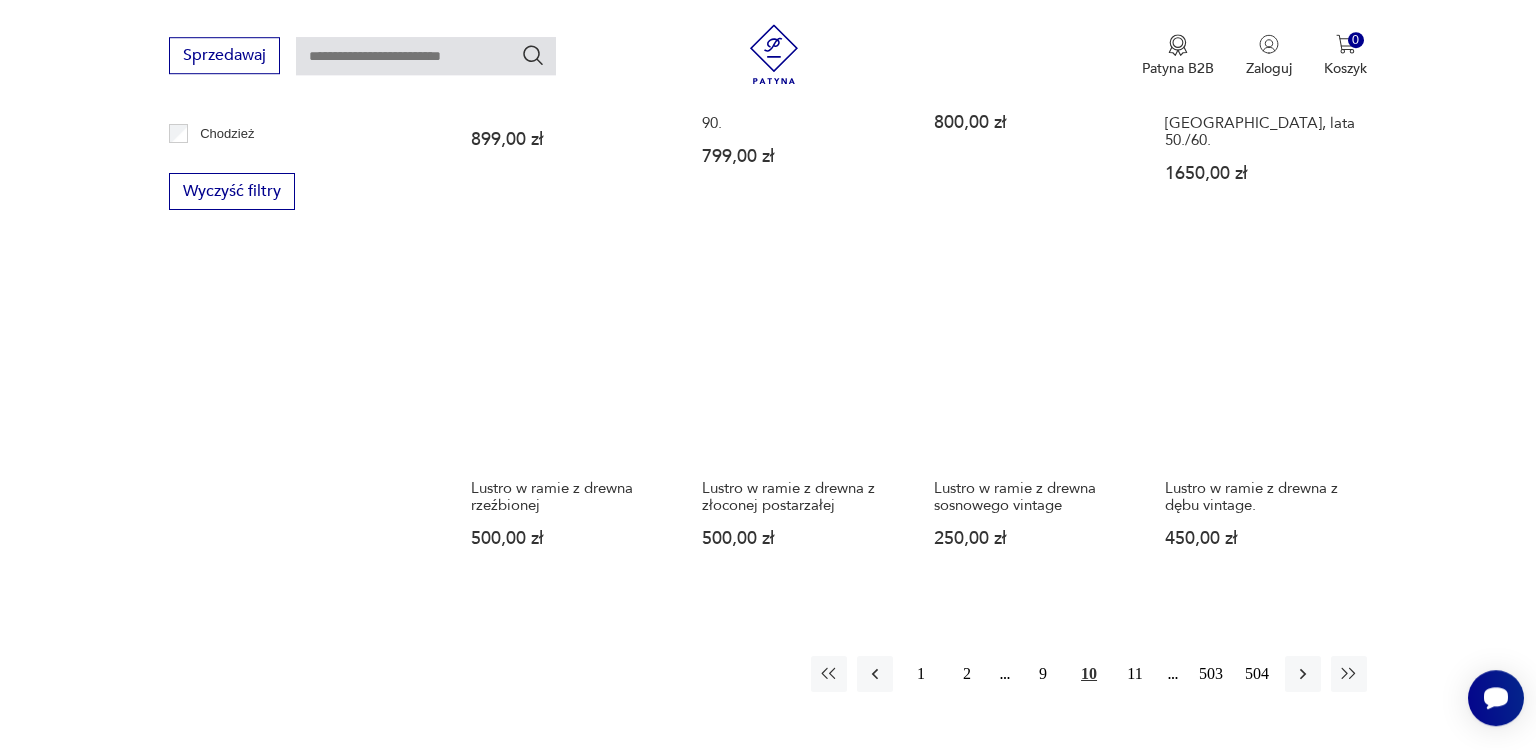 scroll, scrollTop: 1902, scrollLeft: 0, axis: vertical 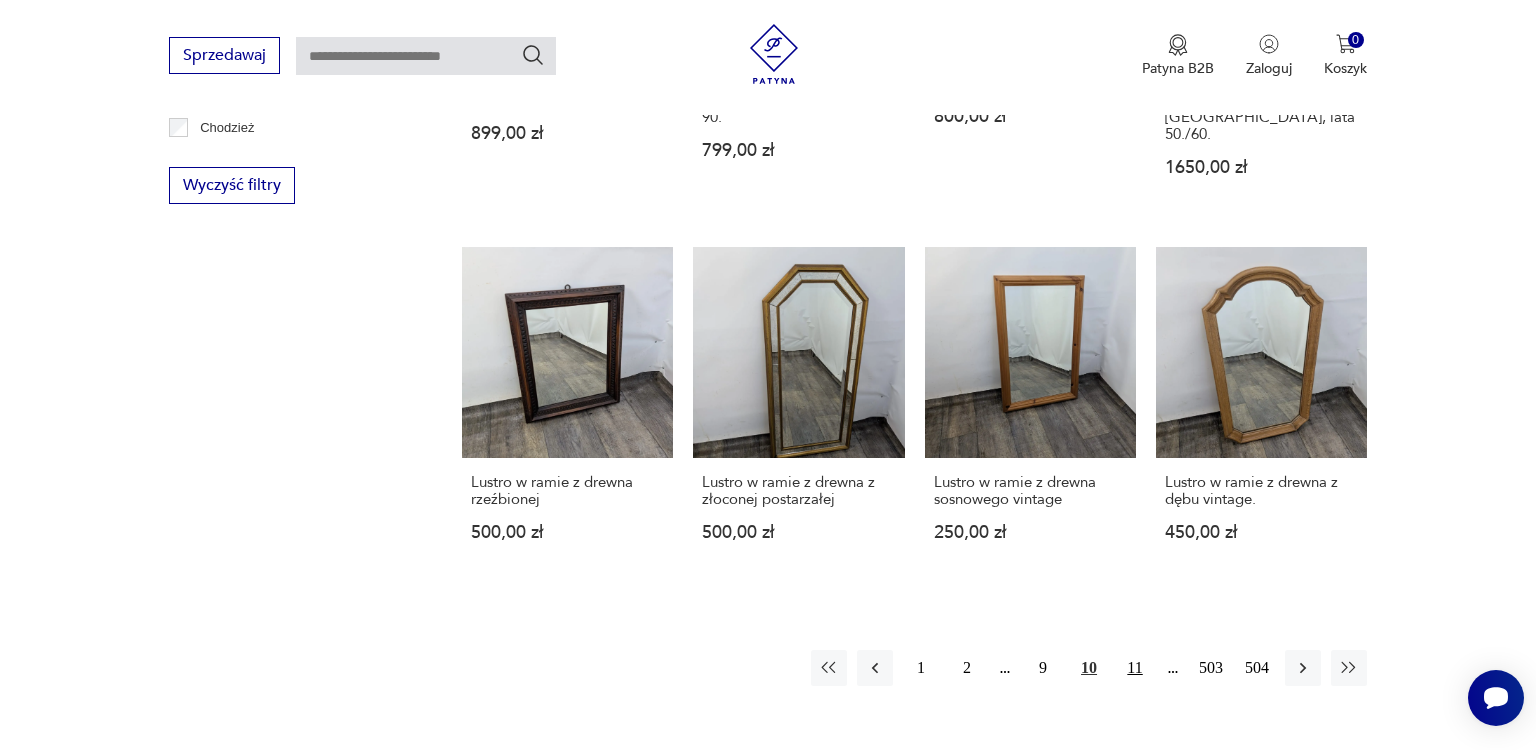 click on "11" at bounding box center (1135, 668) 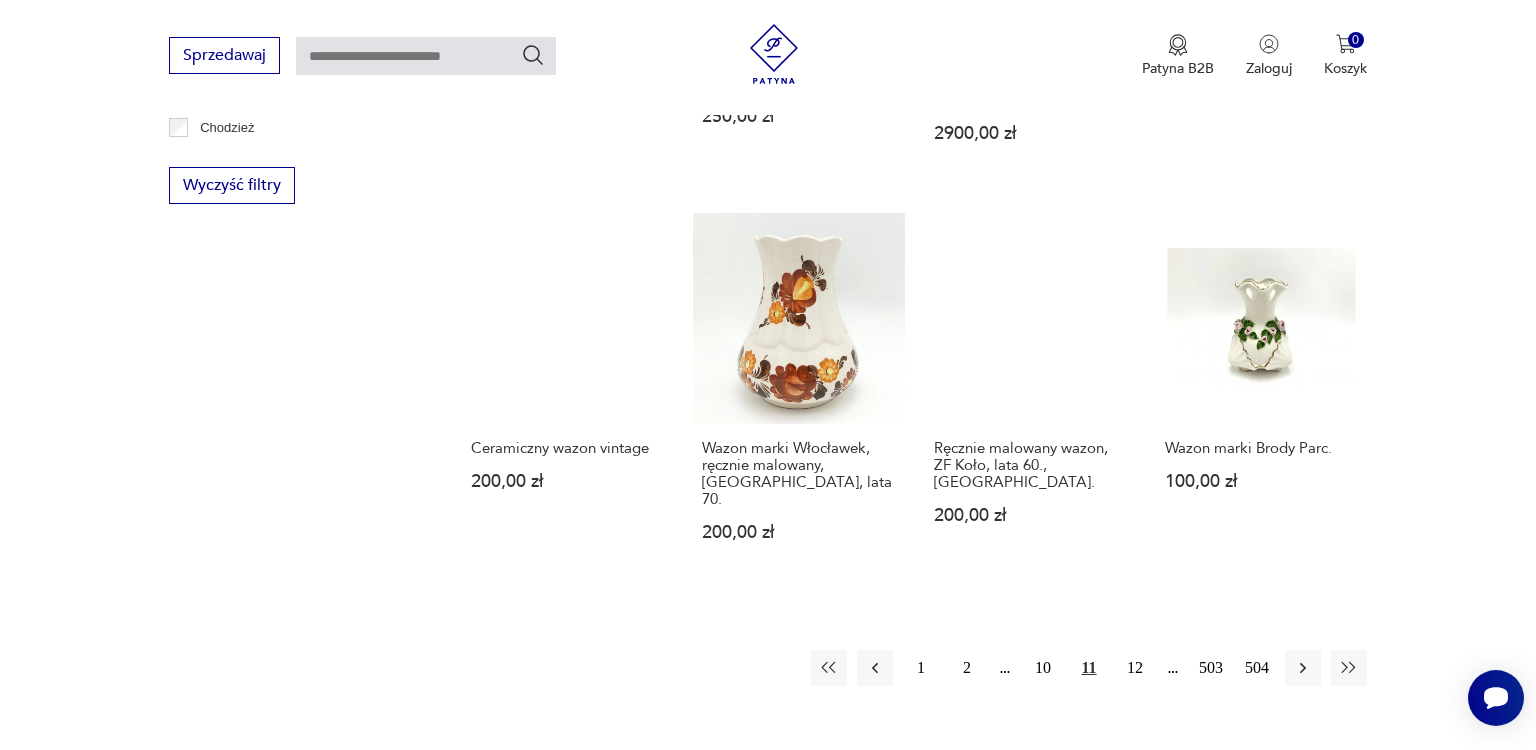 scroll, scrollTop: 1955, scrollLeft: 0, axis: vertical 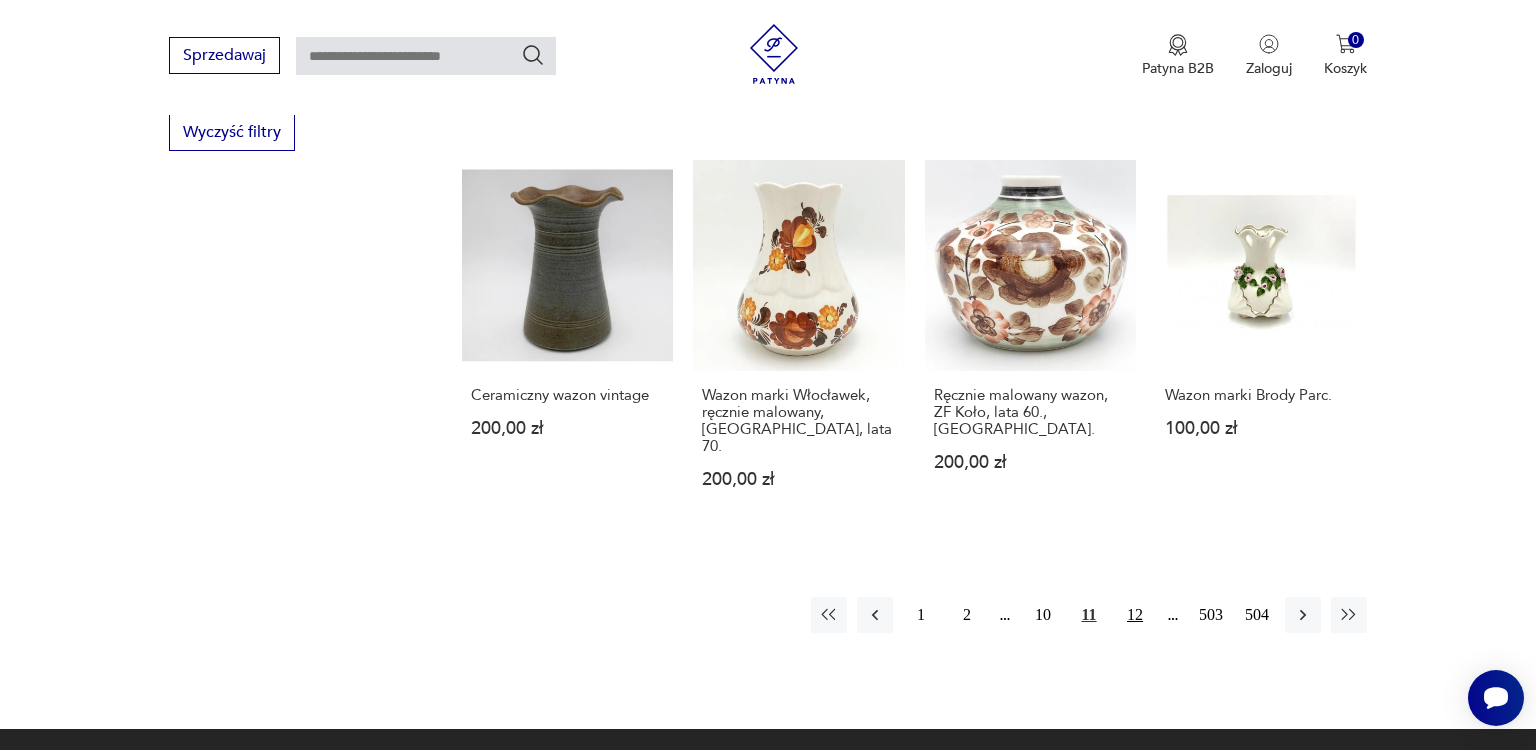 click on "12" at bounding box center (1135, 615) 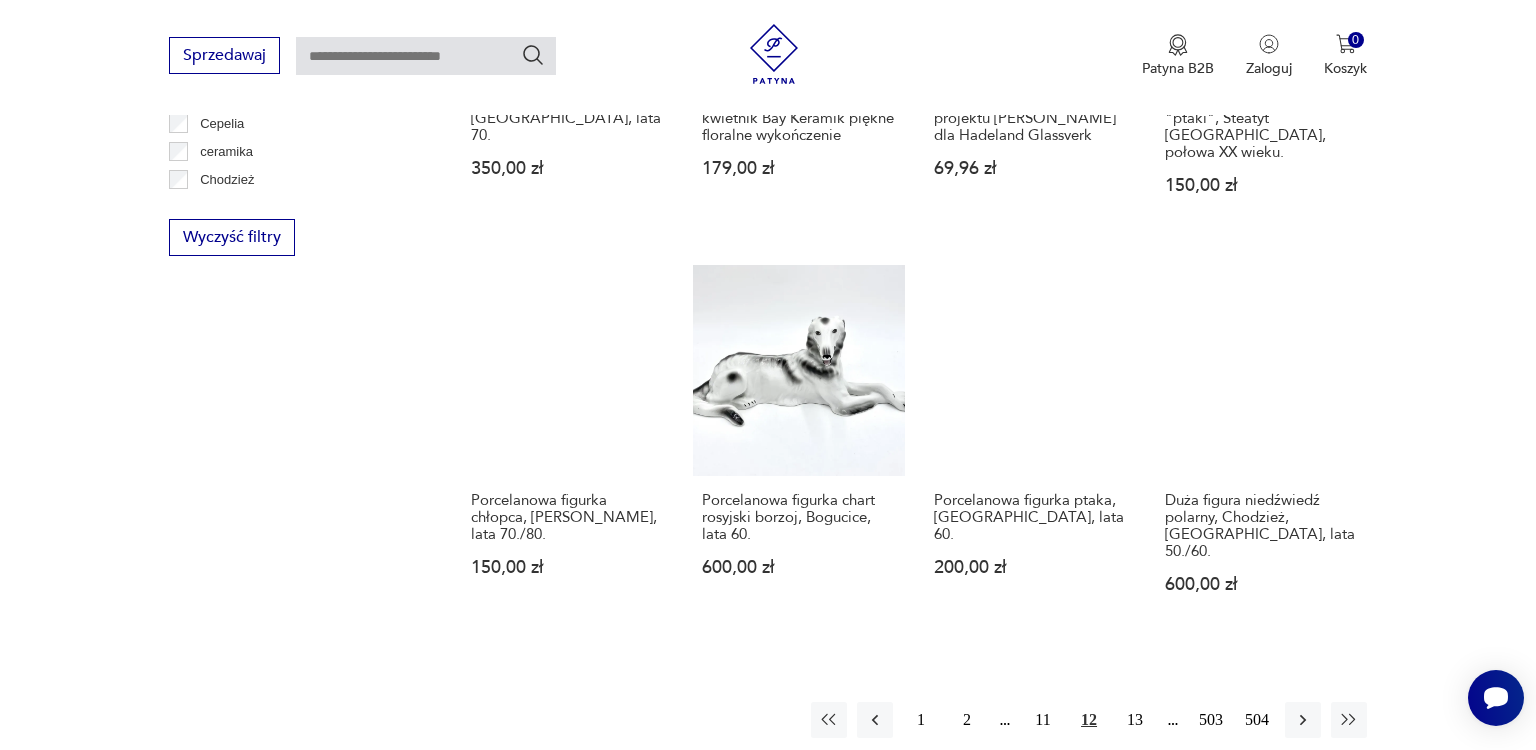 scroll, scrollTop: 1902, scrollLeft: 0, axis: vertical 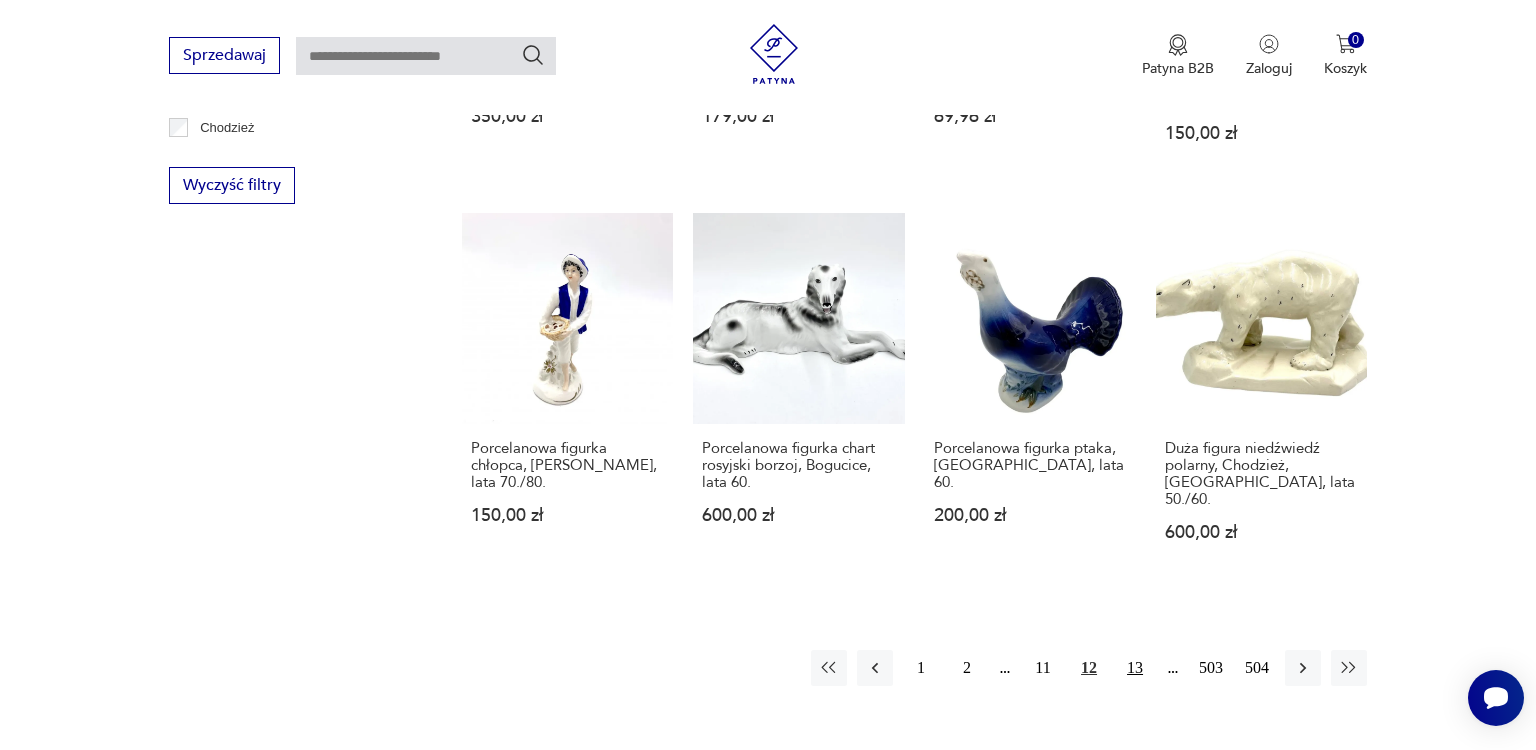 click on "13" at bounding box center [1135, 668] 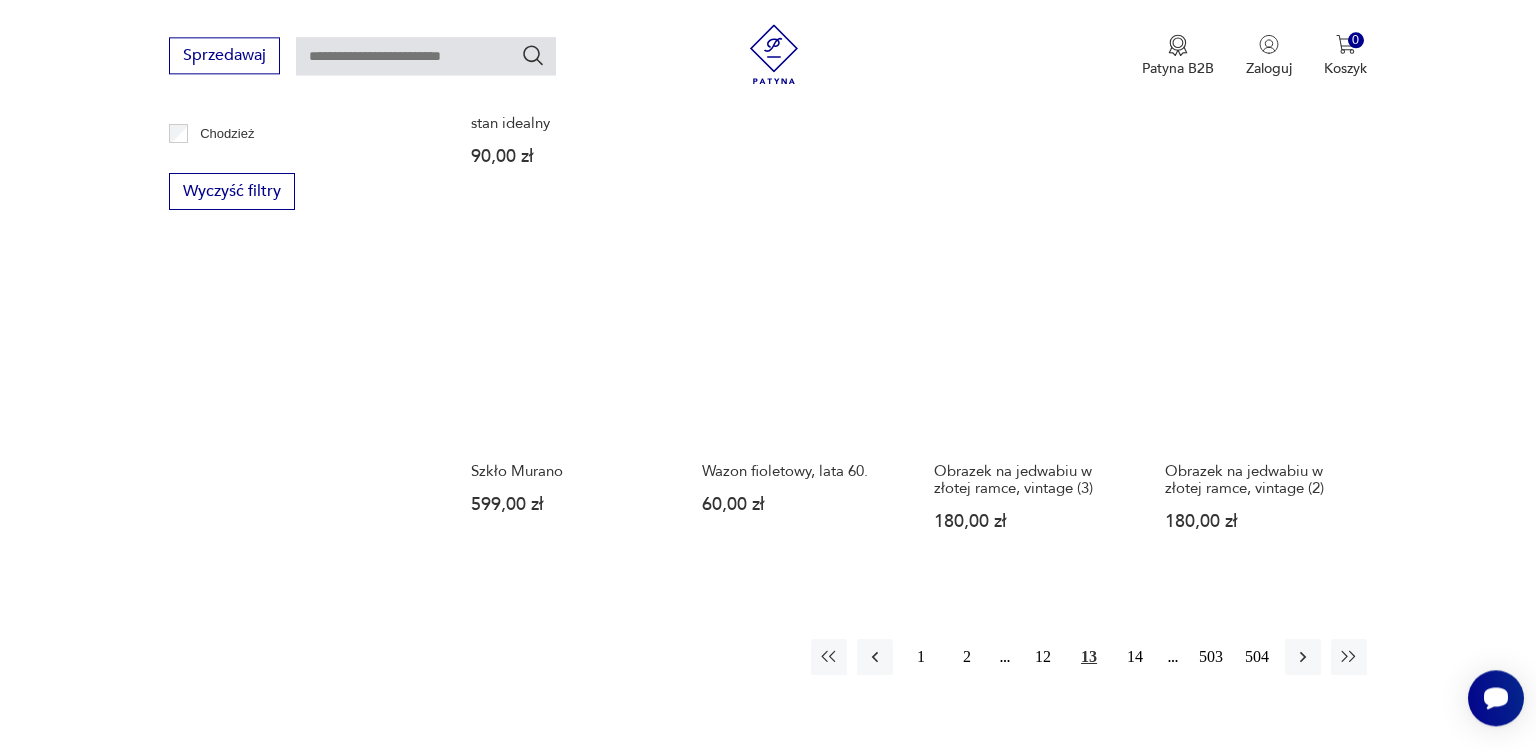 scroll, scrollTop: 1902, scrollLeft: 0, axis: vertical 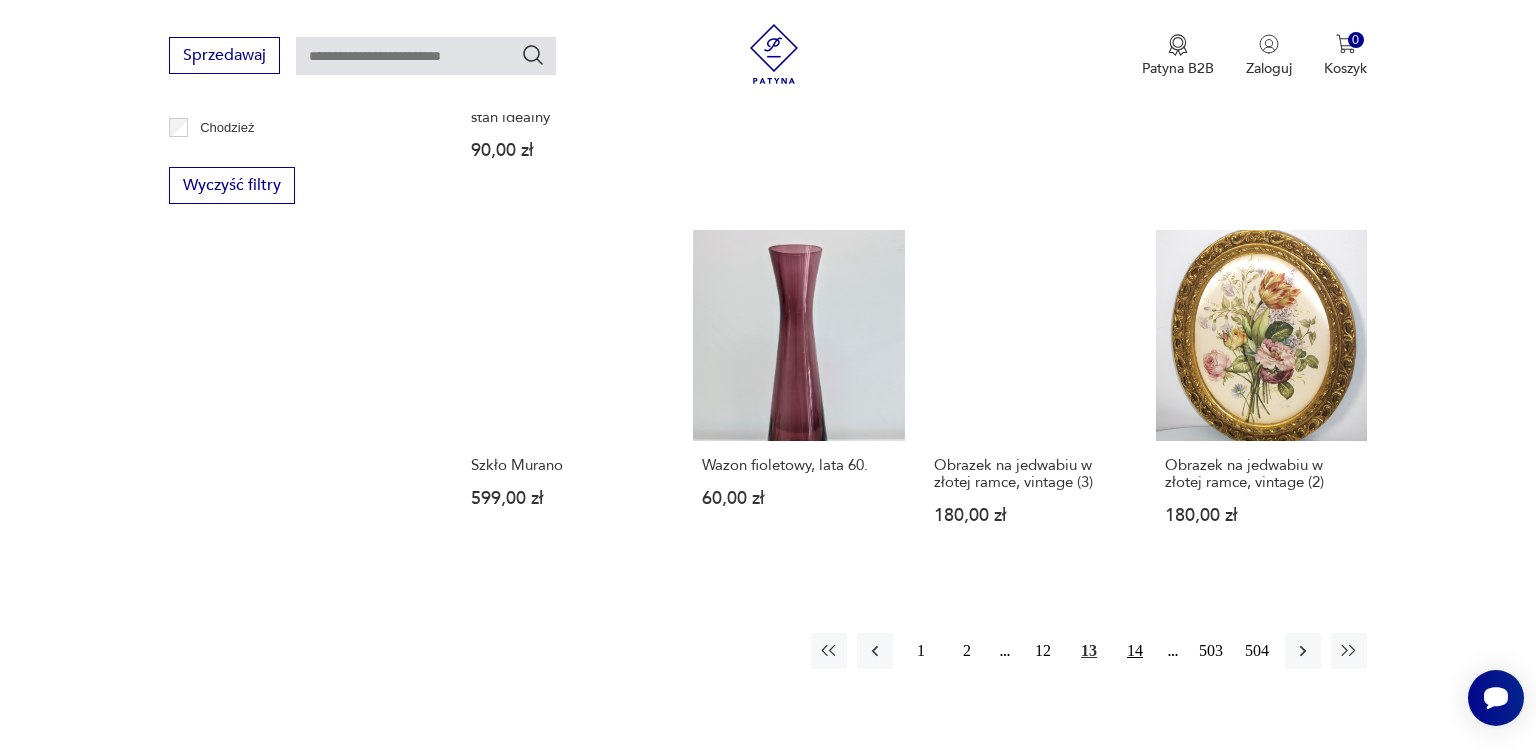 click on "14" at bounding box center [1135, 651] 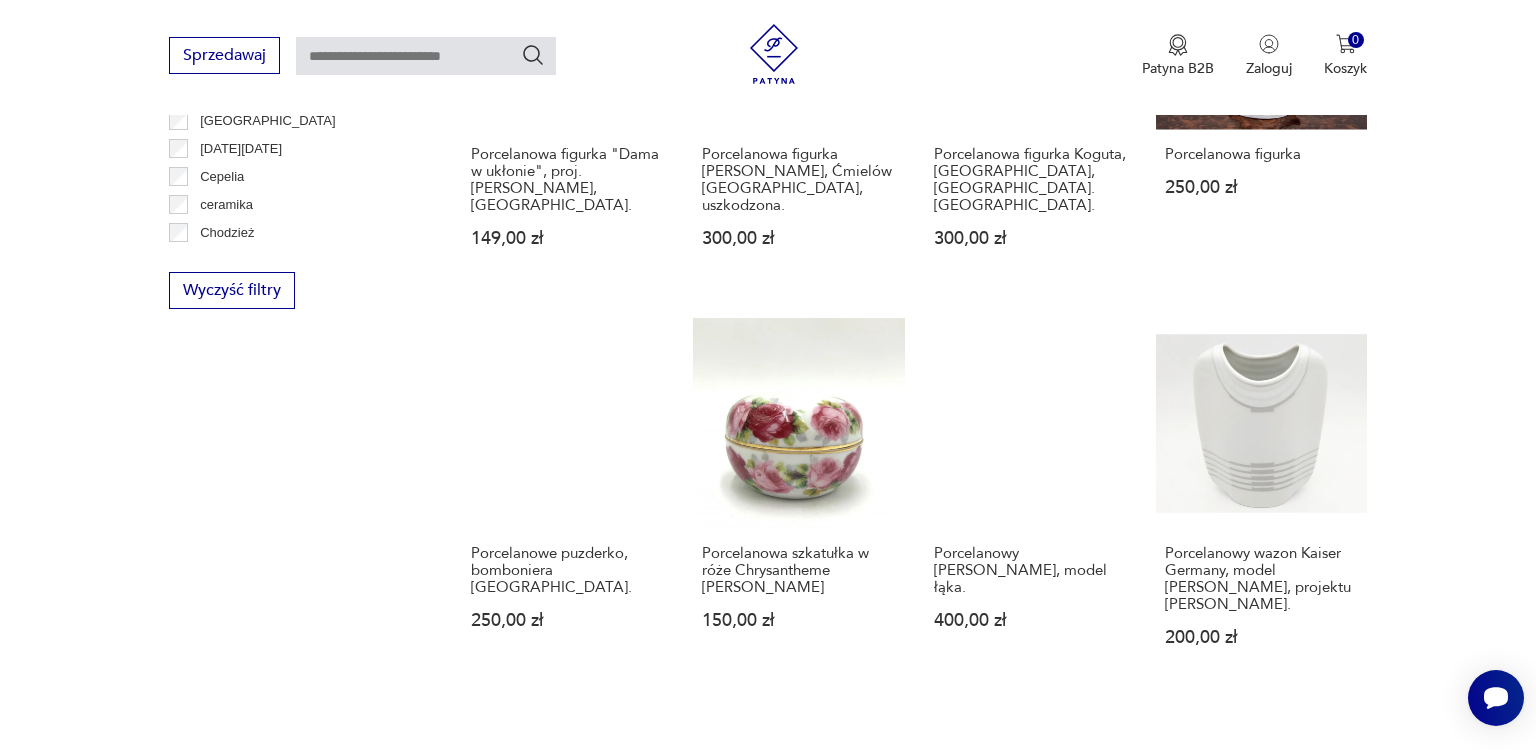 scroll, scrollTop: 1850, scrollLeft: 0, axis: vertical 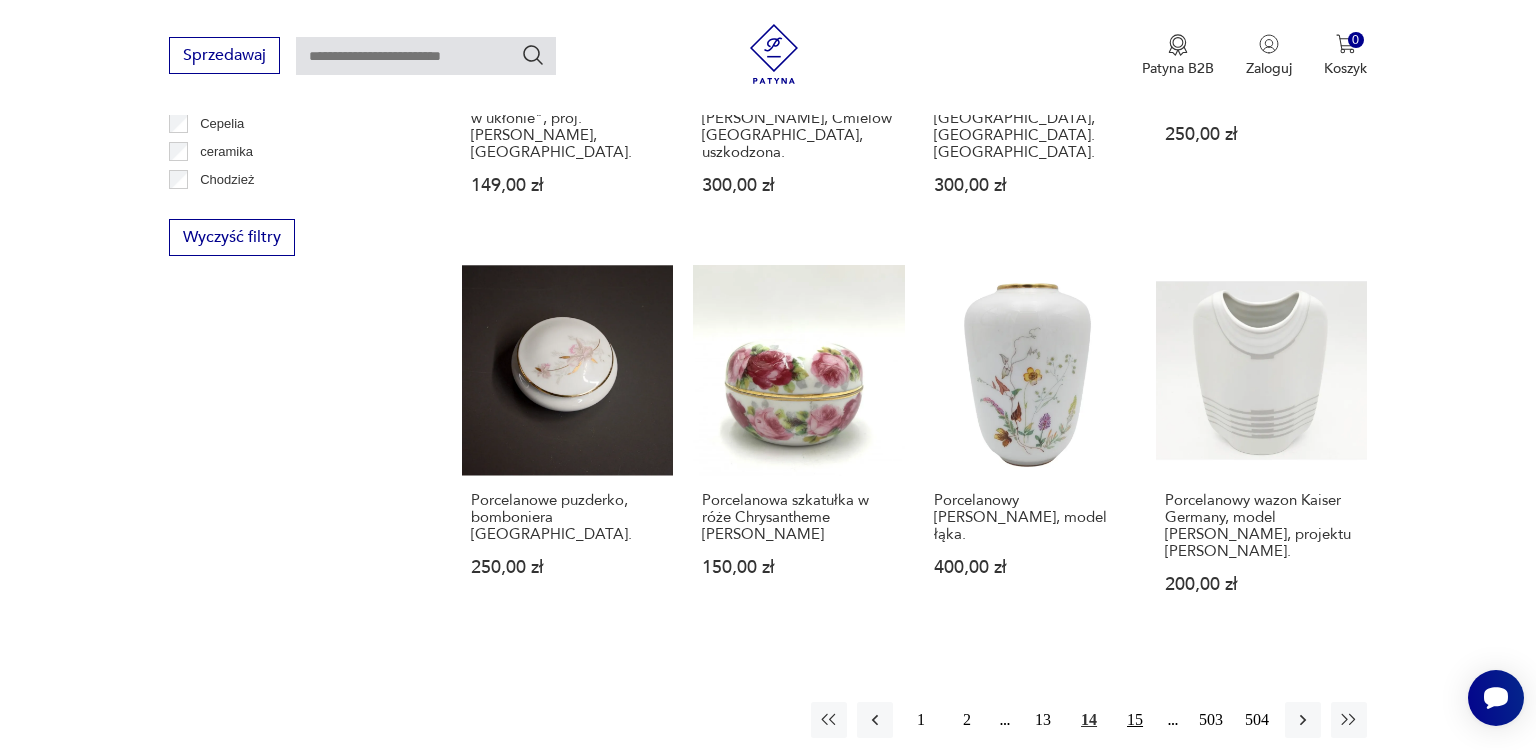click on "15" at bounding box center [1135, 720] 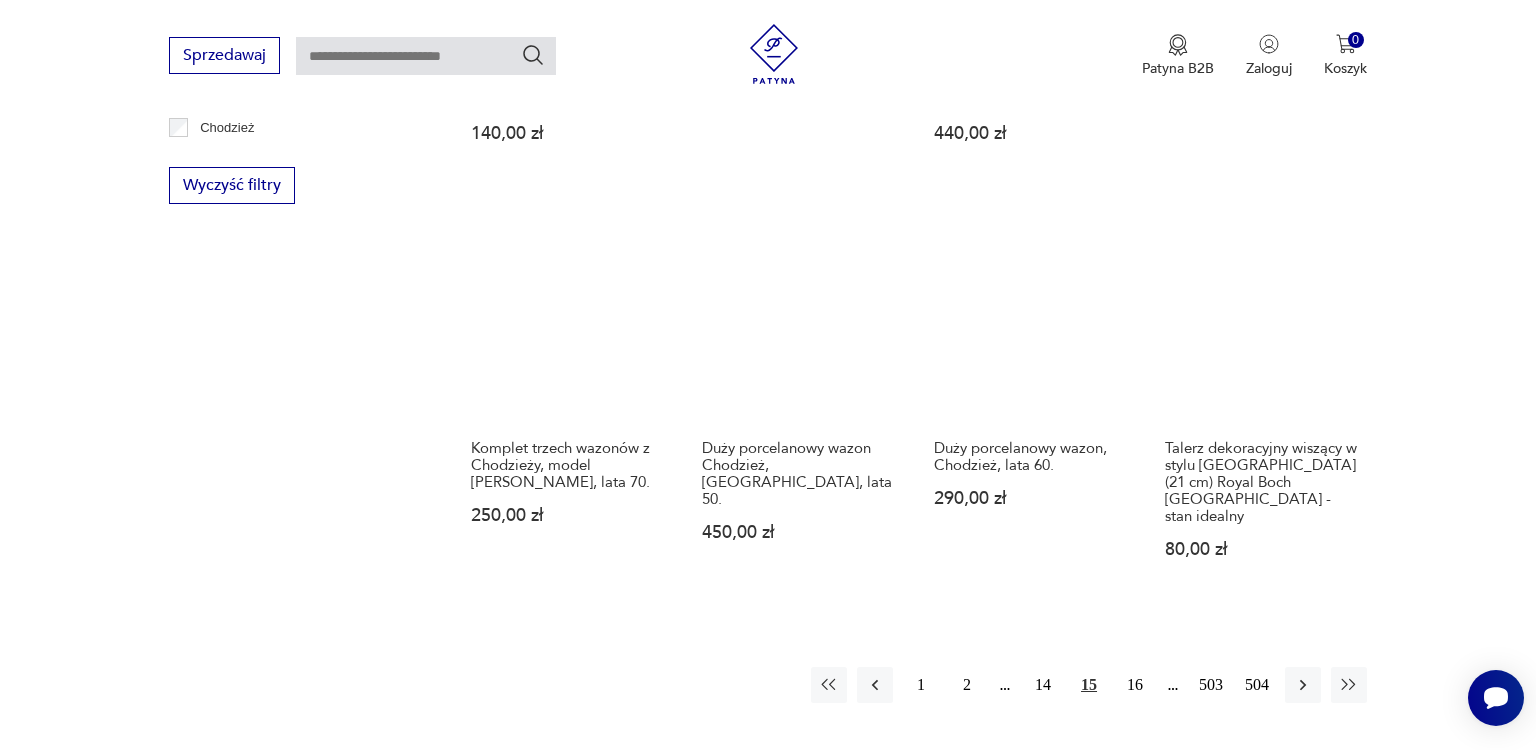 scroll, scrollTop: 1955, scrollLeft: 0, axis: vertical 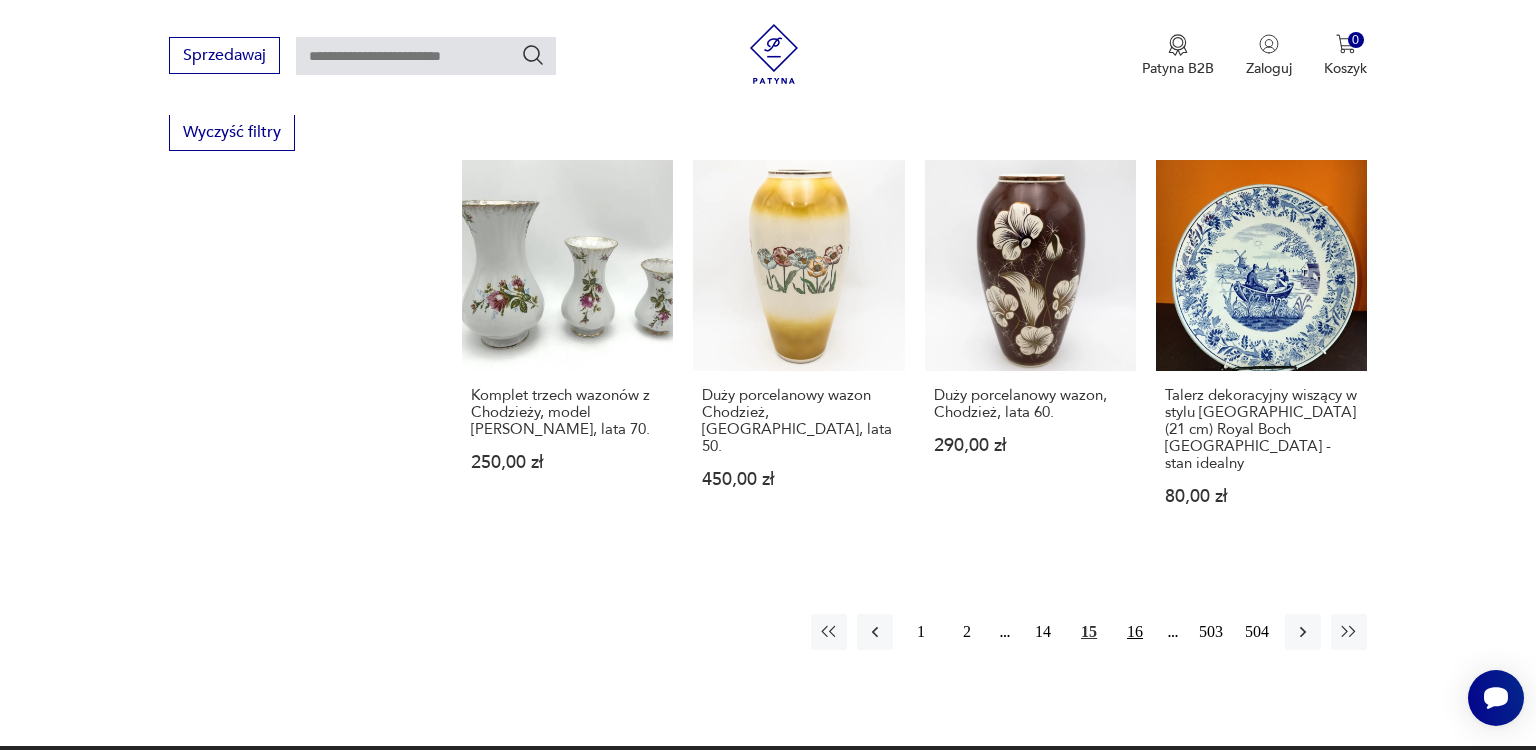 click on "16" at bounding box center (1135, 632) 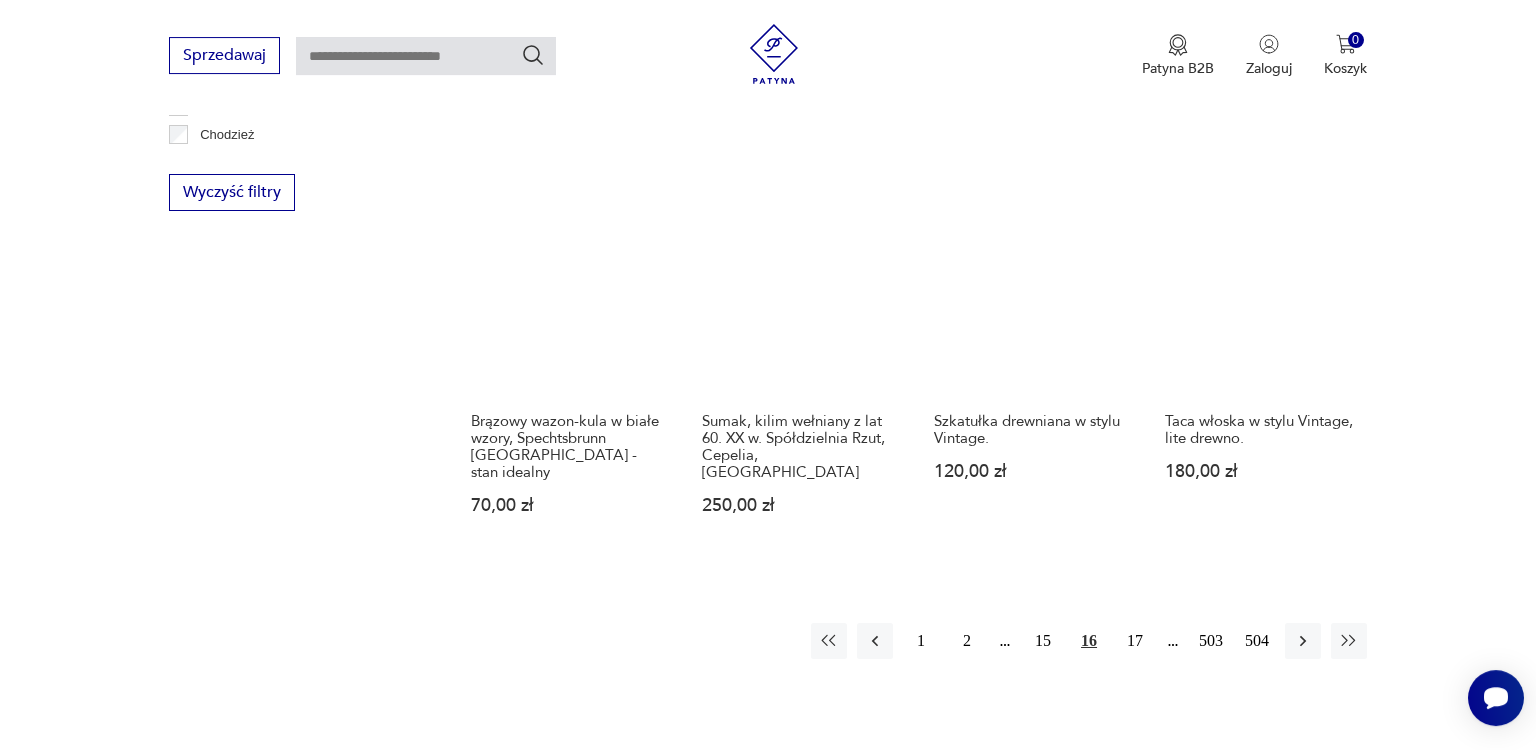 scroll, scrollTop: 1902, scrollLeft: 0, axis: vertical 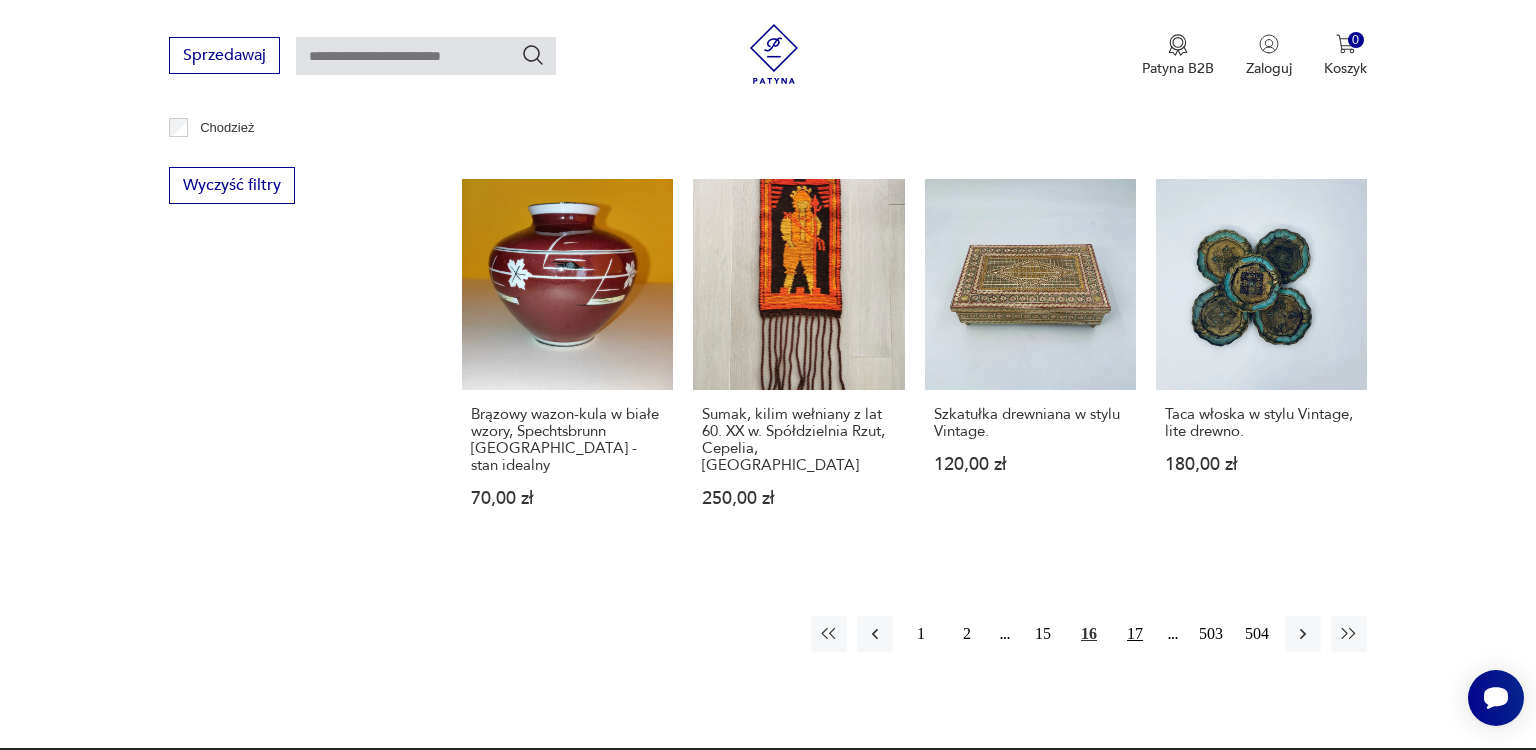 click on "17" at bounding box center [1135, 634] 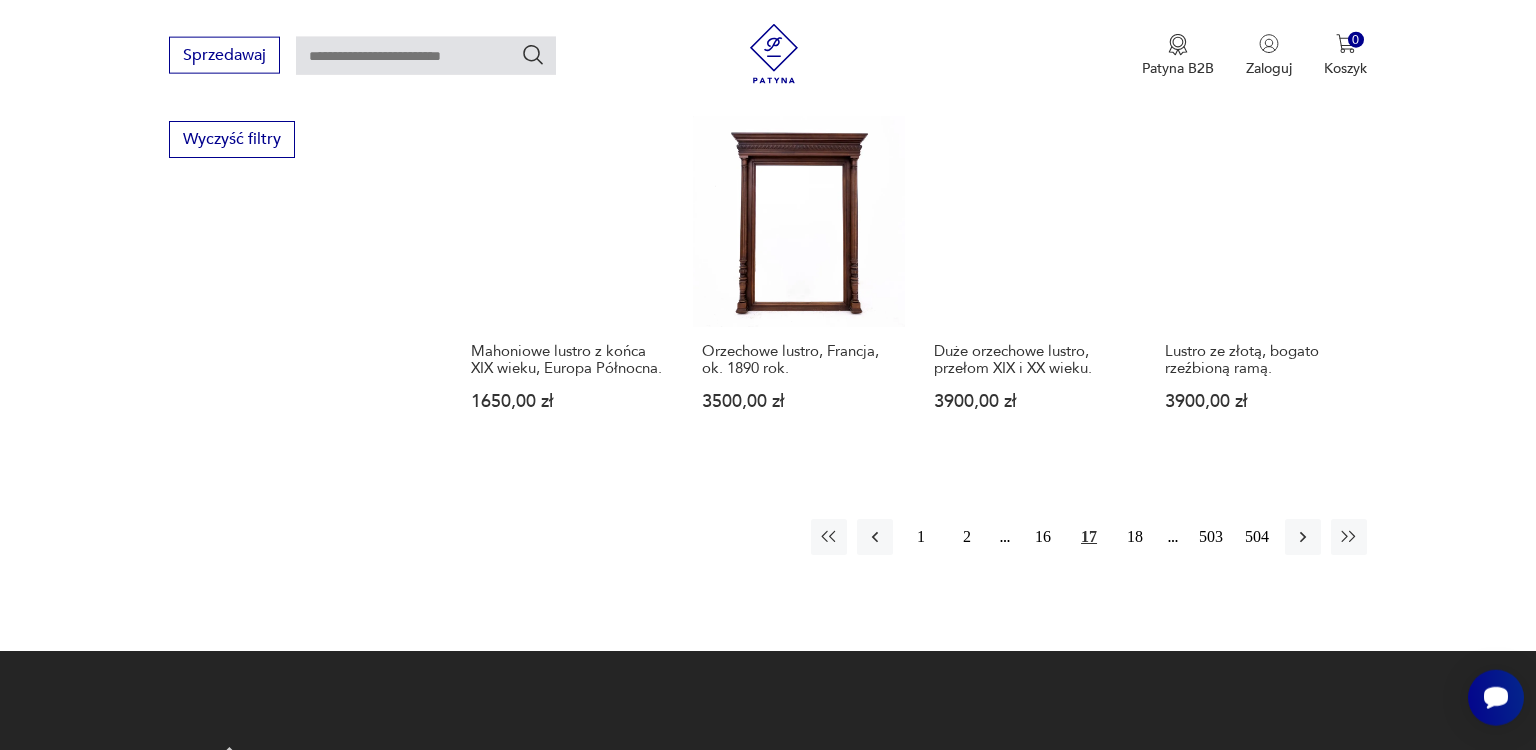 scroll, scrollTop: 1955, scrollLeft: 0, axis: vertical 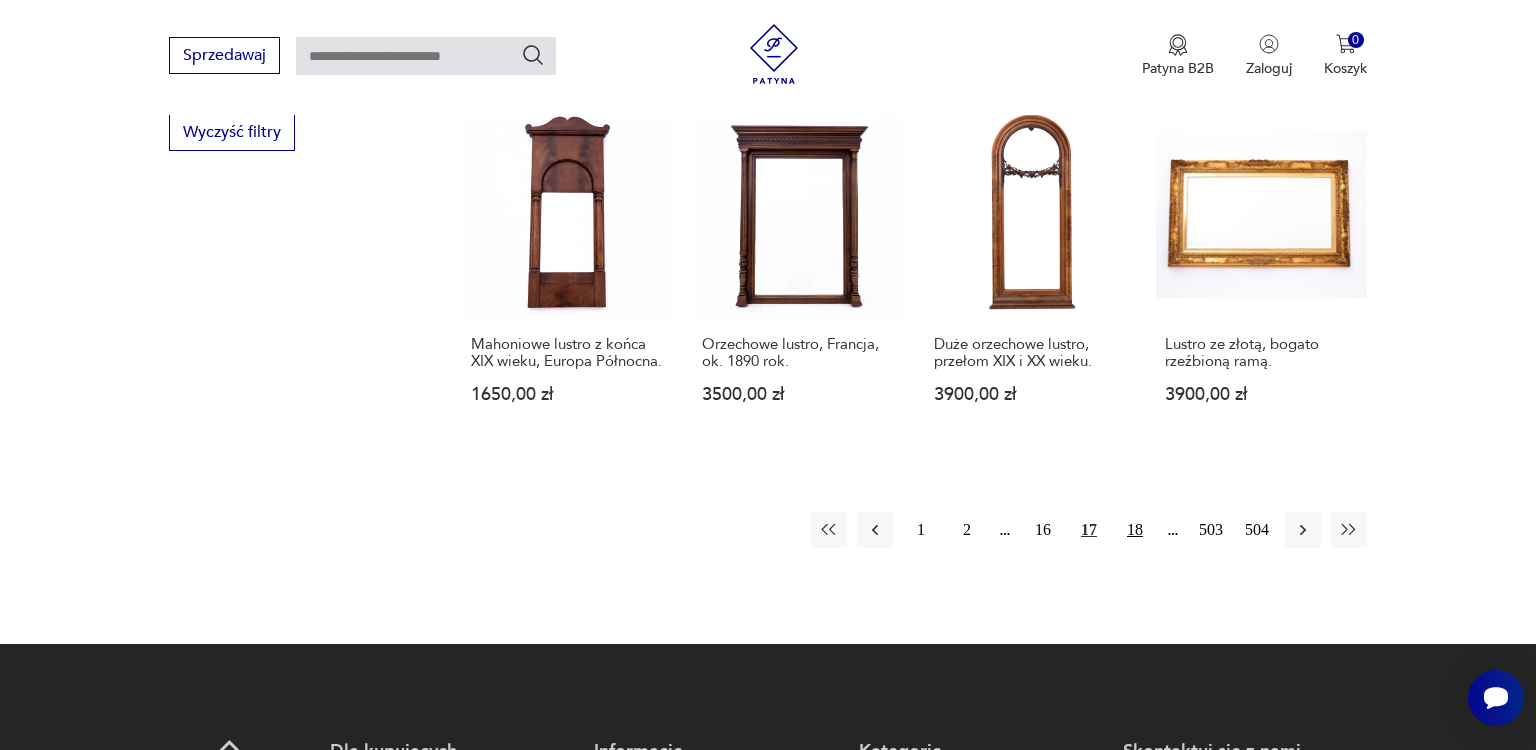 click on "18" at bounding box center (1135, 530) 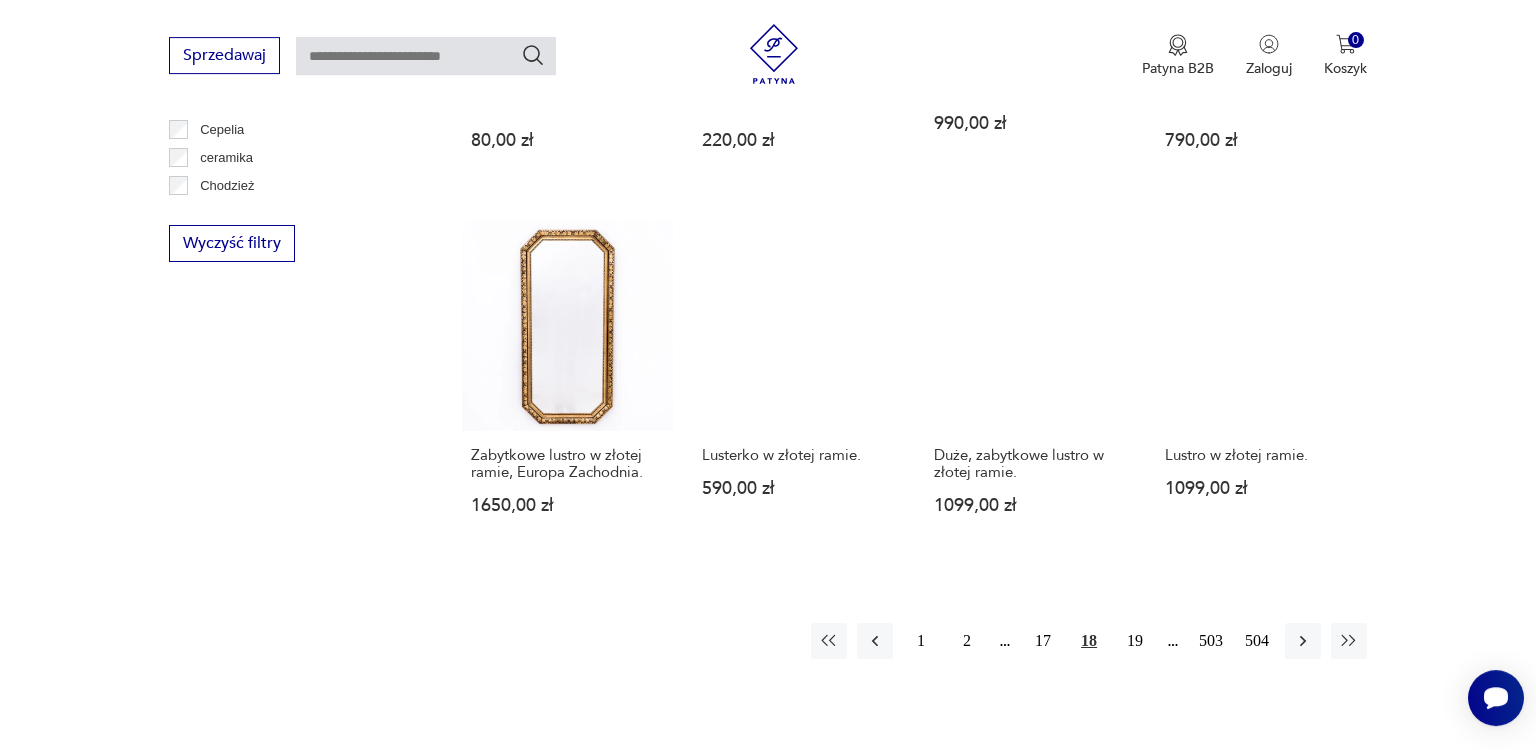 scroll, scrollTop: 1850, scrollLeft: 0, axis: vertical 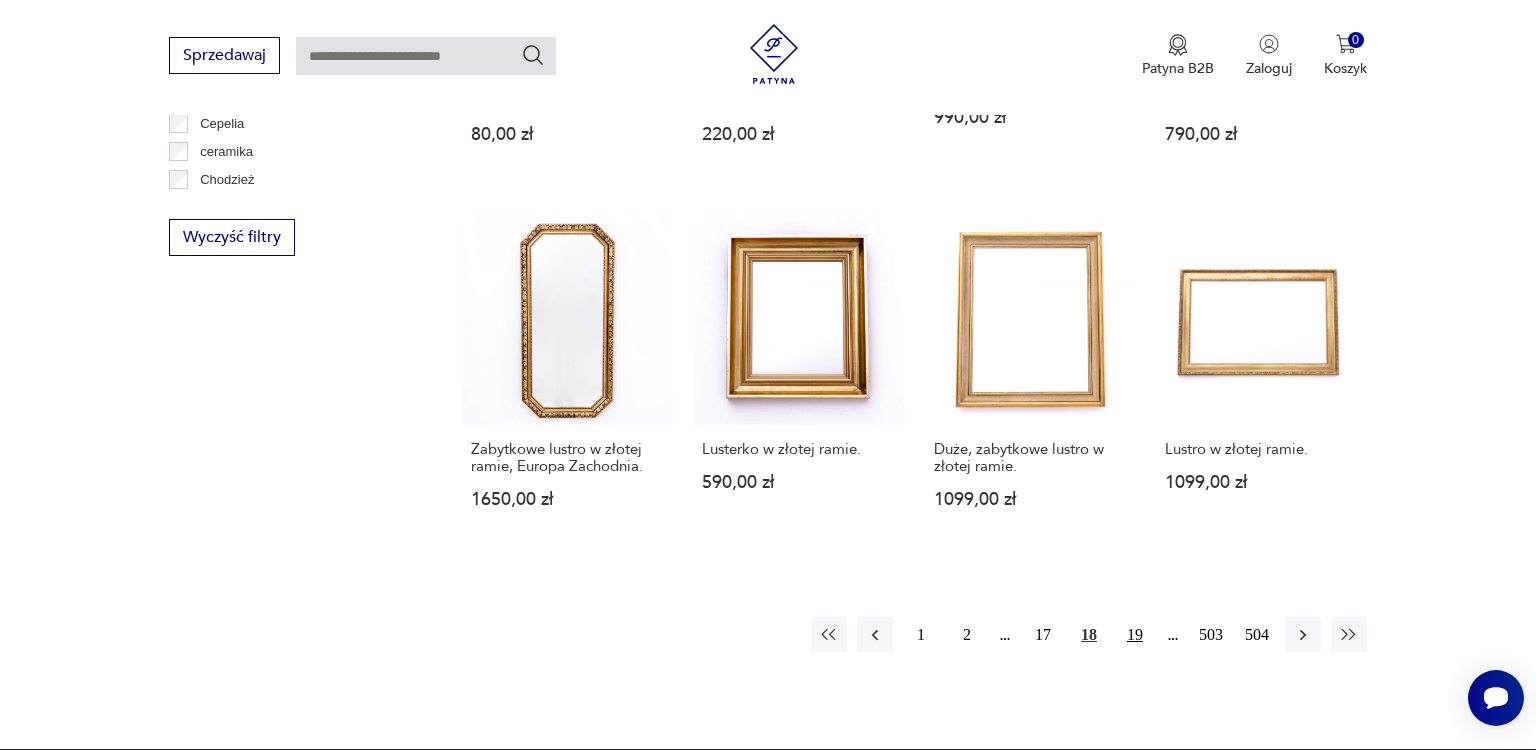 click on "19" at bounding box center (1135, 635) 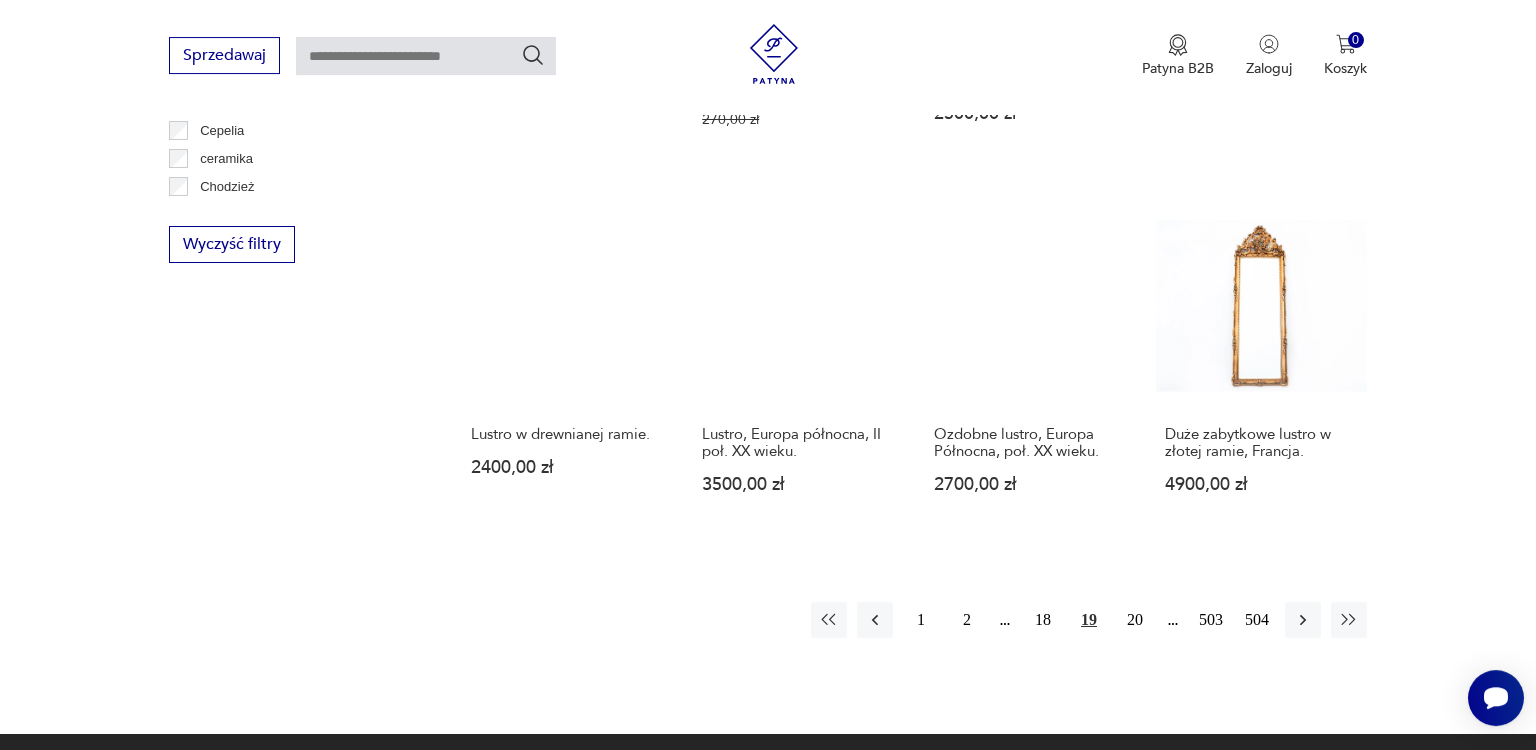 scroll, scrollTop: 1850, scrollLeft: 0, axis: vertical 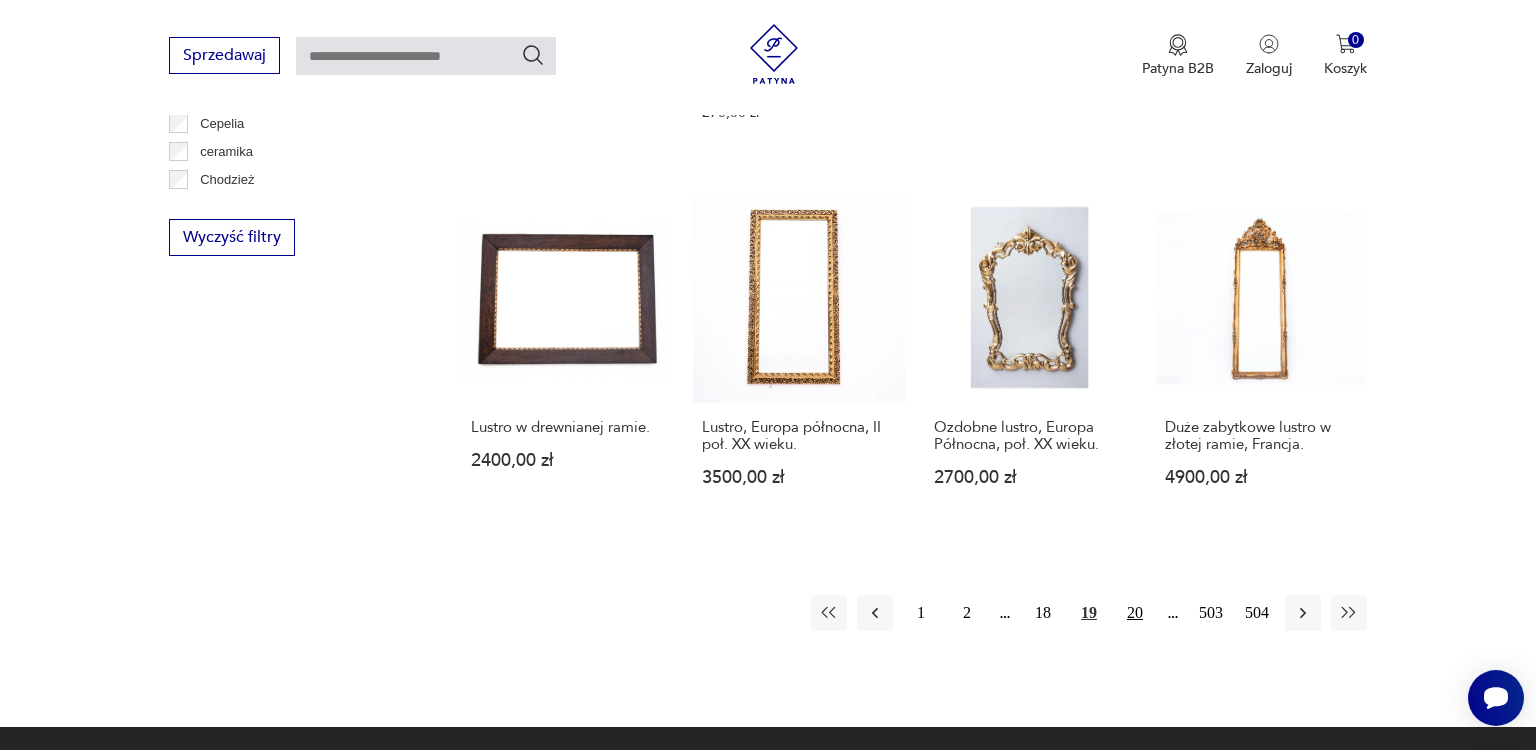 click on "20" at bounding box center (1135, 613) 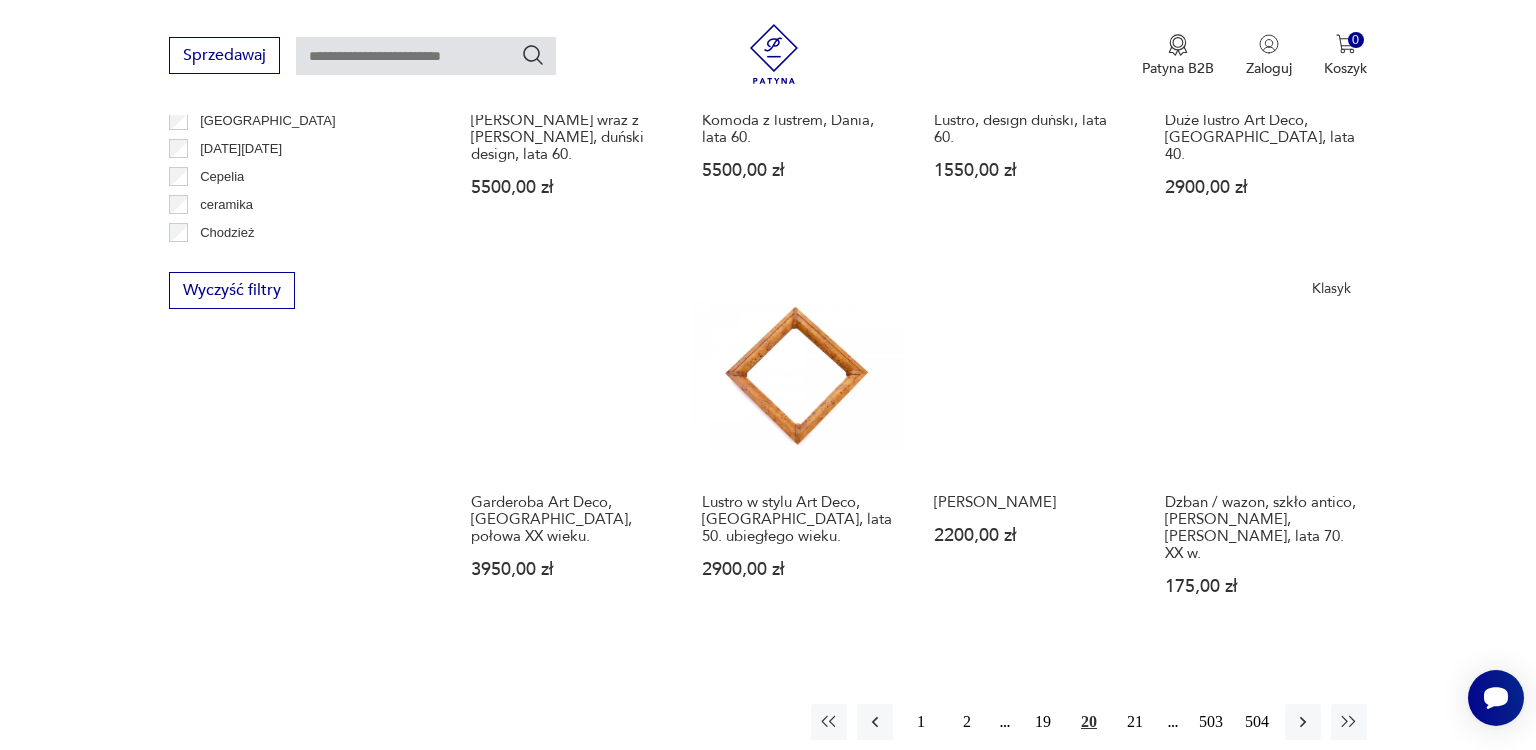 scroll, scrollTop: 1850, scrollLeft: 0, axis: vertical 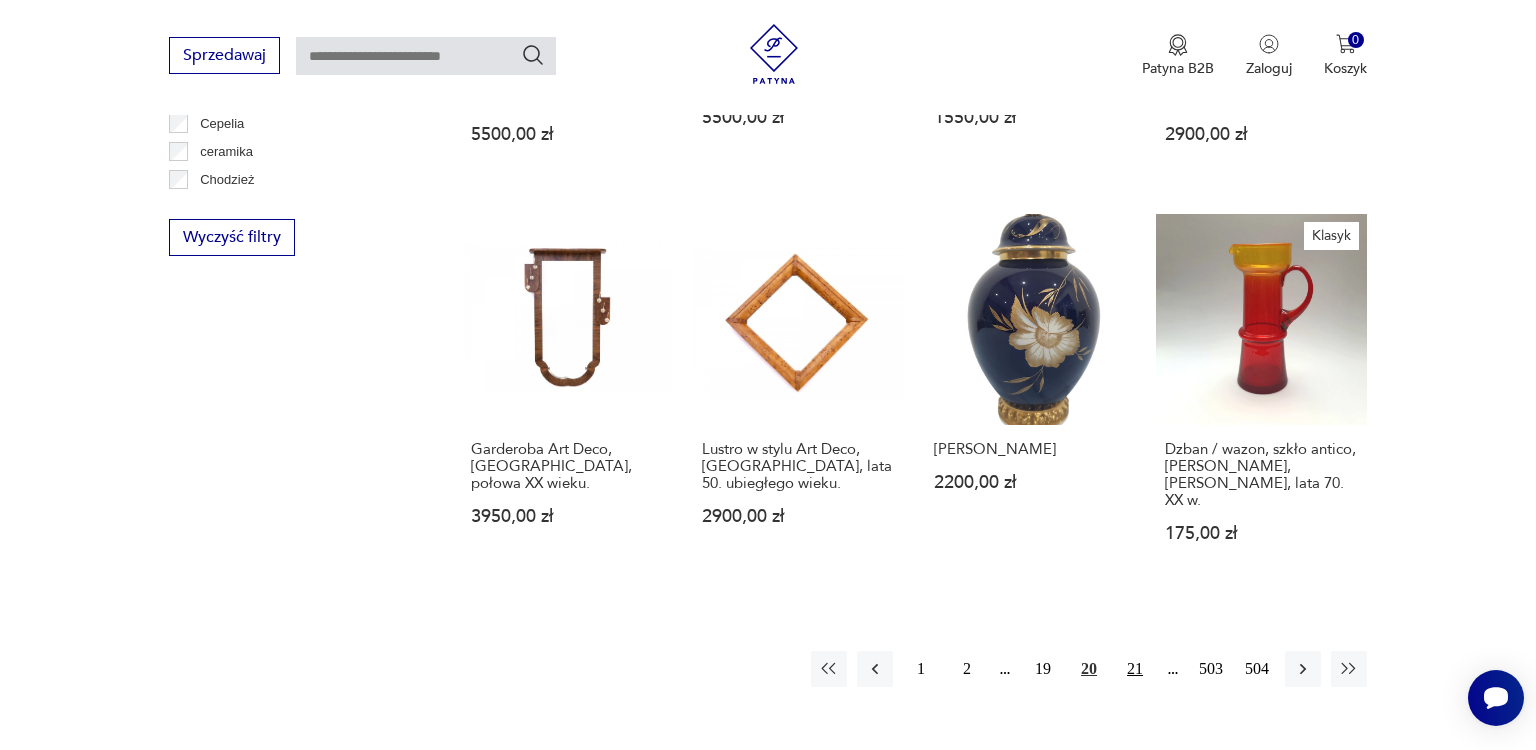 click on "21" at bounding box center [1135, 669] 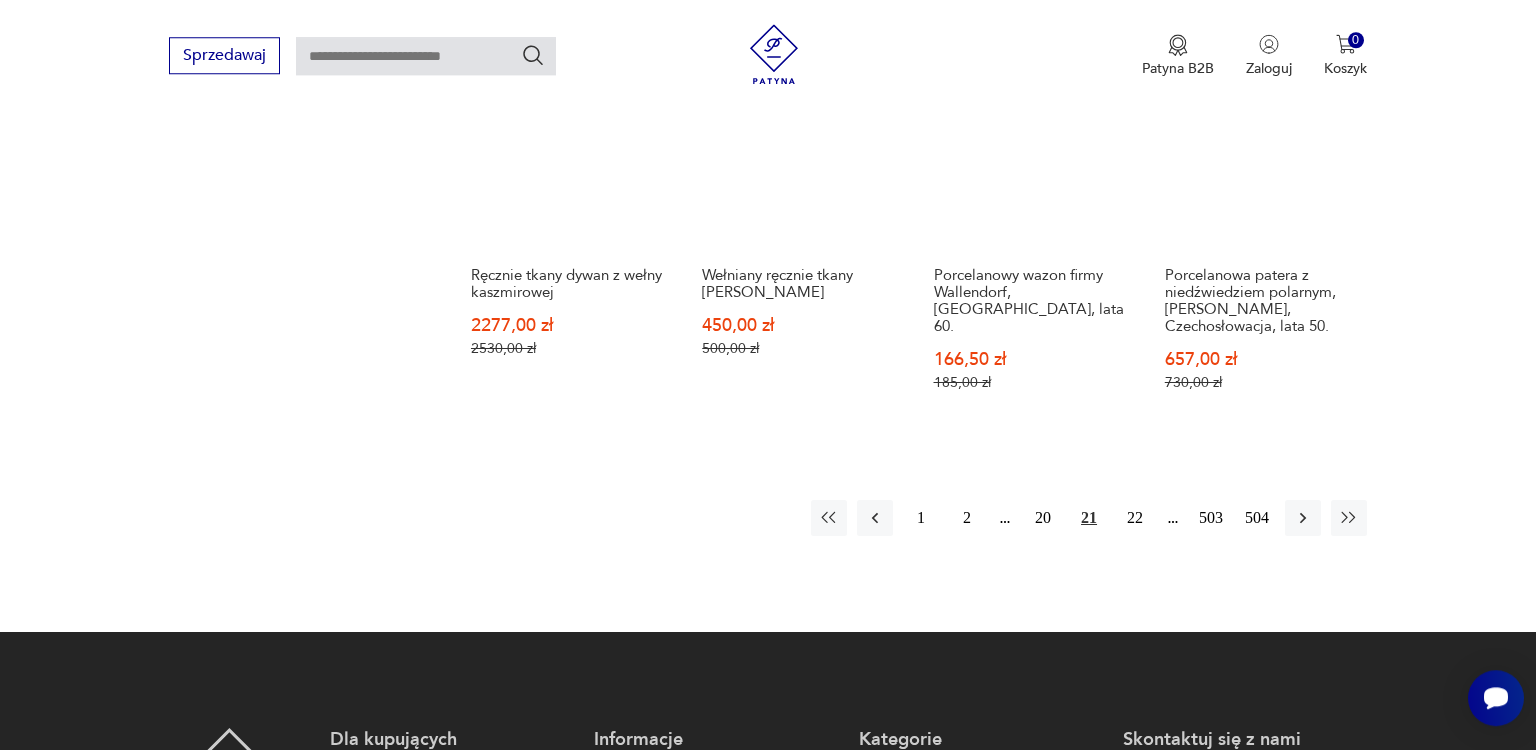 scroll, scrollTop: 2061, scrollLeft: 0, axis: vertical 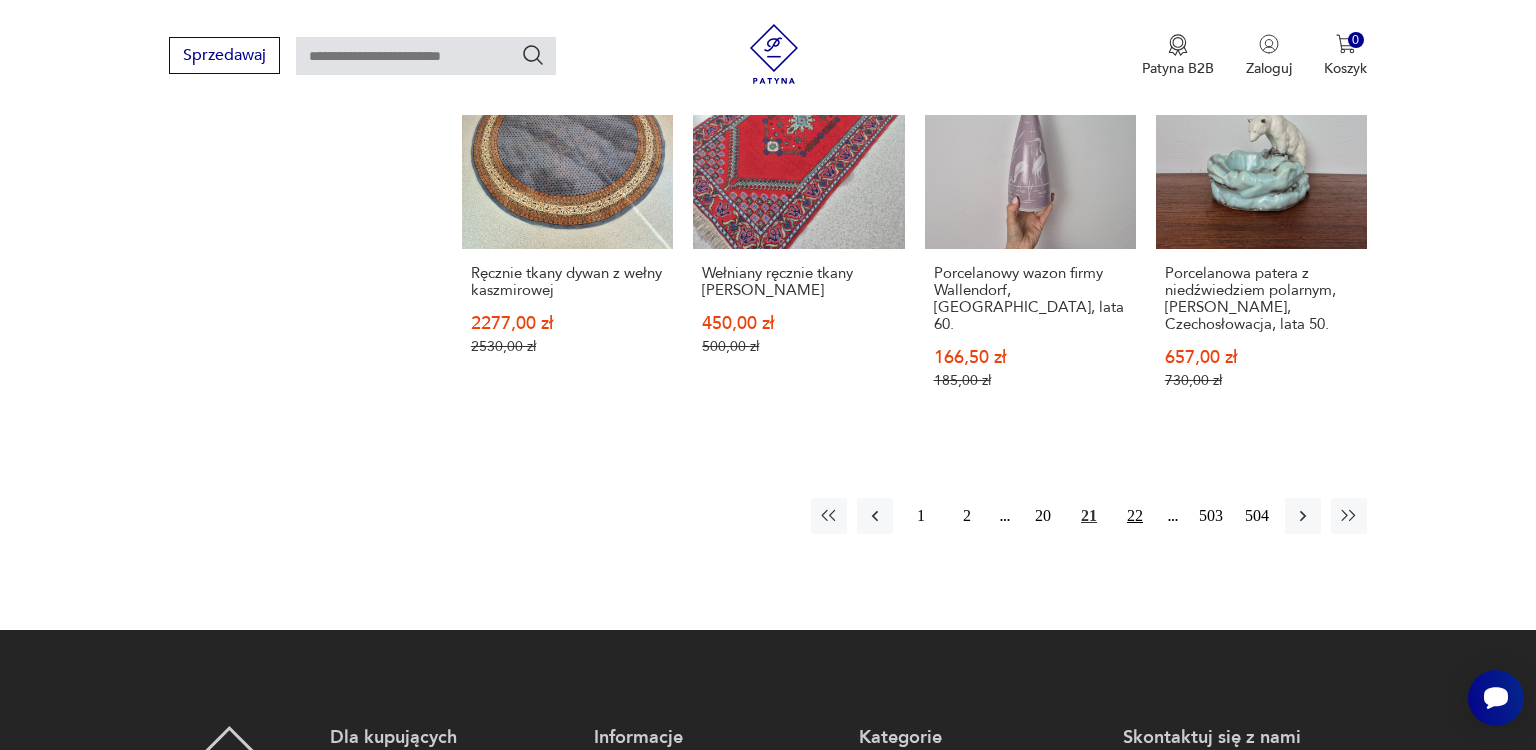 click on "22" at bounding box center (1135, 516) 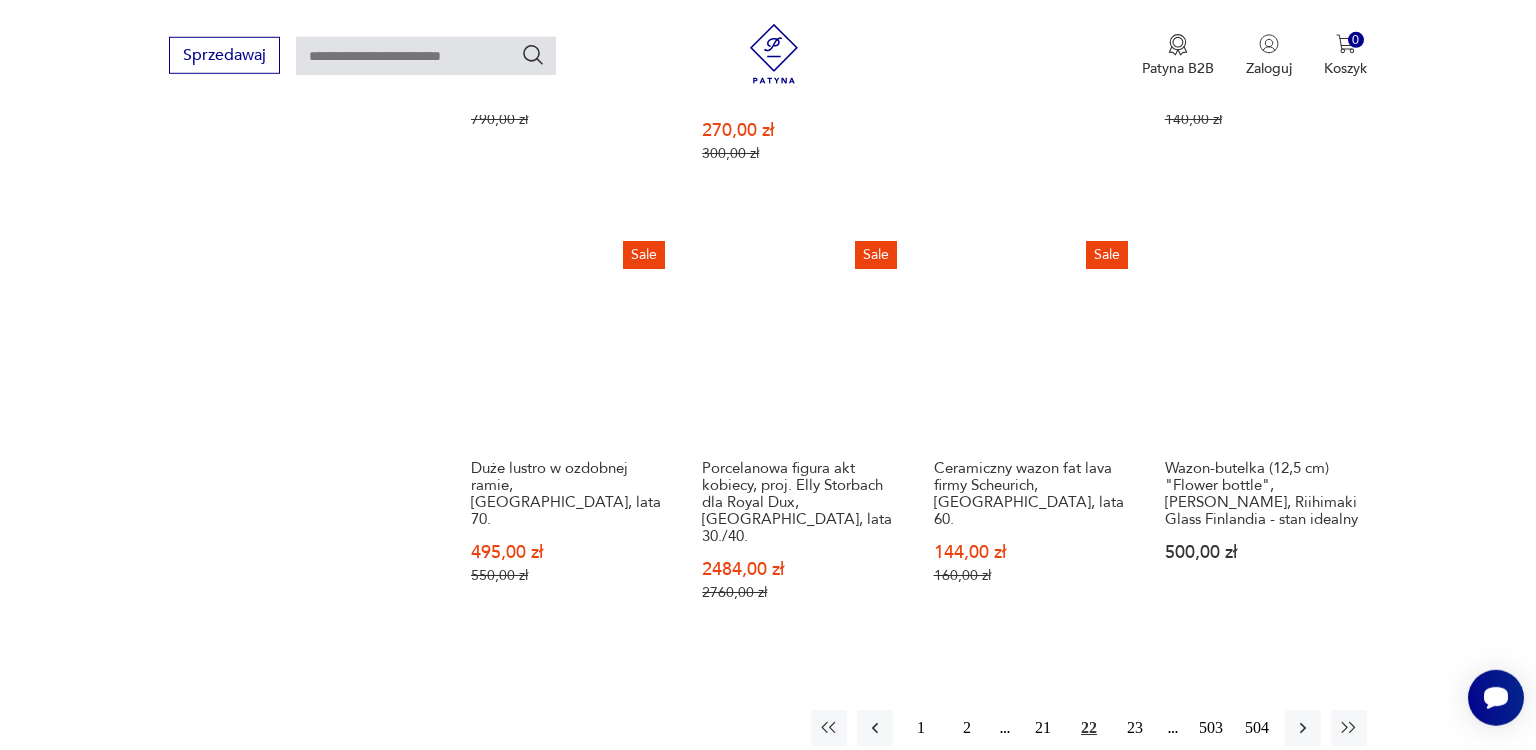 scroll, scrollTop: 2008, scrollLeft: 0, axis: vertical 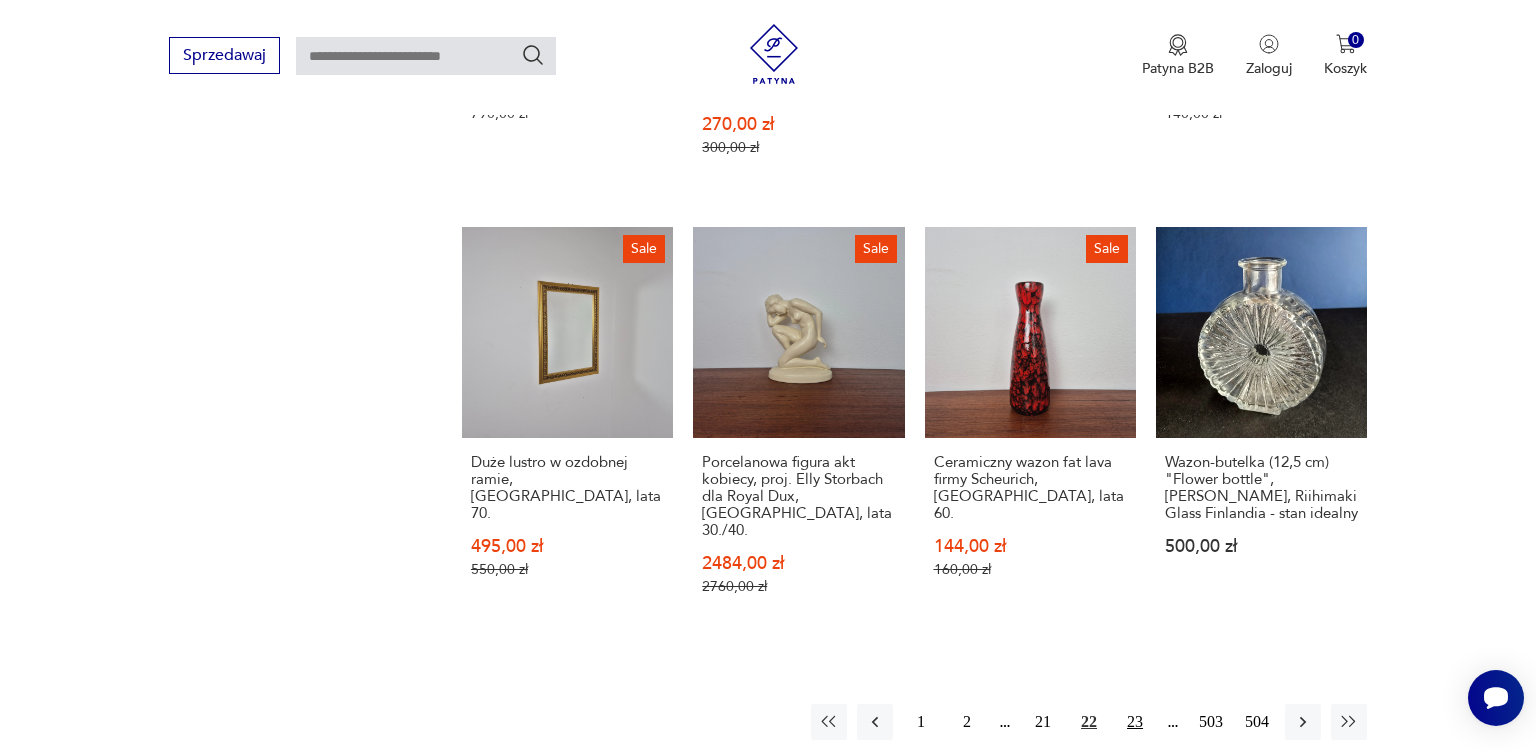 click on "23" at bounding box center [1135, 722] 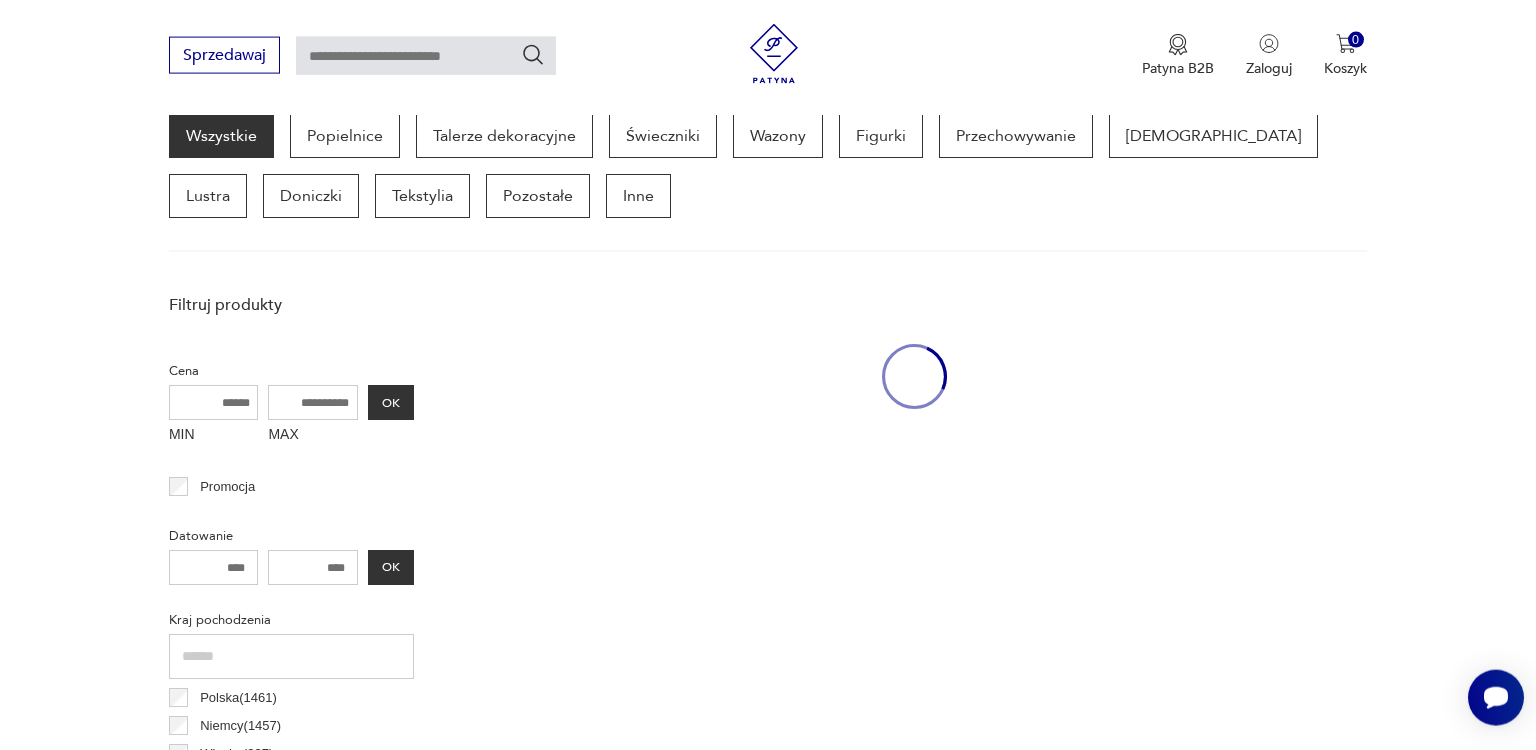 scroll, scrollTop: 530, scrollLeft: 0, axis: vertical 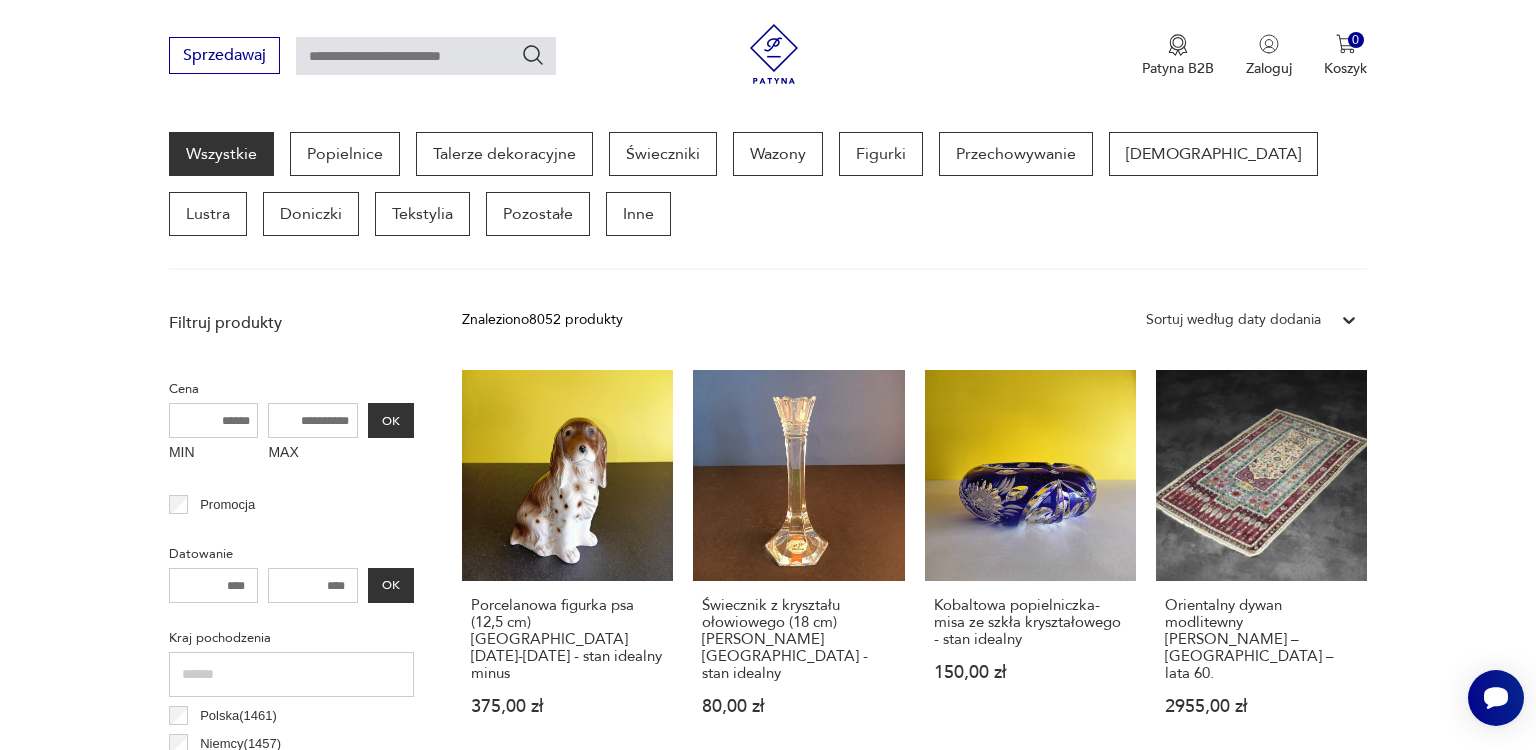 click at bounding box center (1496, 698) 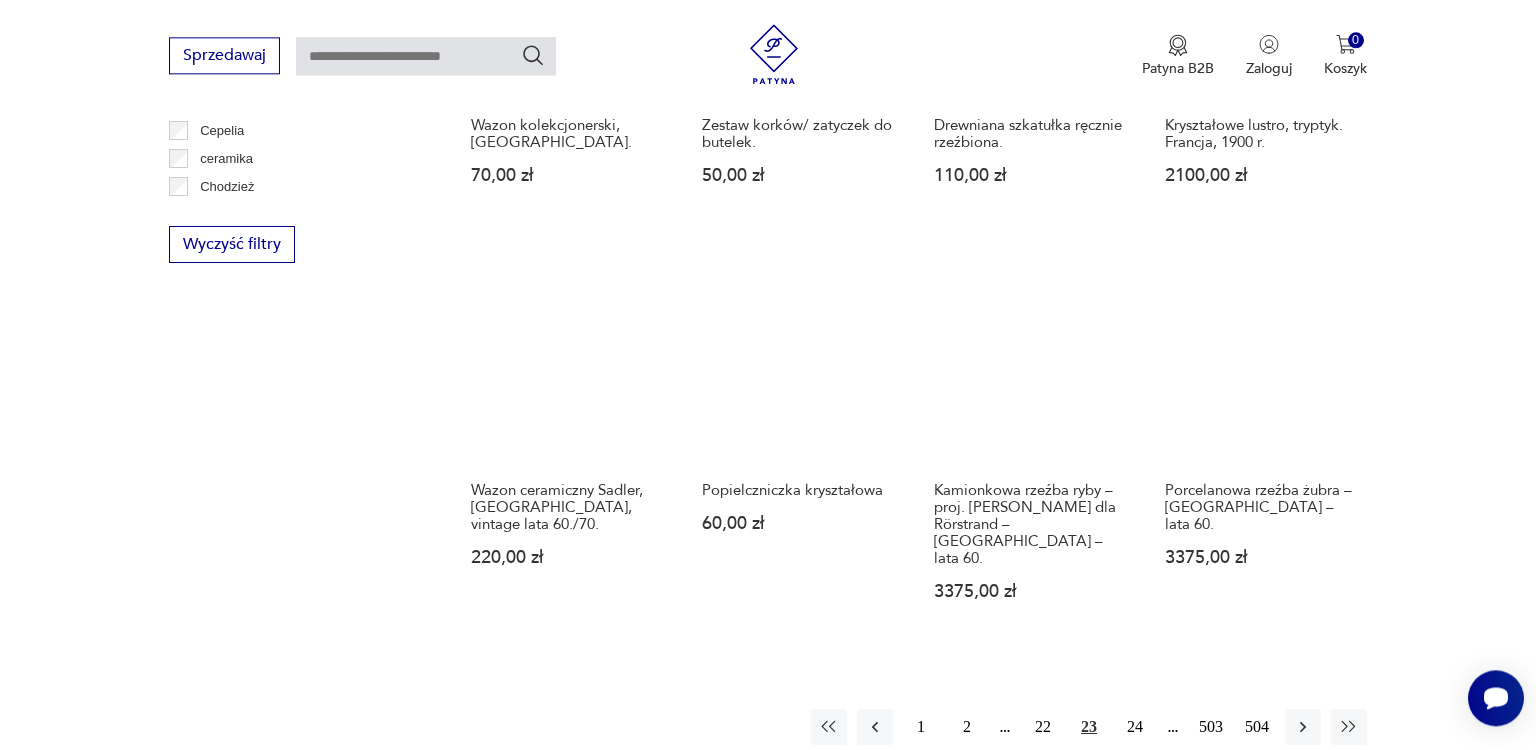 scroll, scrollTop: 1850, scrollLeft: 0, axis: vertical 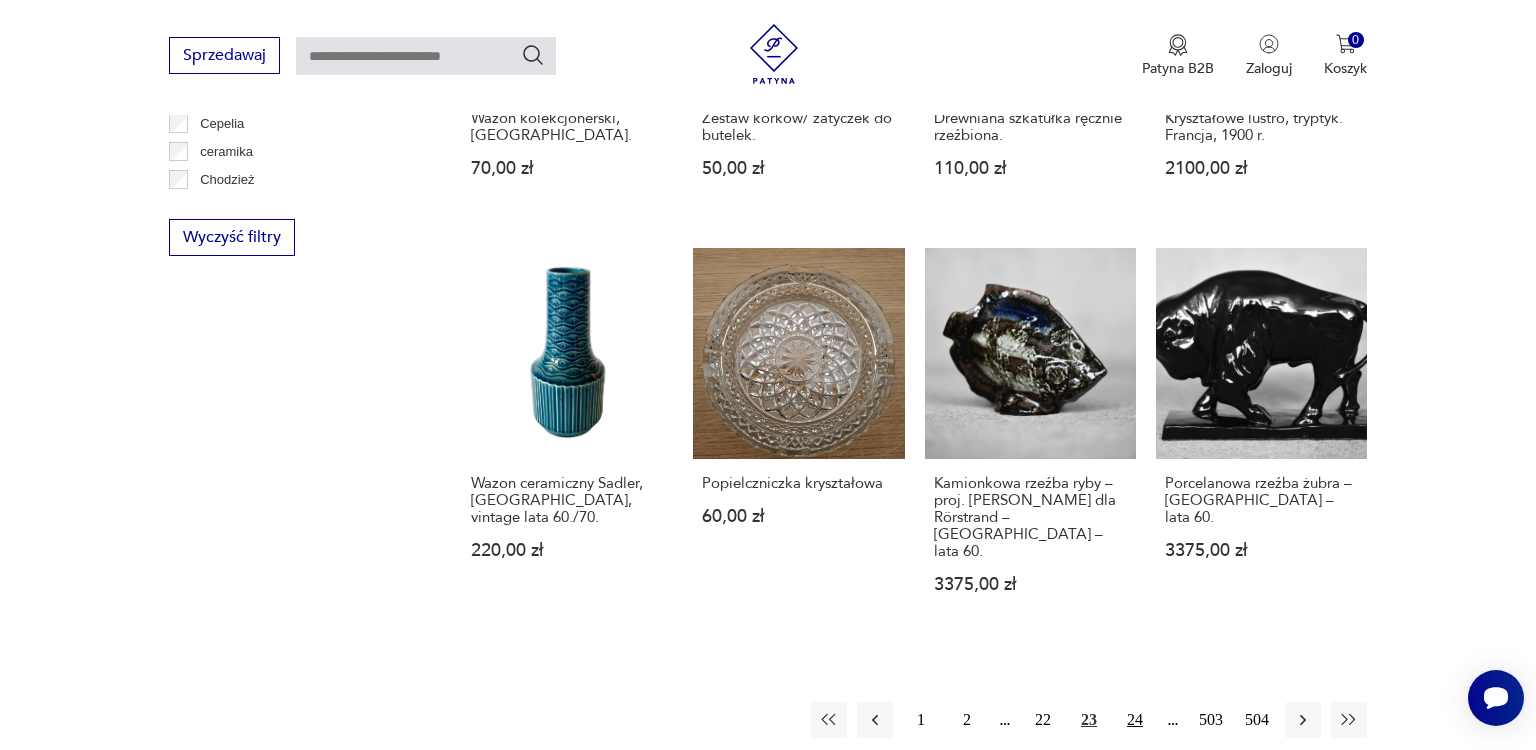 click on "24" at bounding box center (1135, 720) 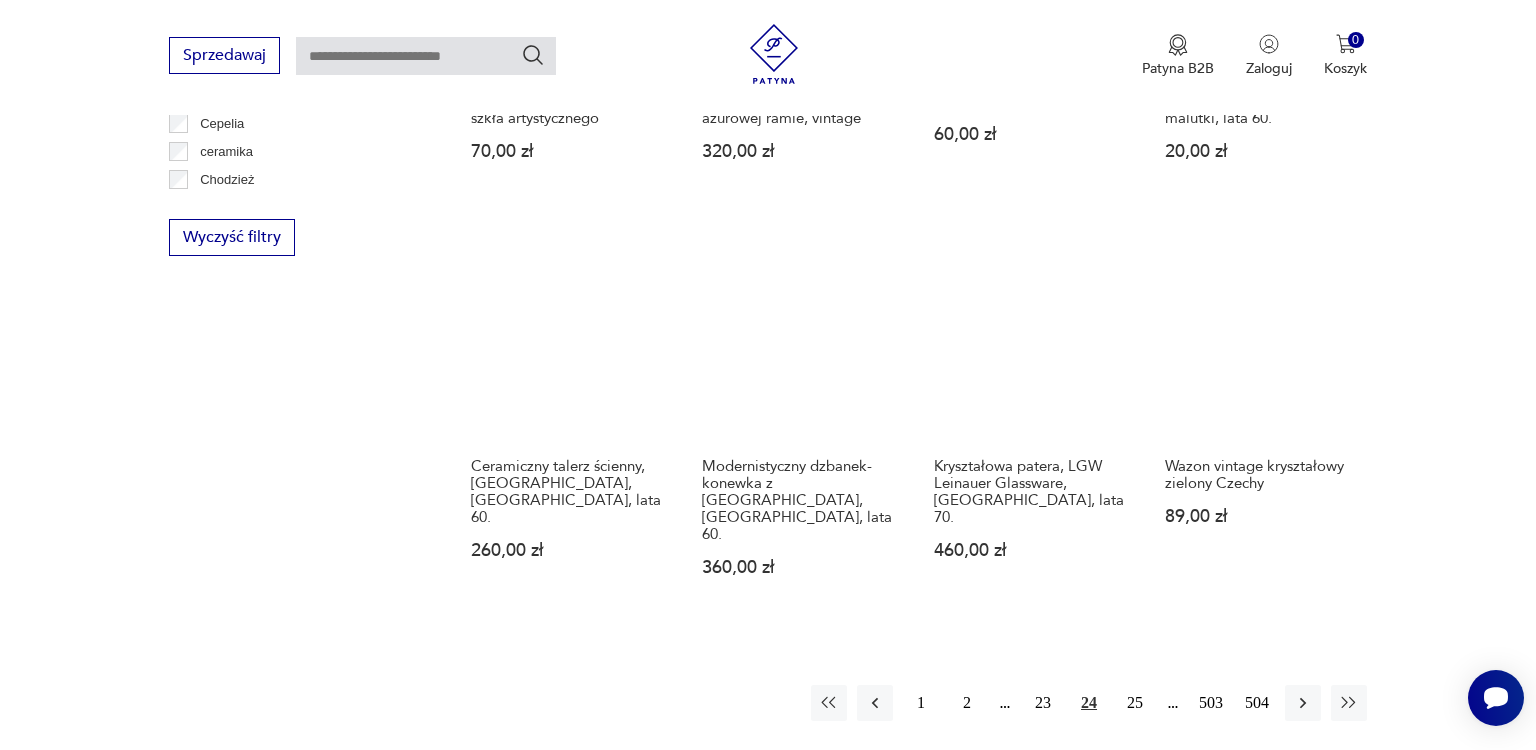 scroll, scrollTop: 1902, scrollLeft: 0, axis: vertical 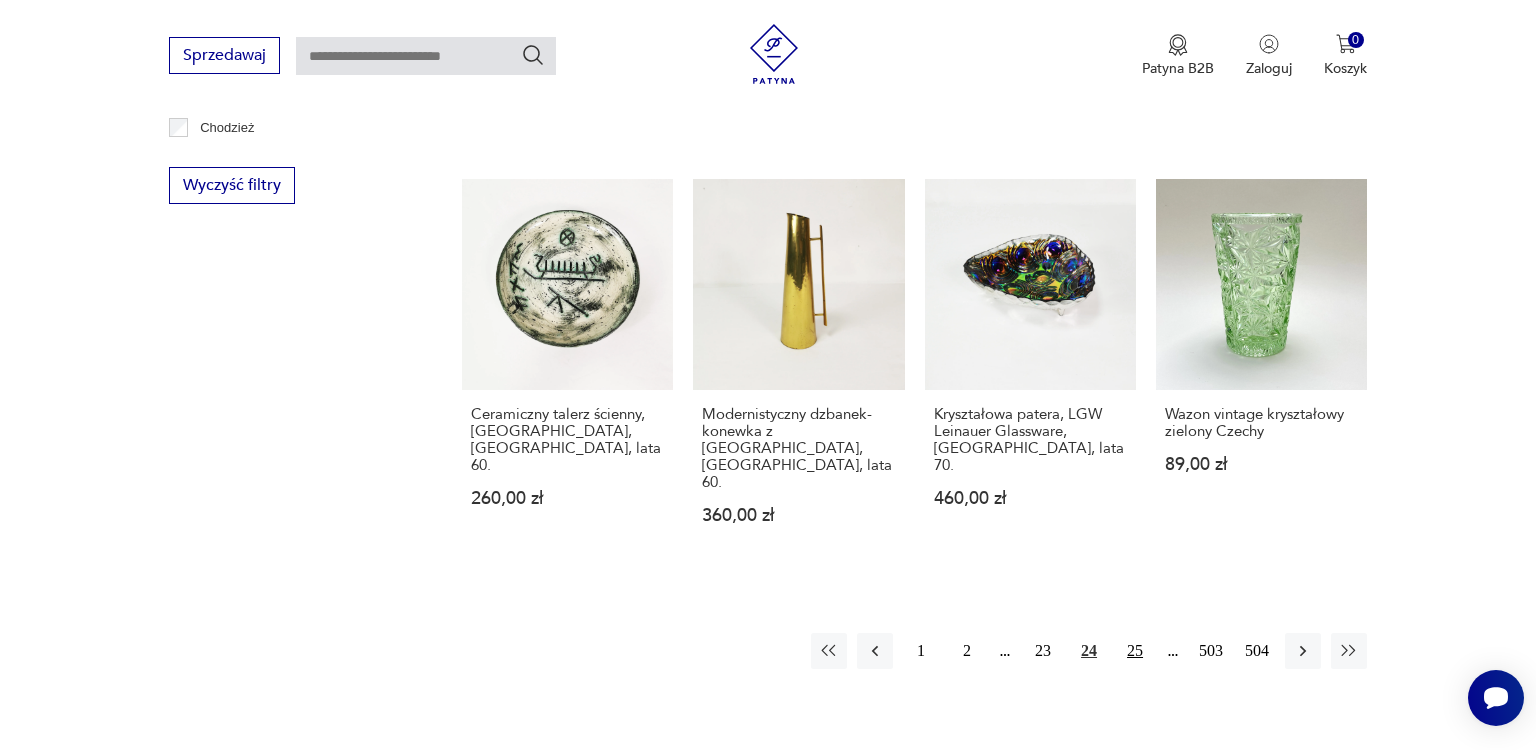 click on "25" at bounding box center [1135, 651] 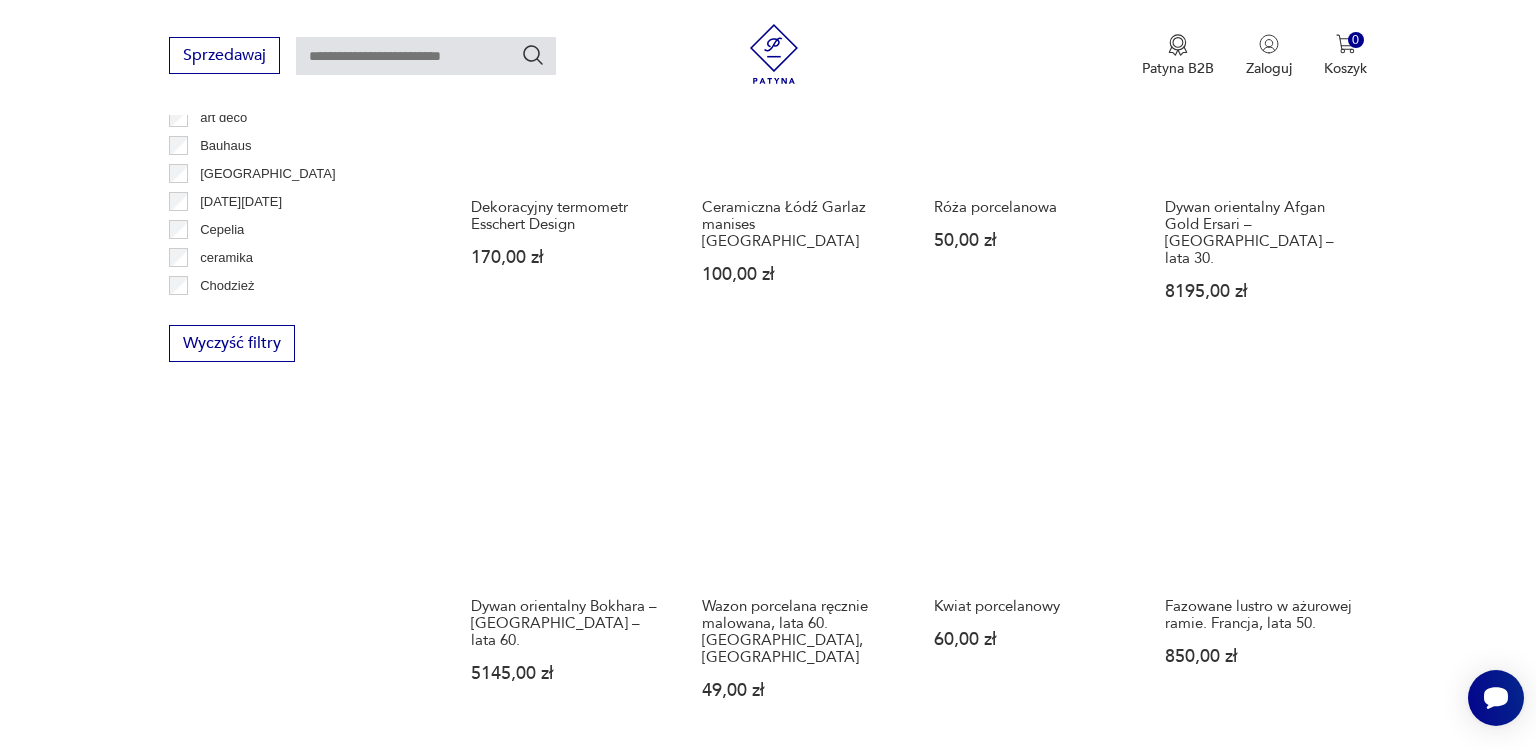 scroll, scrollTop: 1797, scrollLeft: 0, axis: vertical 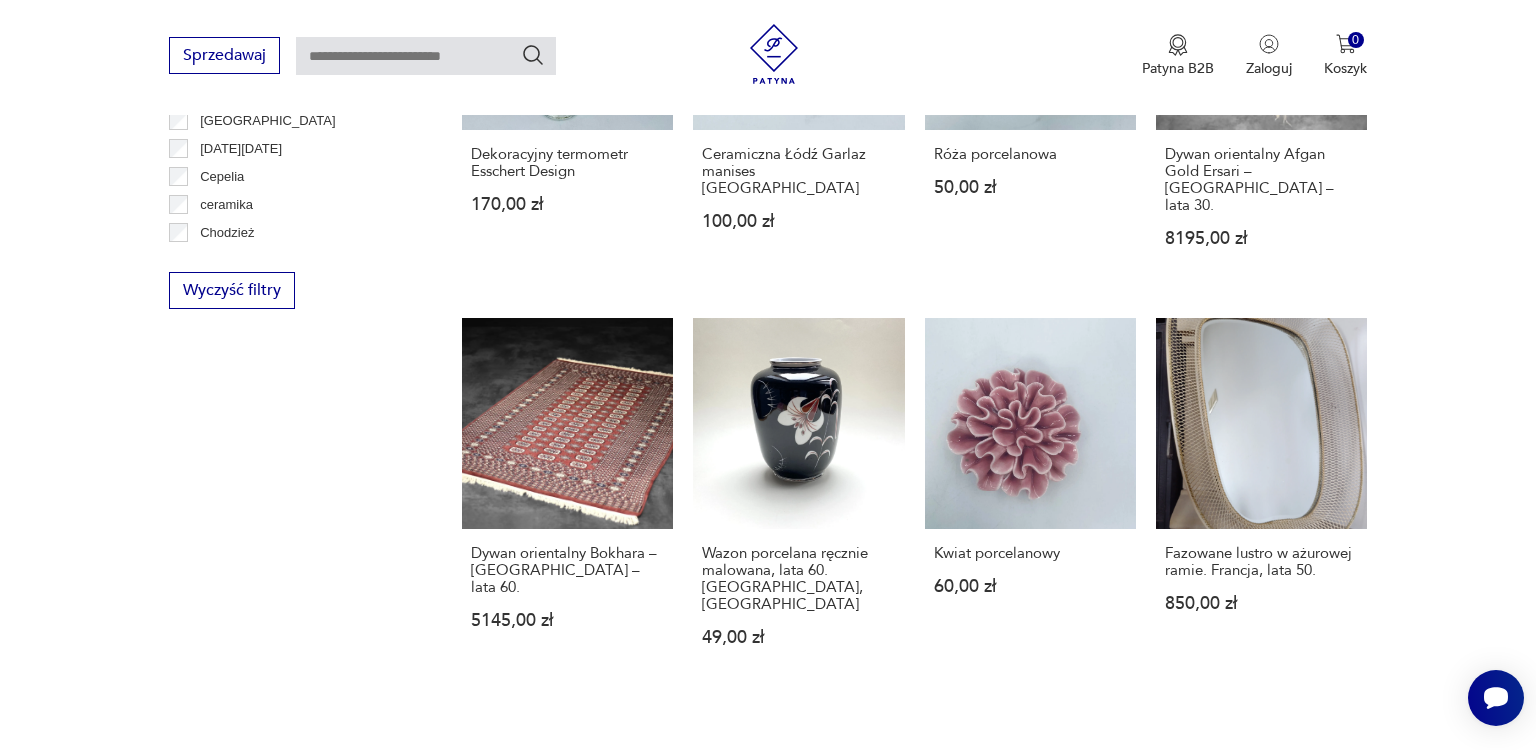 click on "26" at bounding box center (1135, 773) 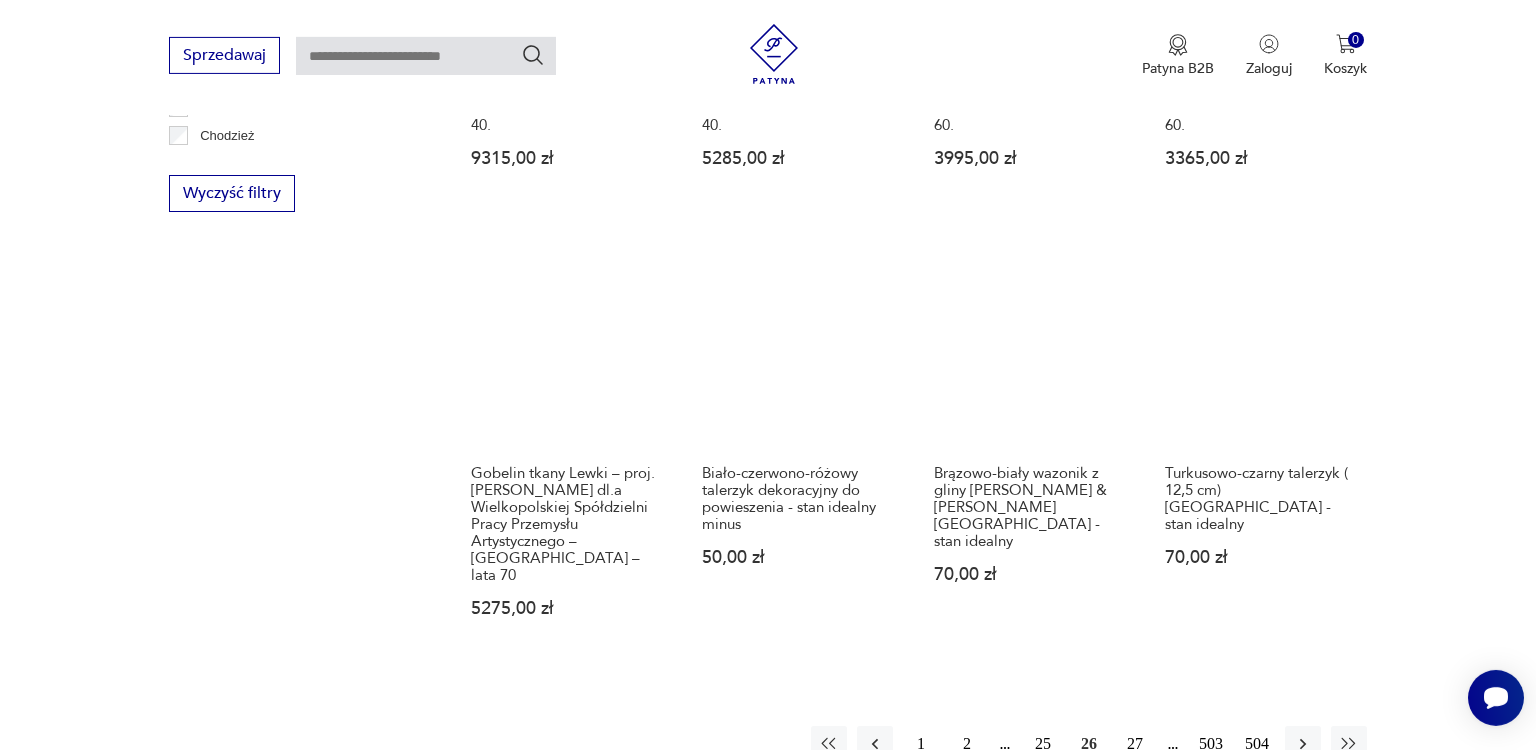 scroll, scrollTop: 1902, scrollLeft: 0, axis: vertical 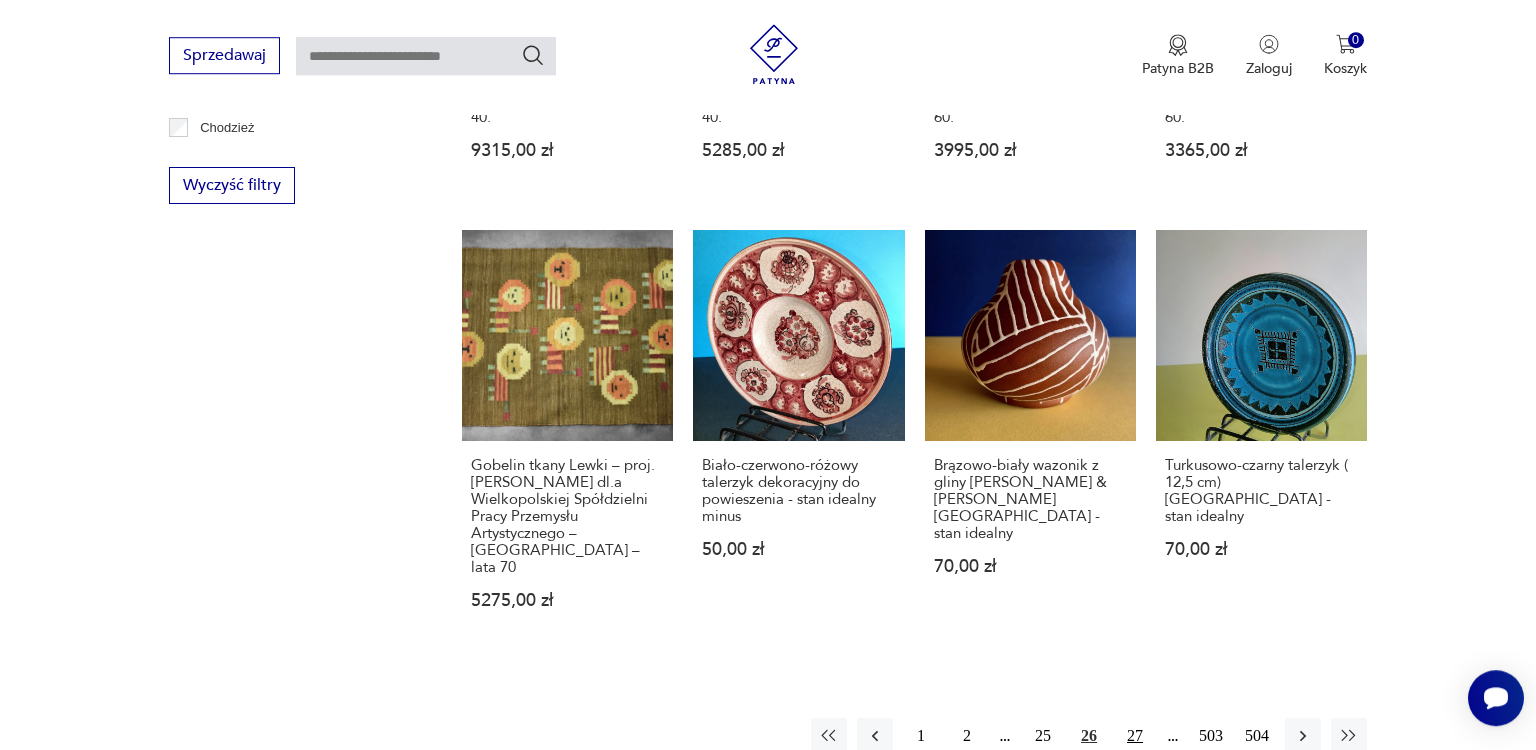 click on "27" at bounding box center (1135, 736) 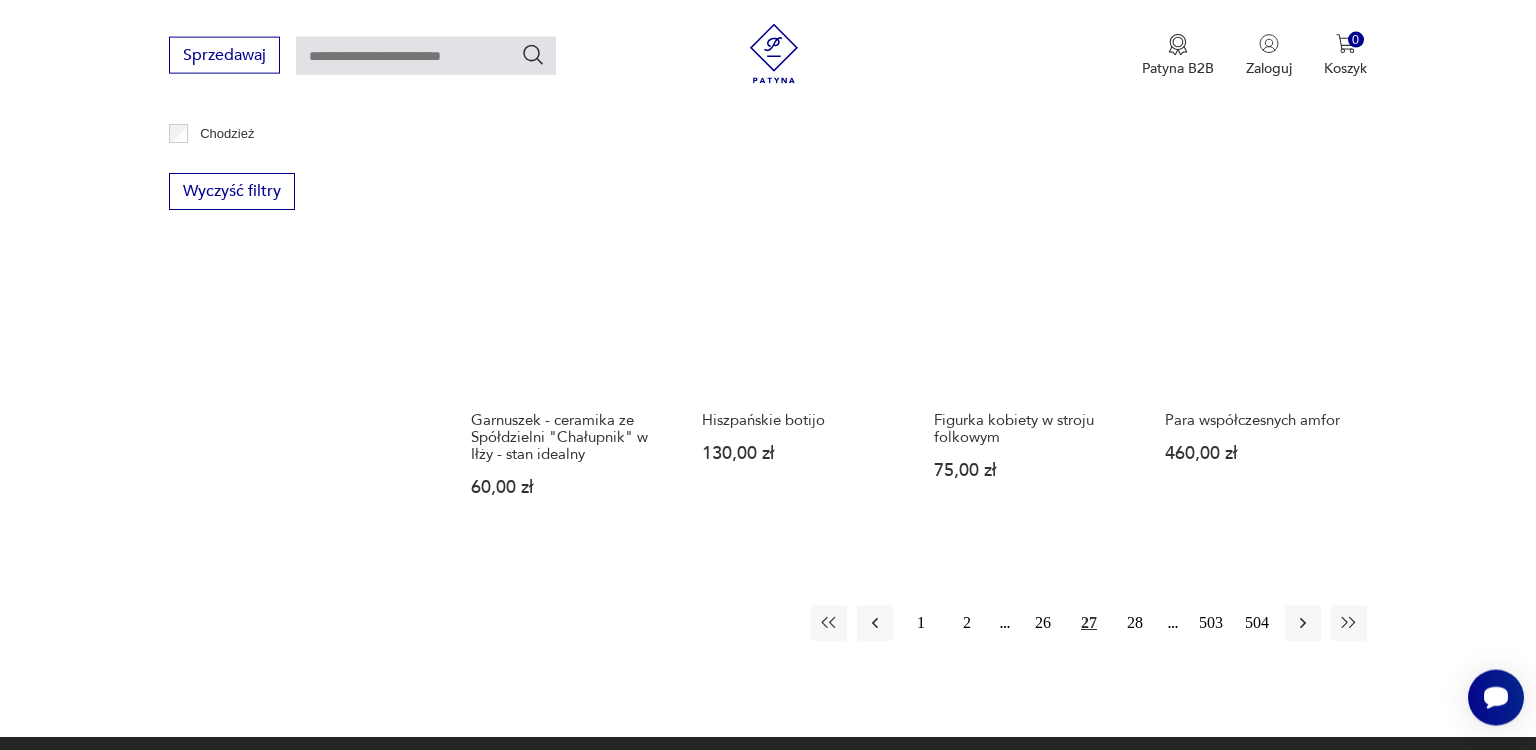 scroll, scrollTop: 1902, scrollLeft: 0, axis: vertical 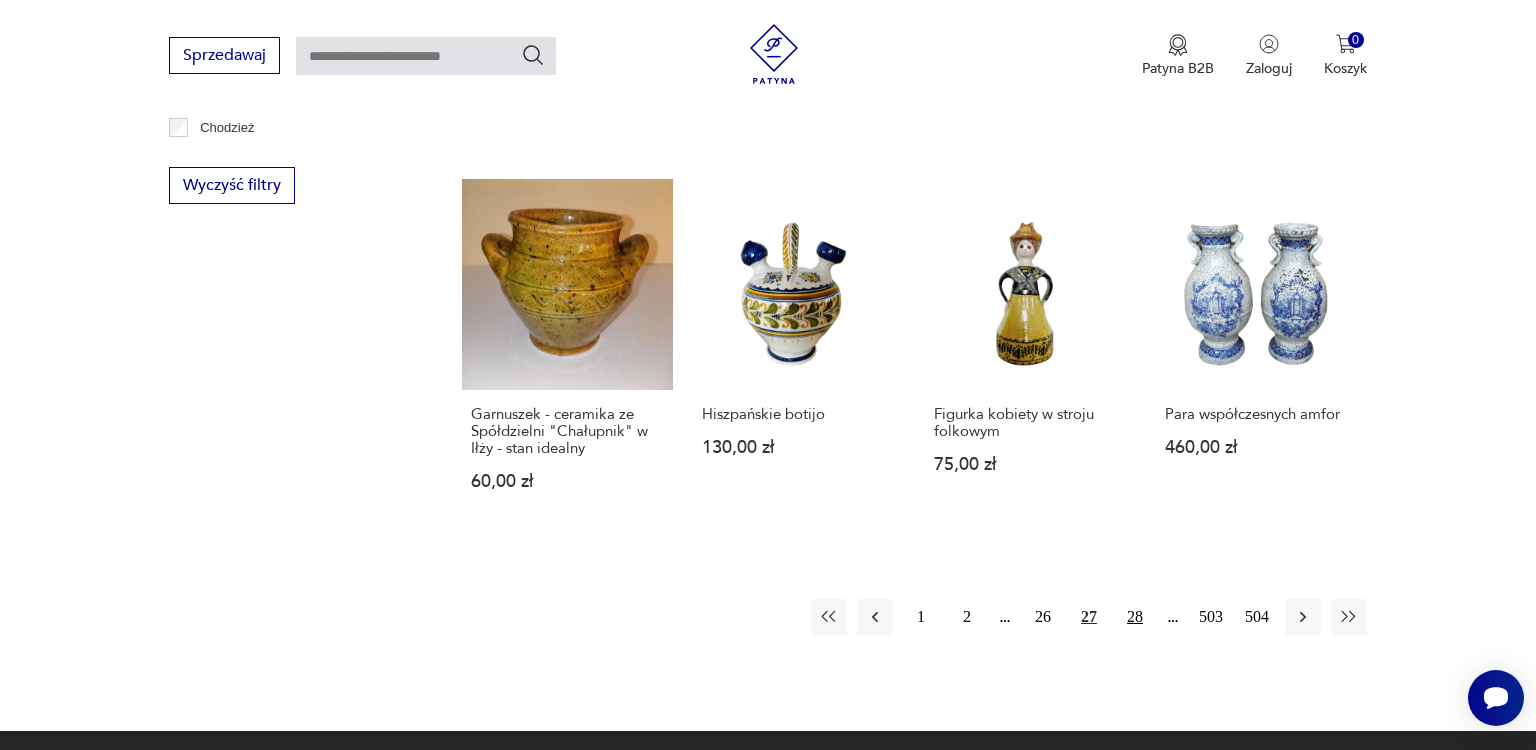 drag, startPoint x: 1262, startPoint y: 626, endPoint x: 1137, endPoint y: 586, distance: 131.24405 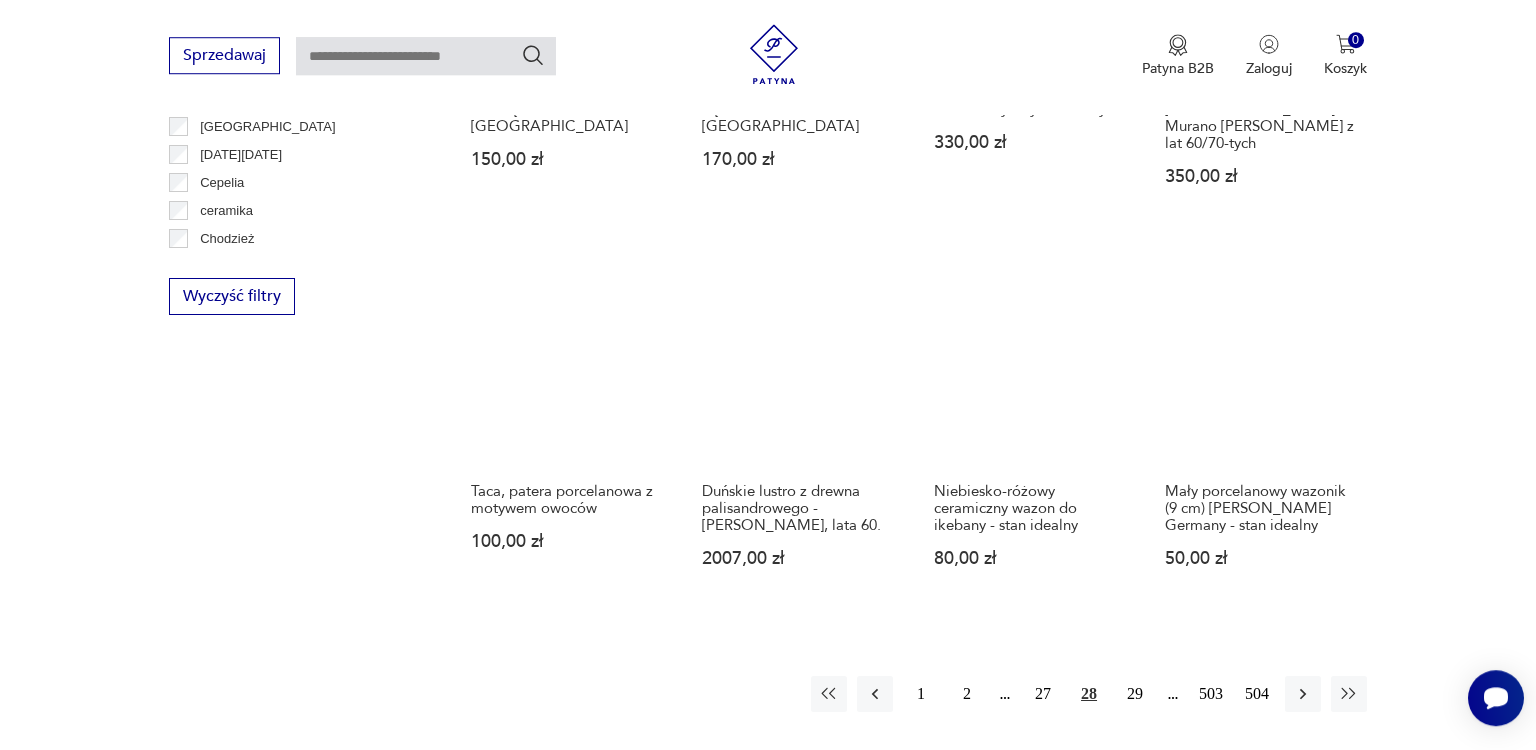 scroll, scrollTop: 1797, scrollLeft: 0, axis: vertical 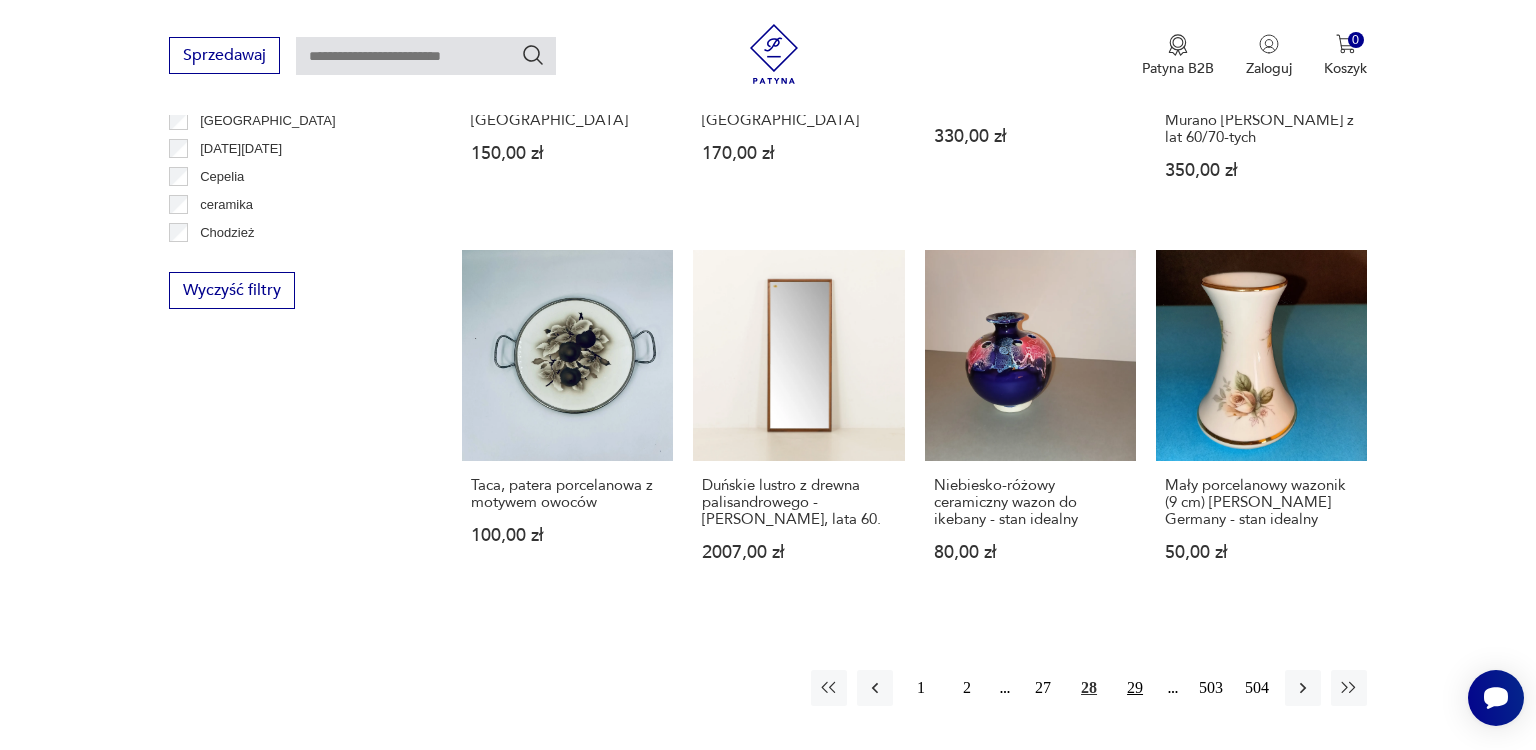 click on "29" at bounding box center (1135, 688) 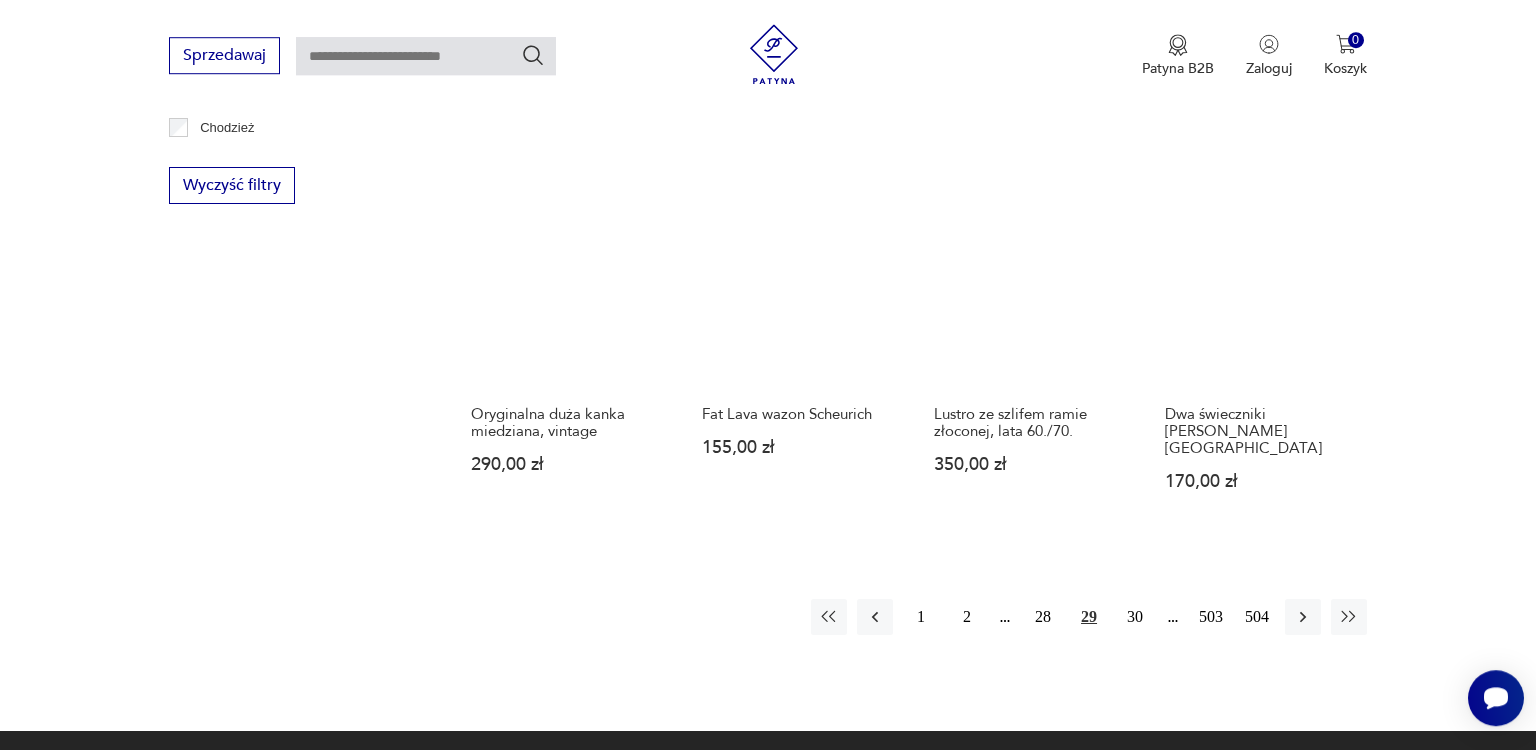 scroll, scrollTop: 1954, scrollLeft: 0, axis: vertical 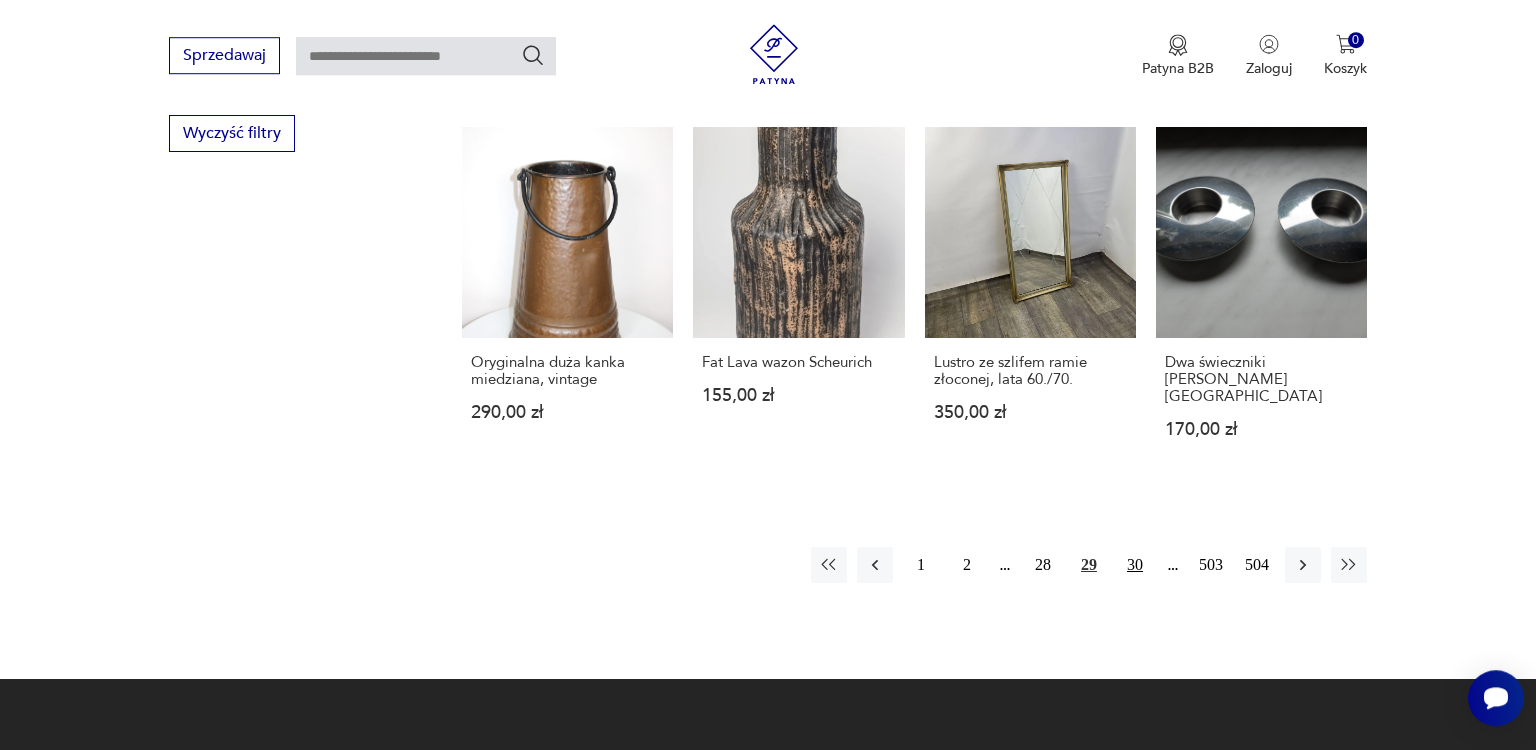 click on "30" at bounding box center (1135, 565) 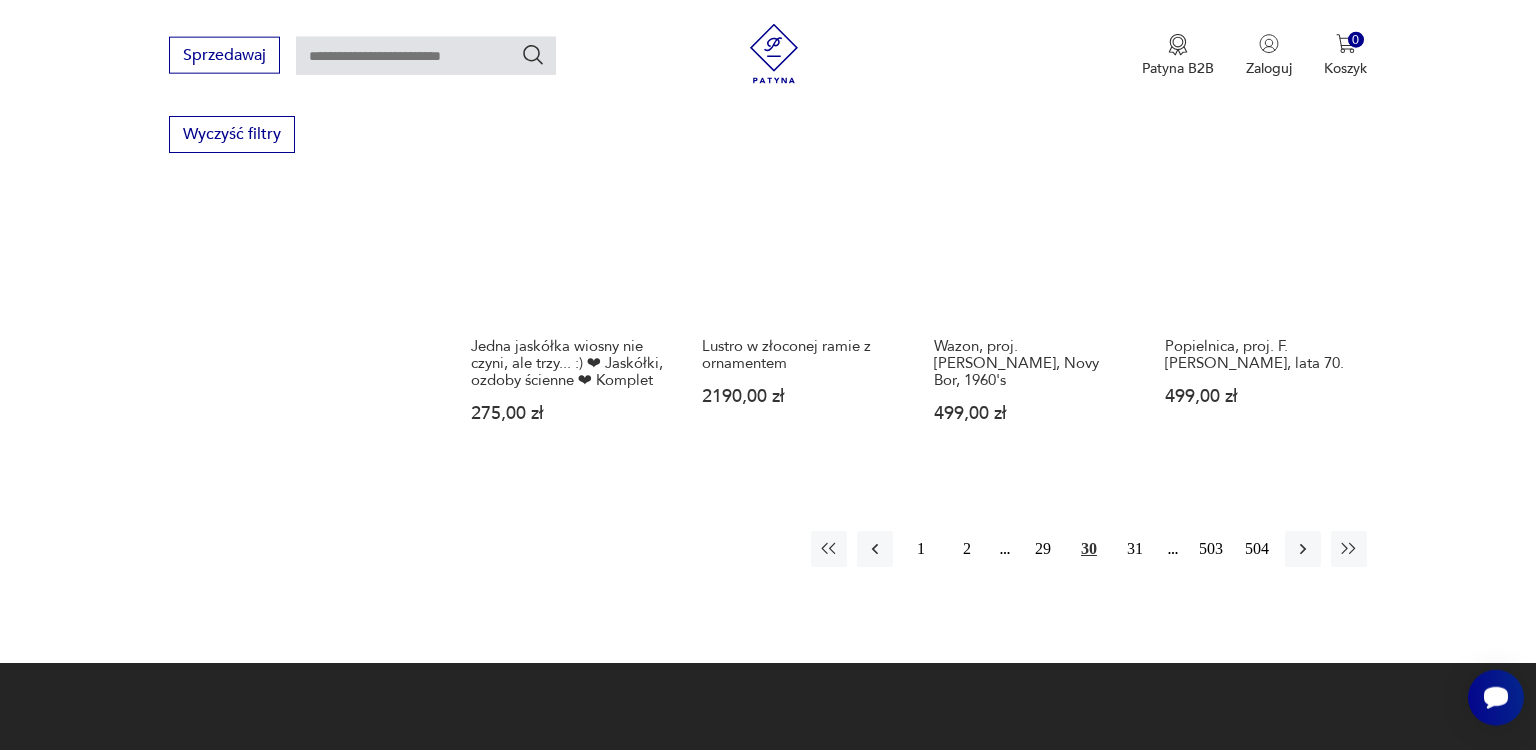 scroll, scrollTop: 1955, scrollLeft: 0, axis: vertical 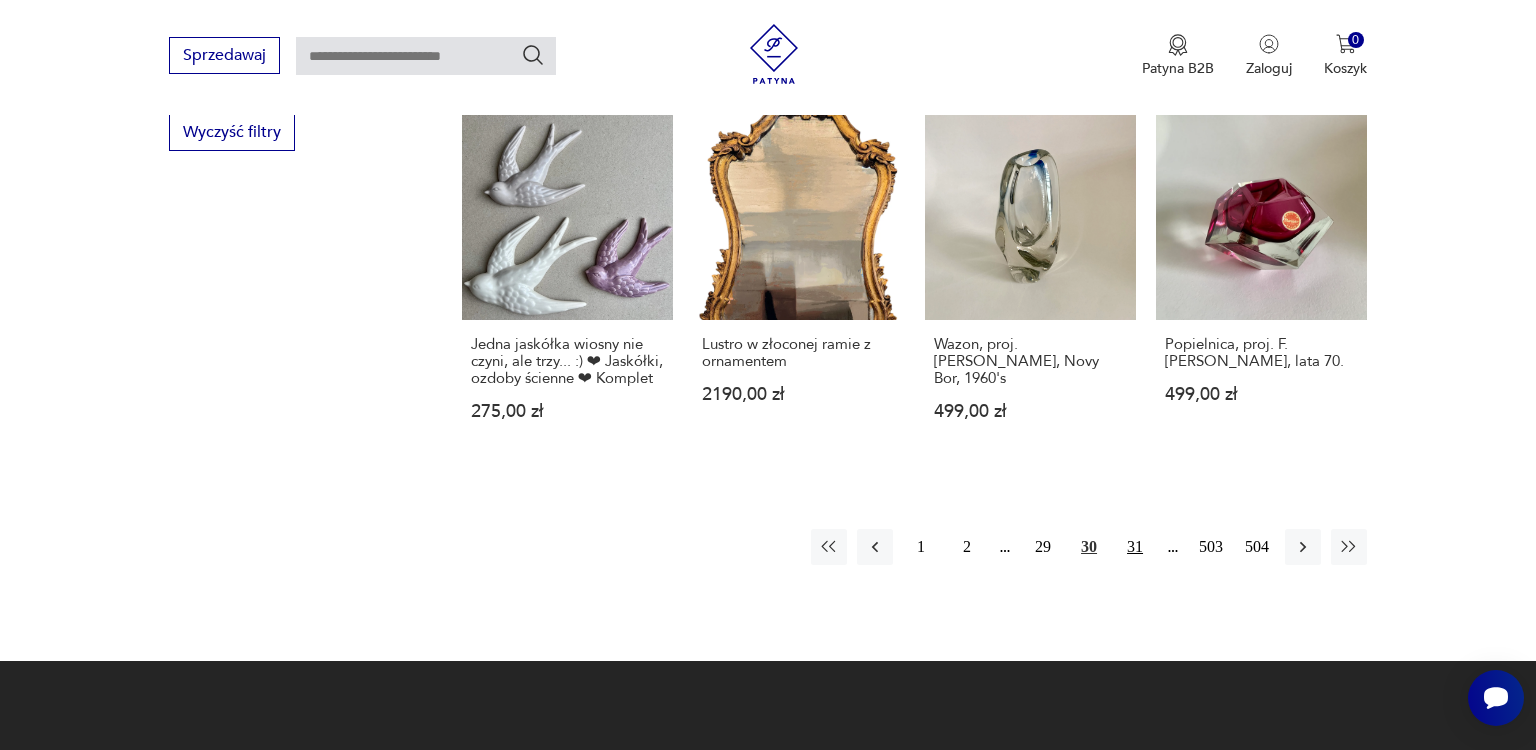 click on "31" at bounding box center (1135, 547) 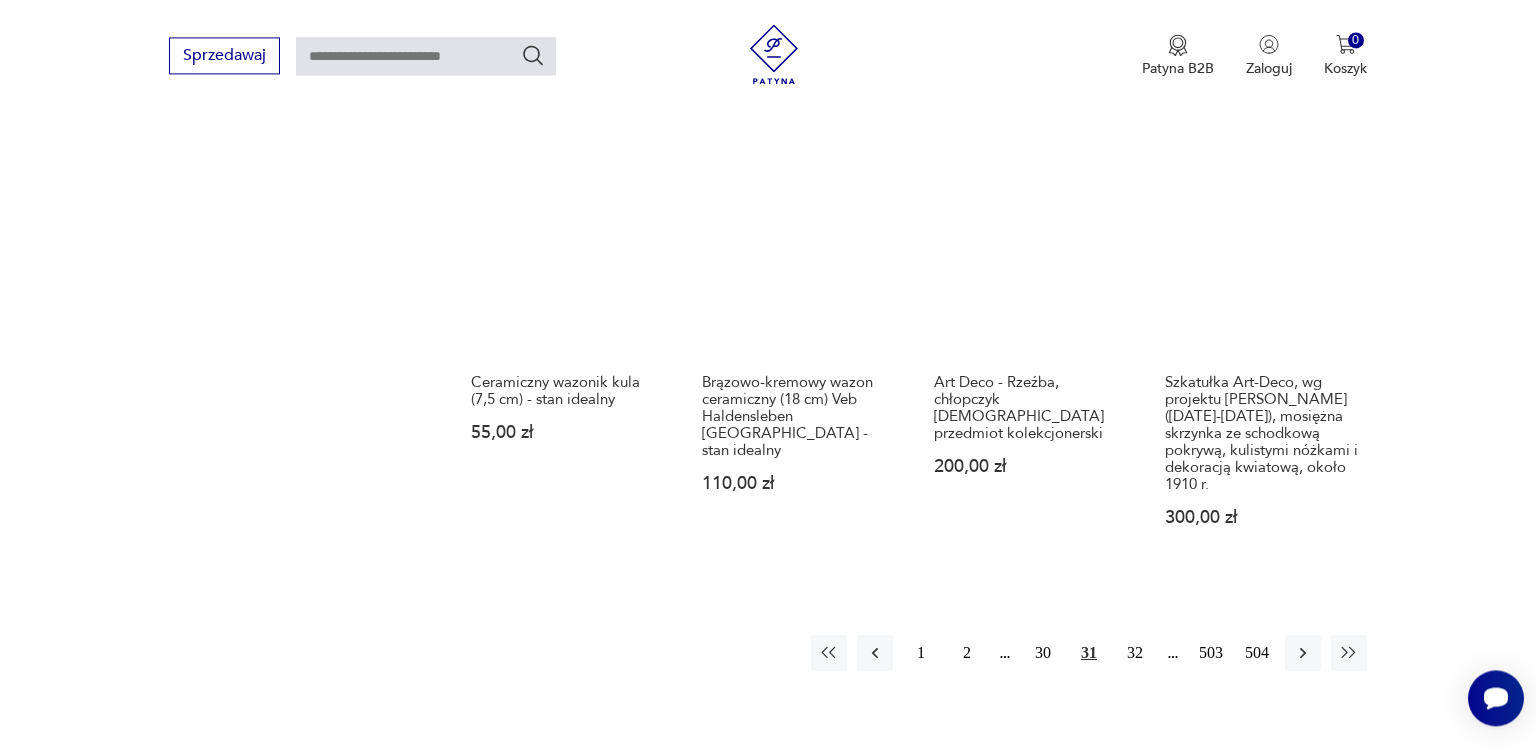 scroll, scrollTop: 2008, scrollLeft: 0, axis: vertical 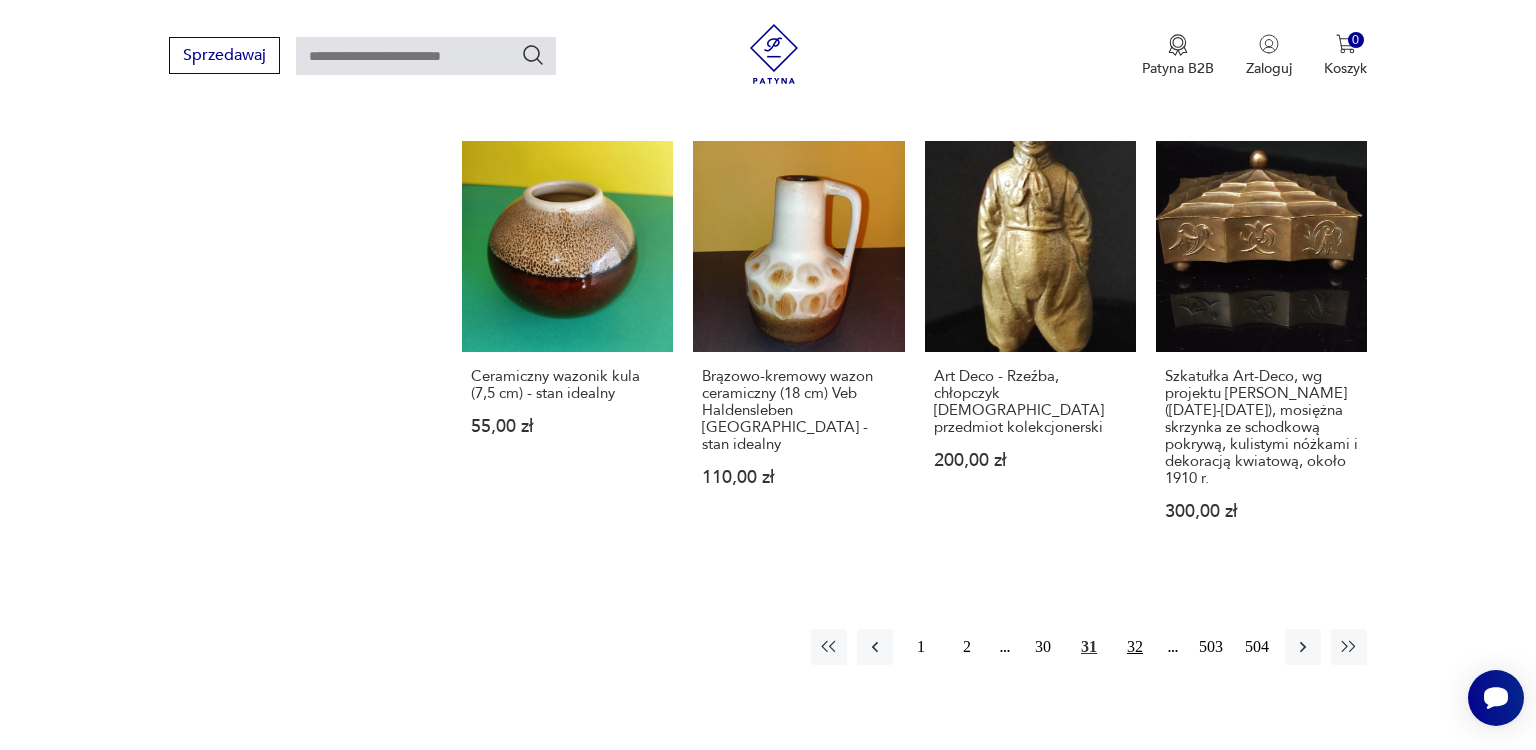 click on "32" at bounding box center (1135, 647) 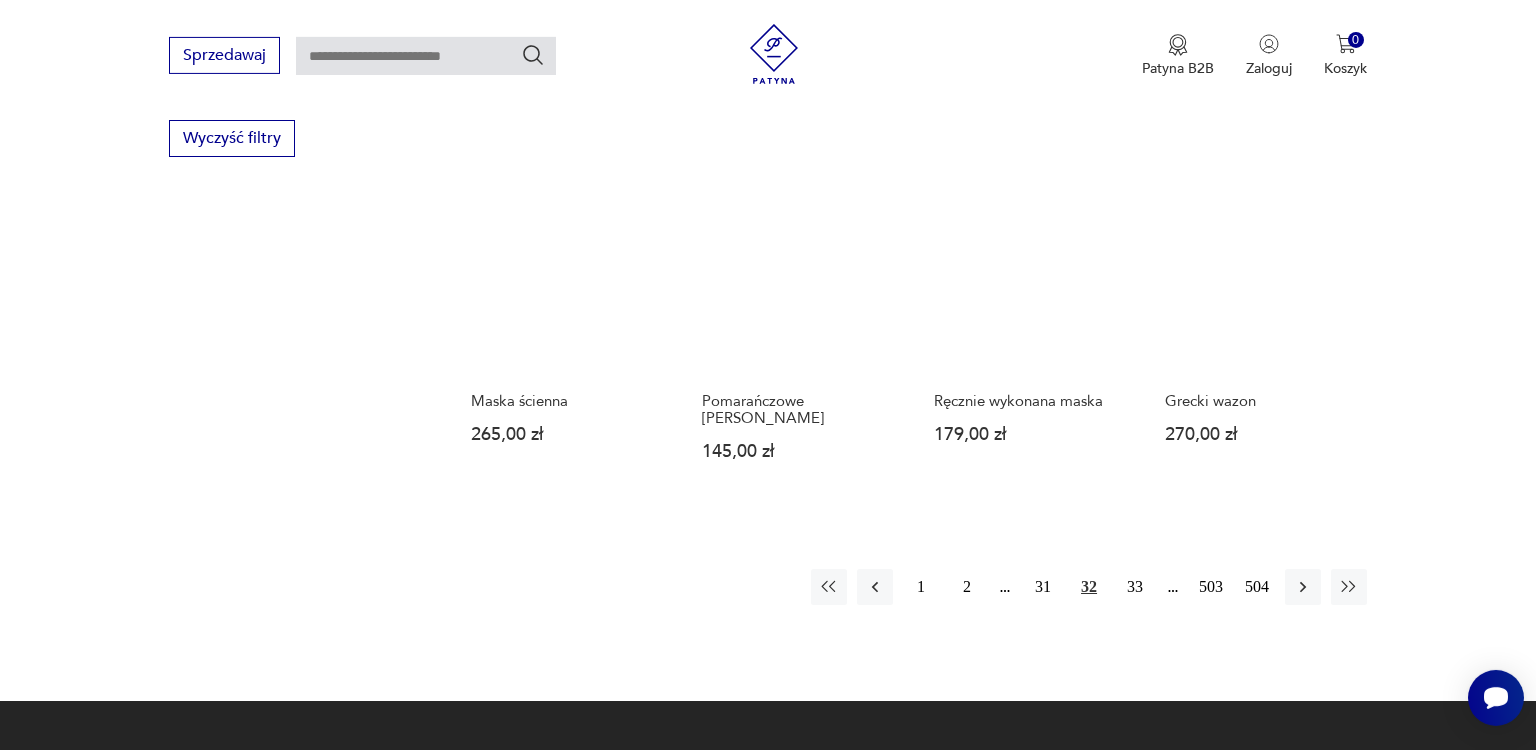 scroll, scrollTop: 1955, scrollLeft: 0, axis: vertical 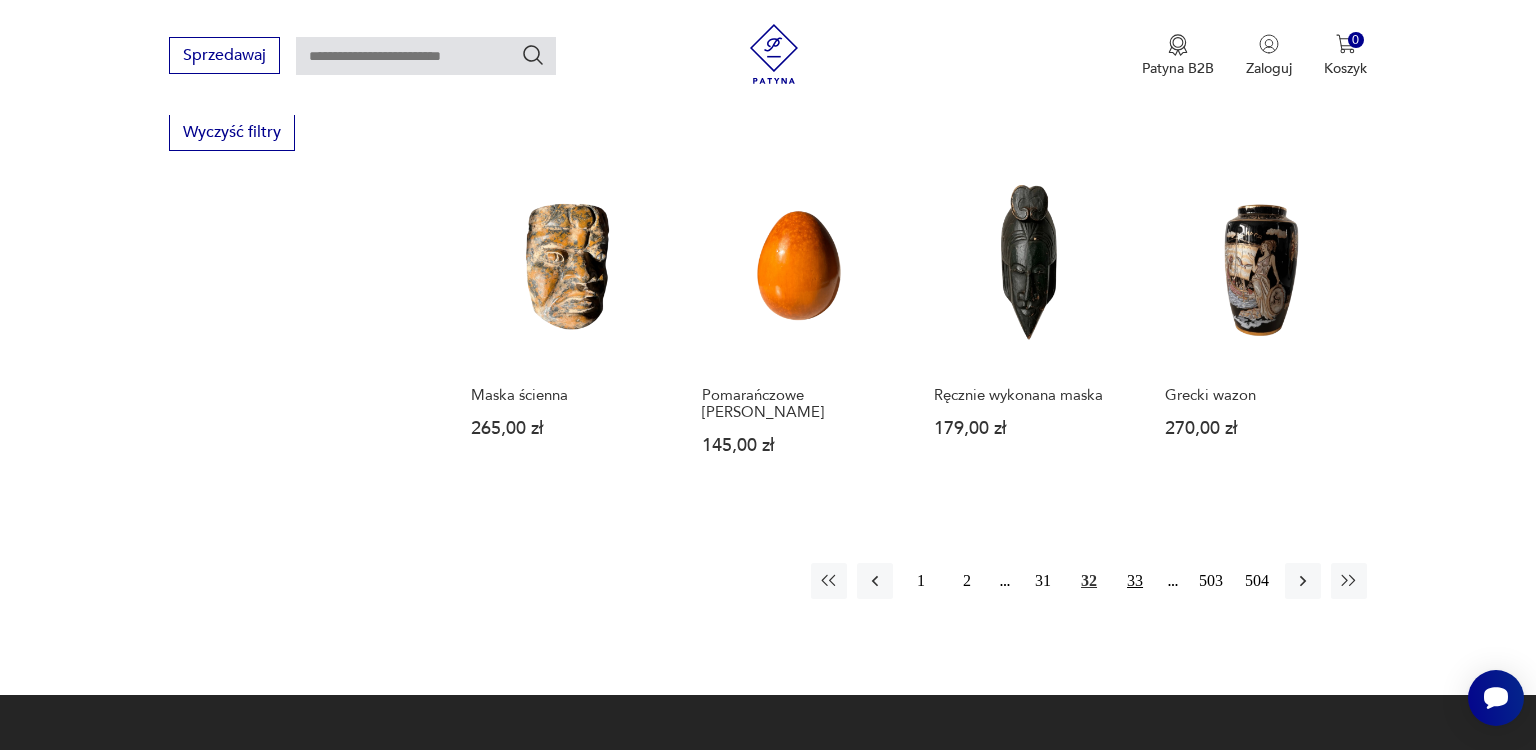 click on "33" at bounding box center (1135, 581) 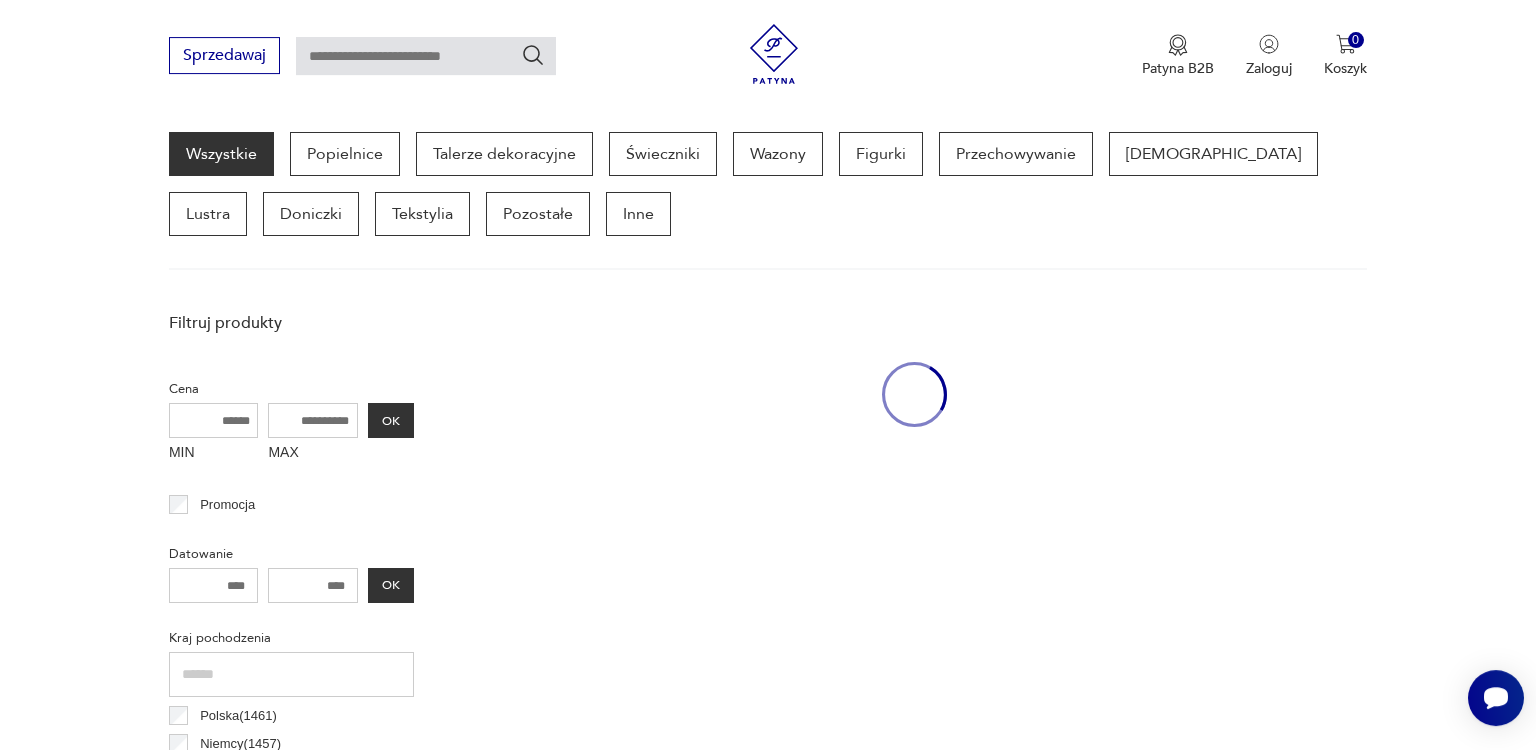 scroll, scrollTop: 530, scrollLeft: 0, axis: vertical 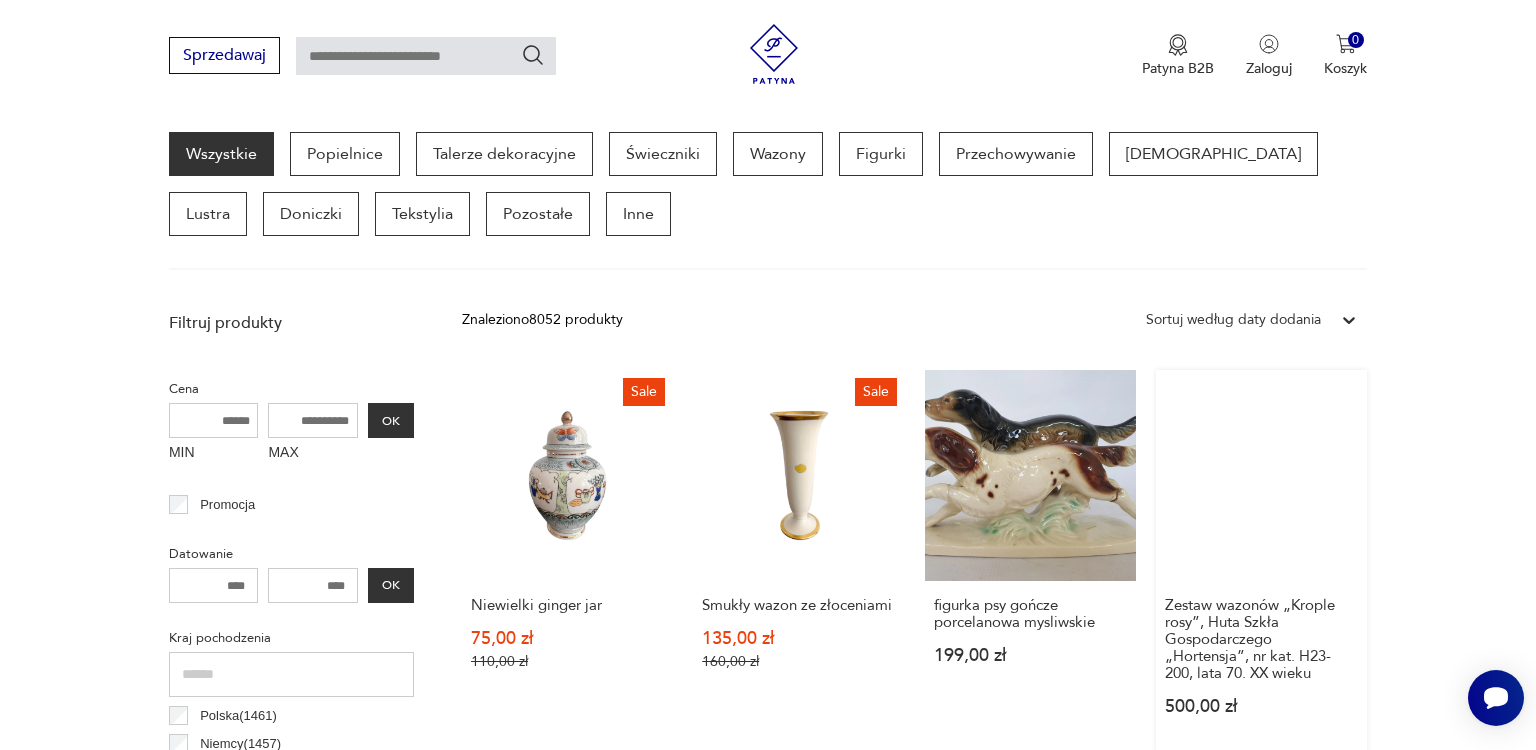click on "Zestaw wazonów „Krople rosy”, Huta Szkła Gospodarczego „Hortensja”, nr kat. H23-200, lata 70. XX wieku 500,00 zł" at bounding box center (1261, 562) 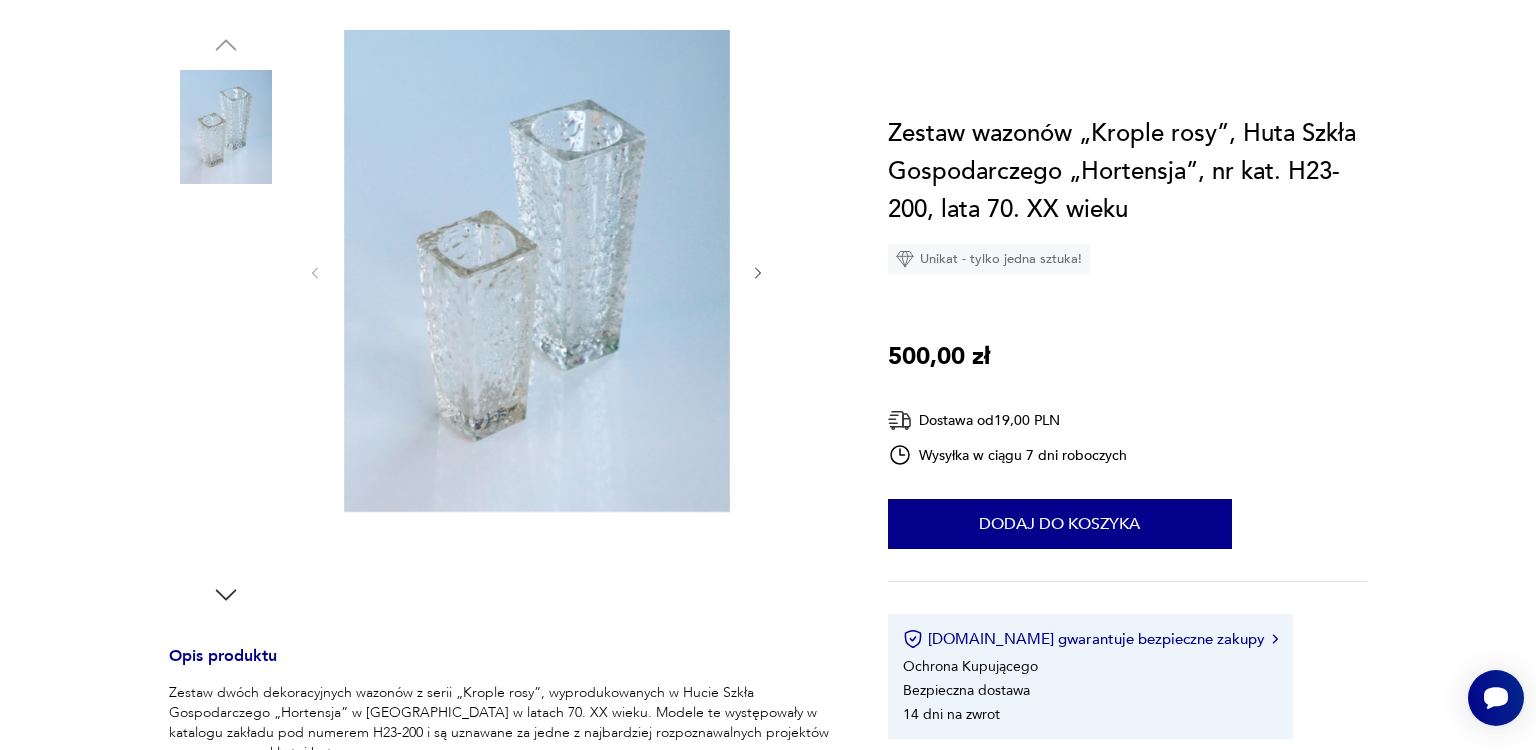 scroll, scrollTop: 0, scrollLeft: 0, axis: both 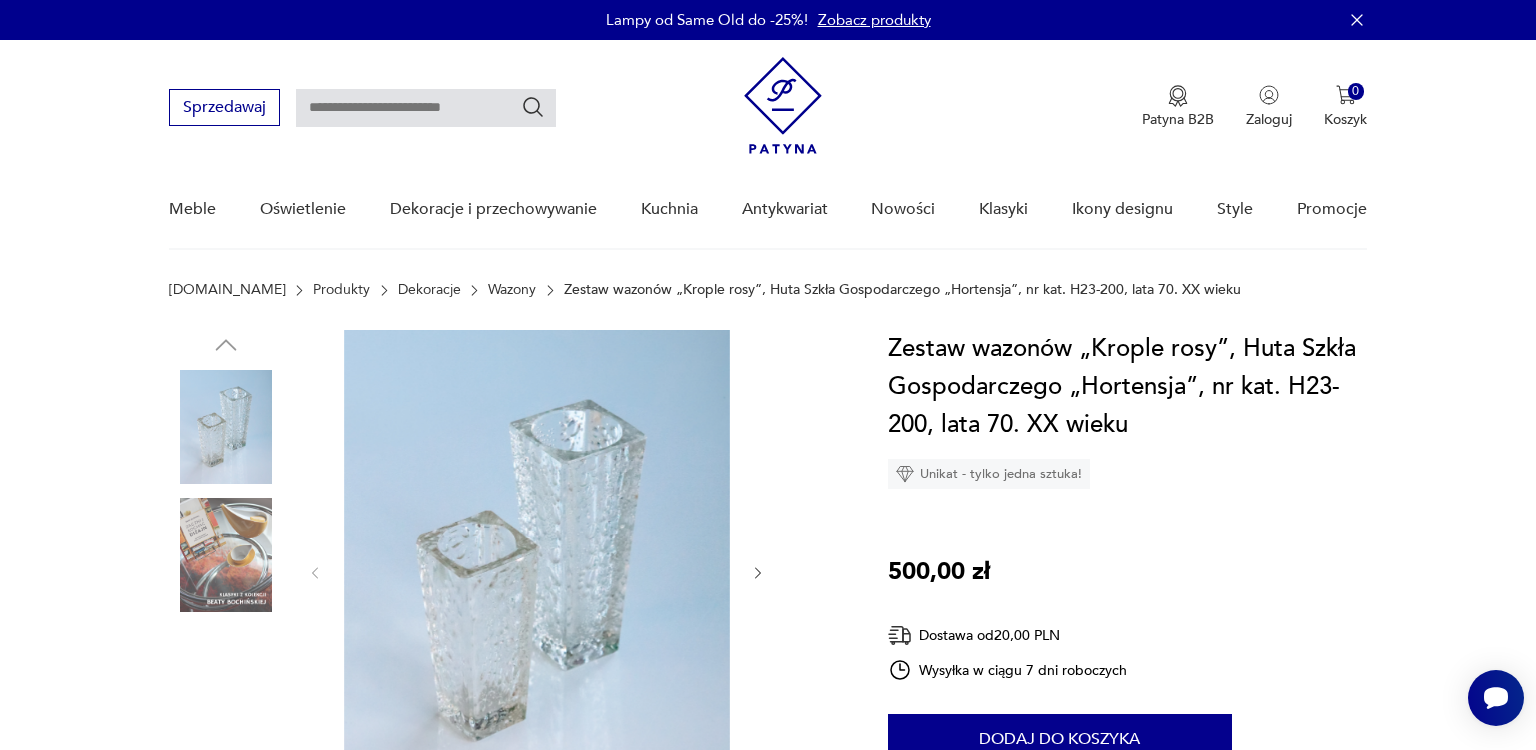 click at bounding box center (226, 682) 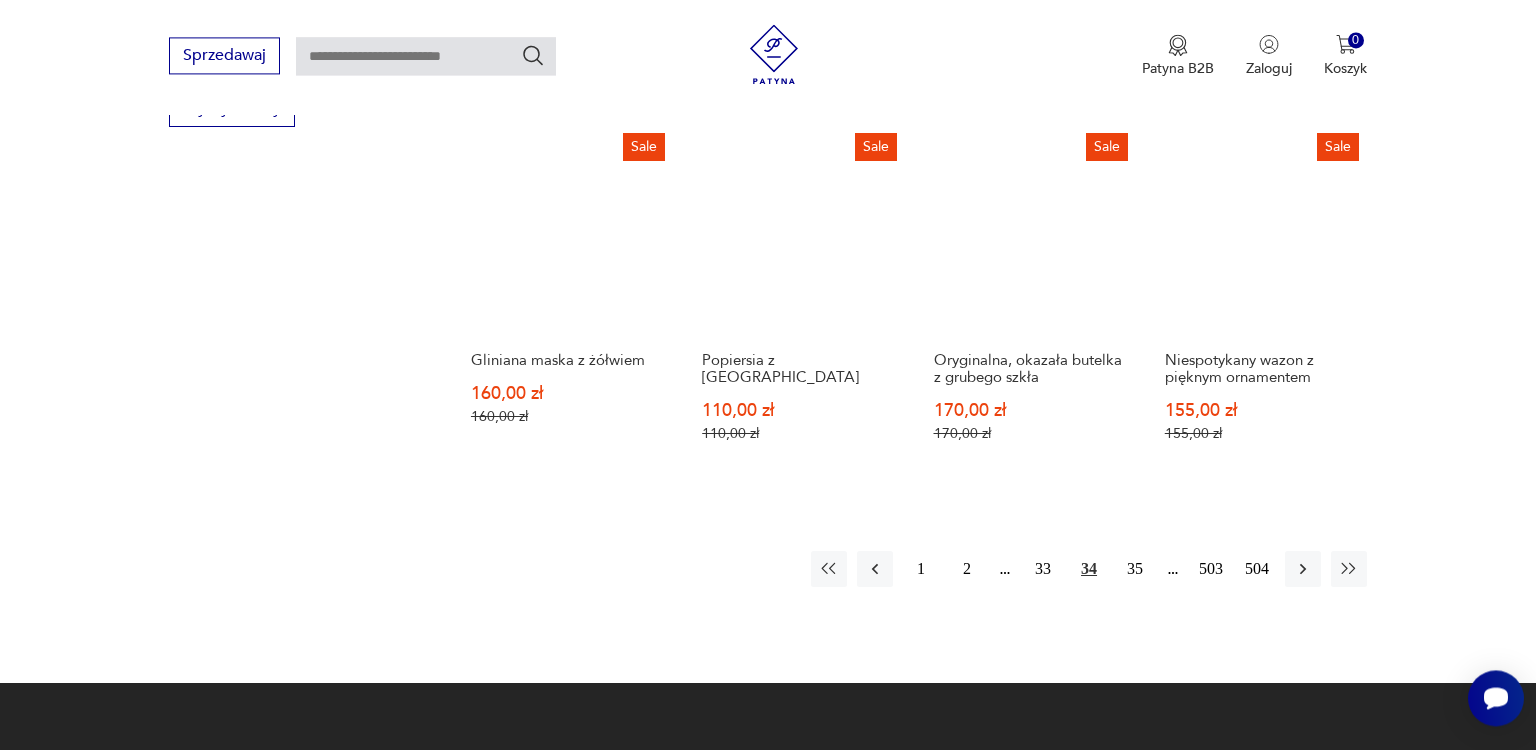 scroll, scrollTop: 1986, scrollLeft: 0, axis: vertical 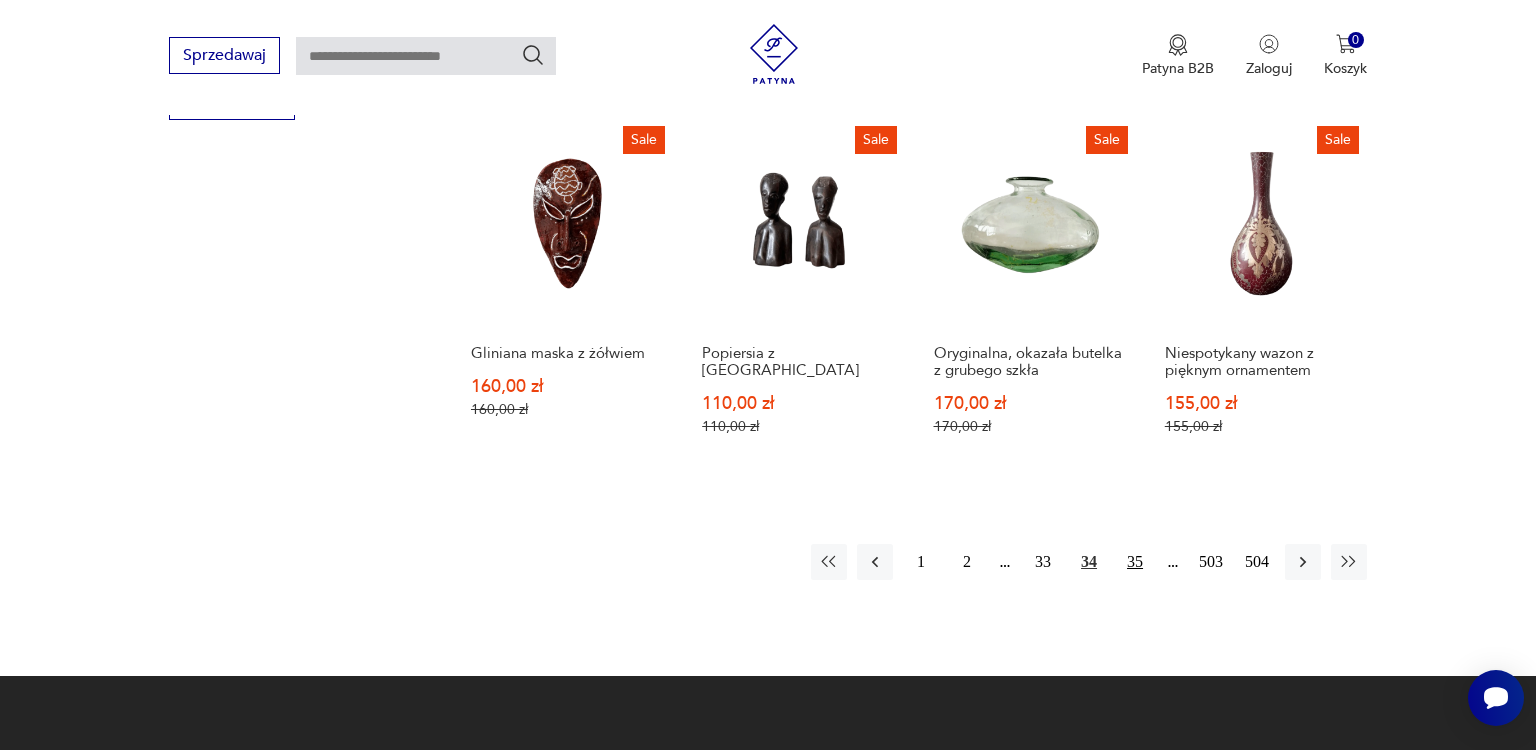 click on "35" at bounding box center [1135, 562] 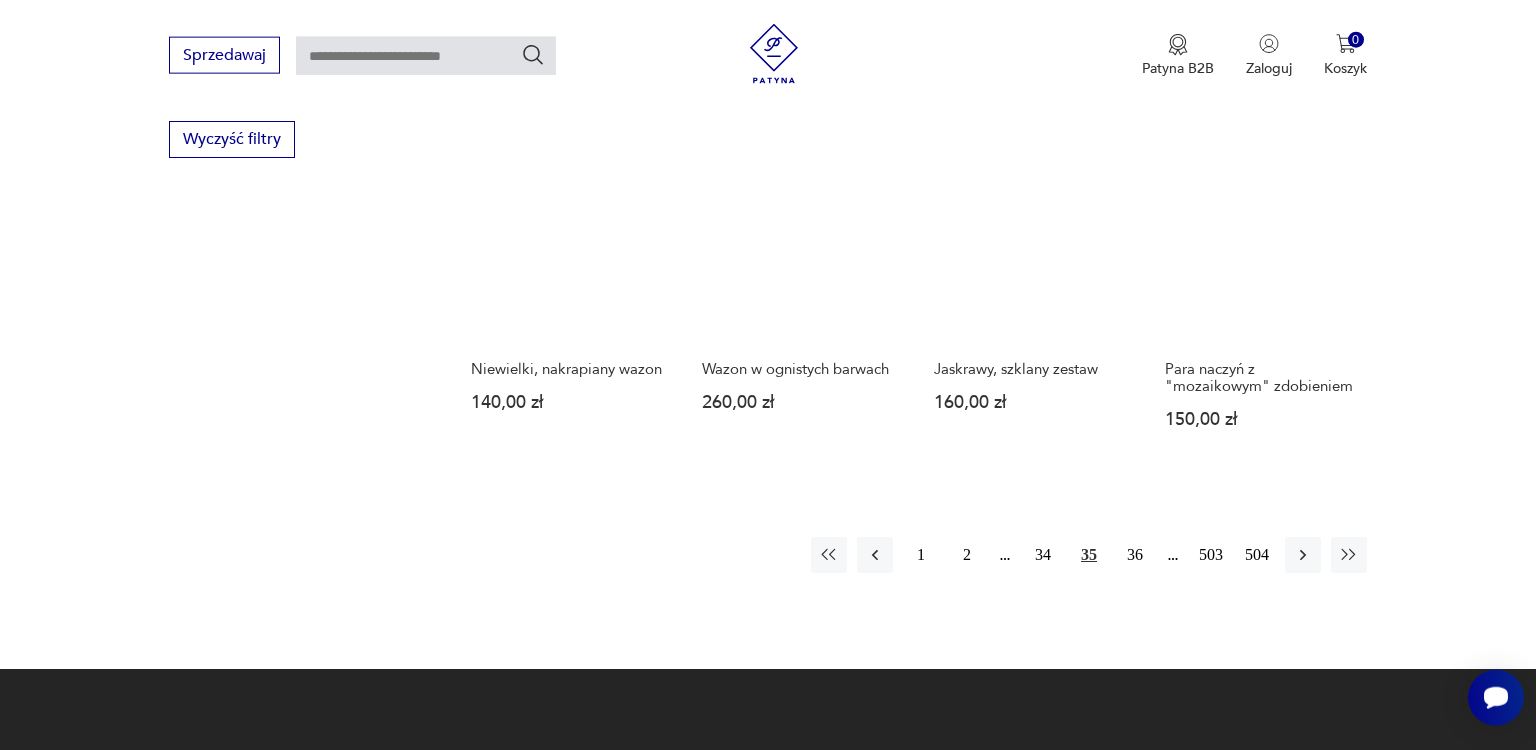 scroll, scrollTop: 1955, scrollLeft: 0, axis: vertical 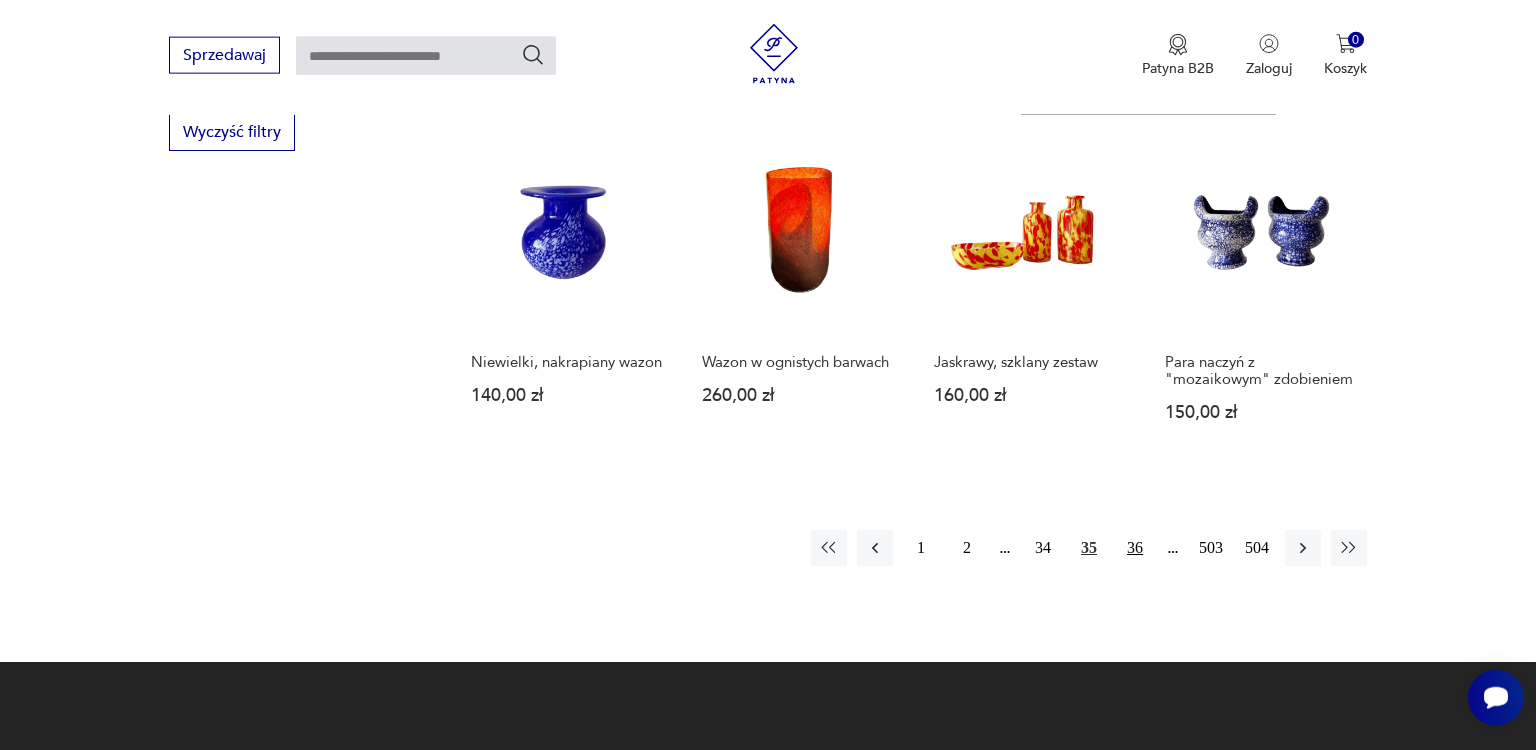 click on "36" at bounding box center [1135, 548] 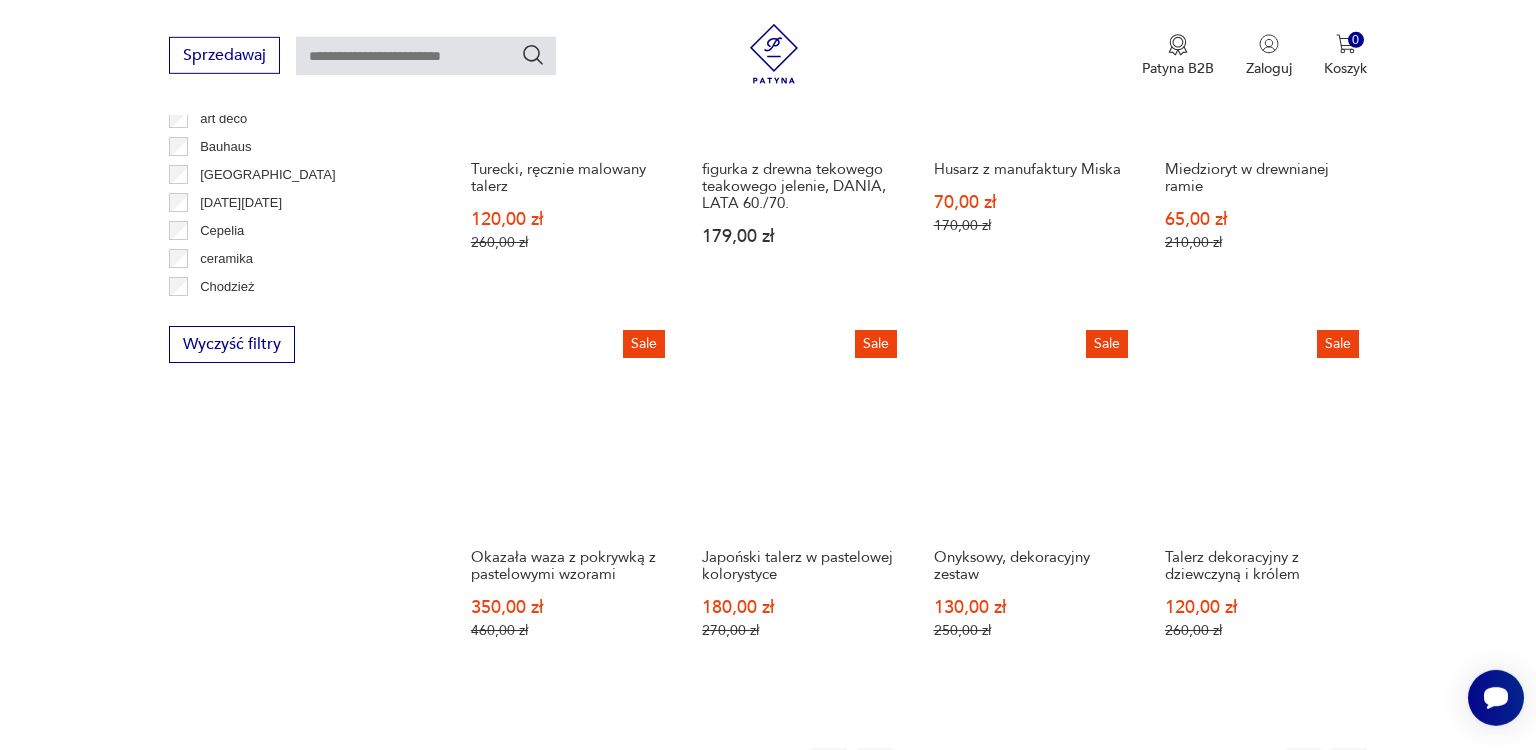 scroll, scrollTop: 1796, scrollLeft: 0, axis: vertical 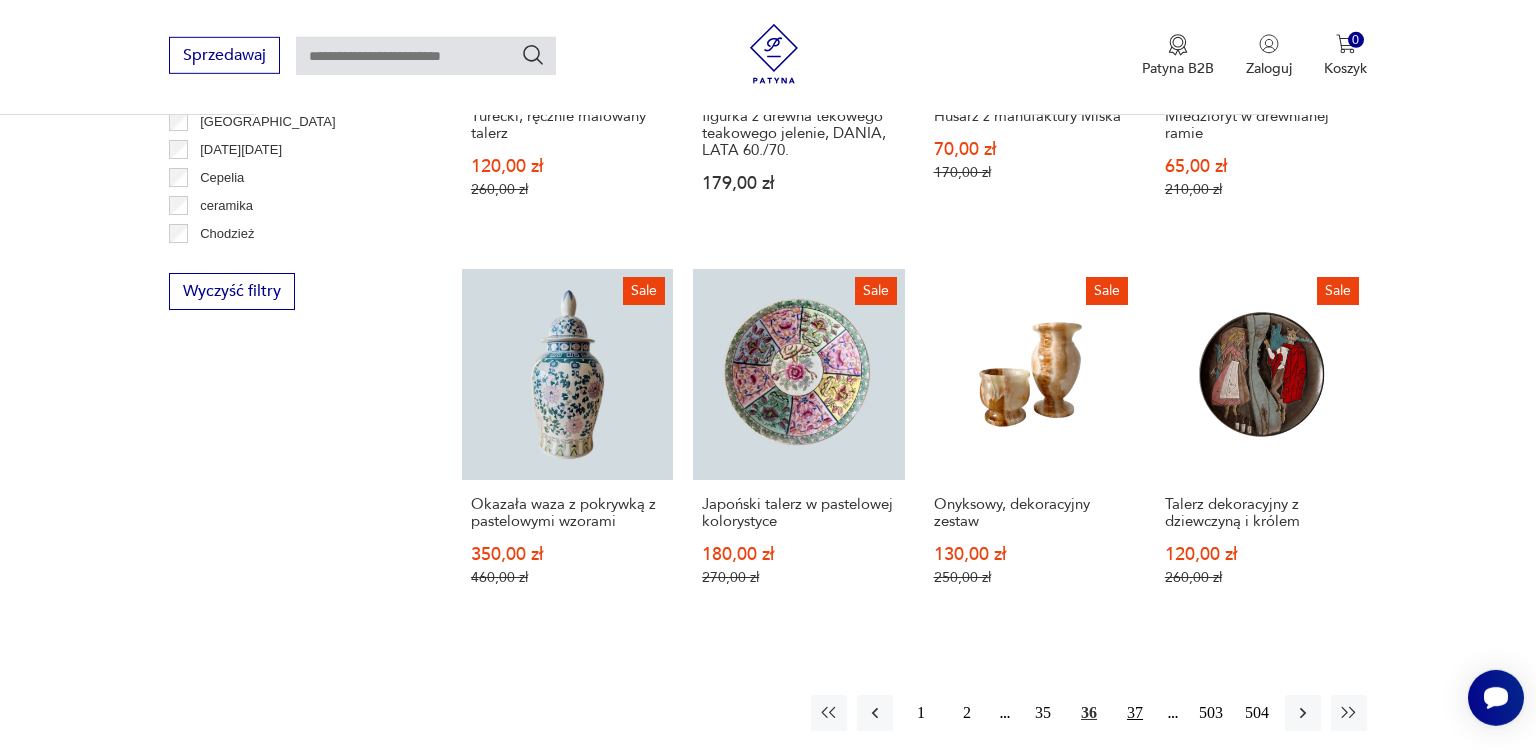 click on "37" at bounding box center [1135, 713] 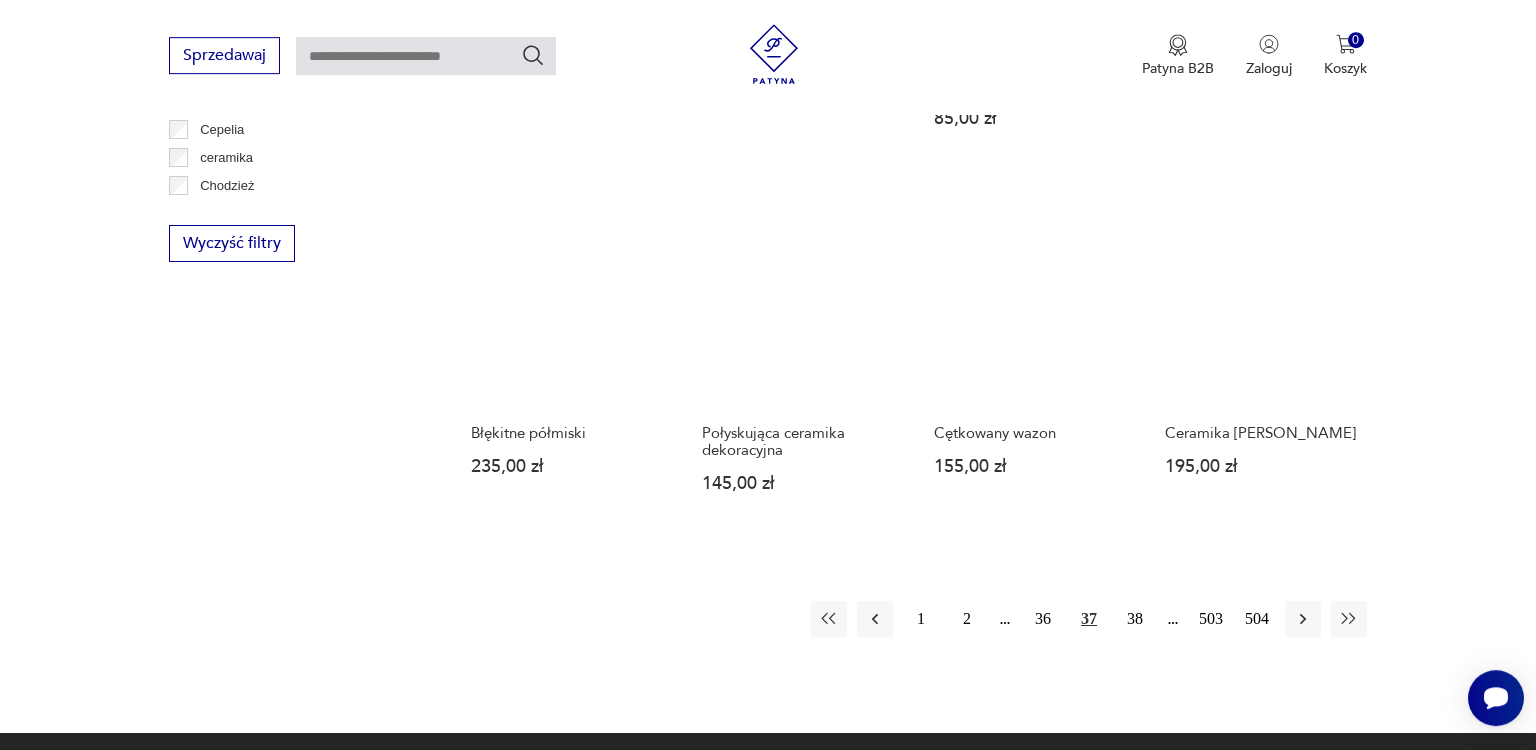 scroll, scrollTop: 1849, scrollLeft: 0, axis: vertical 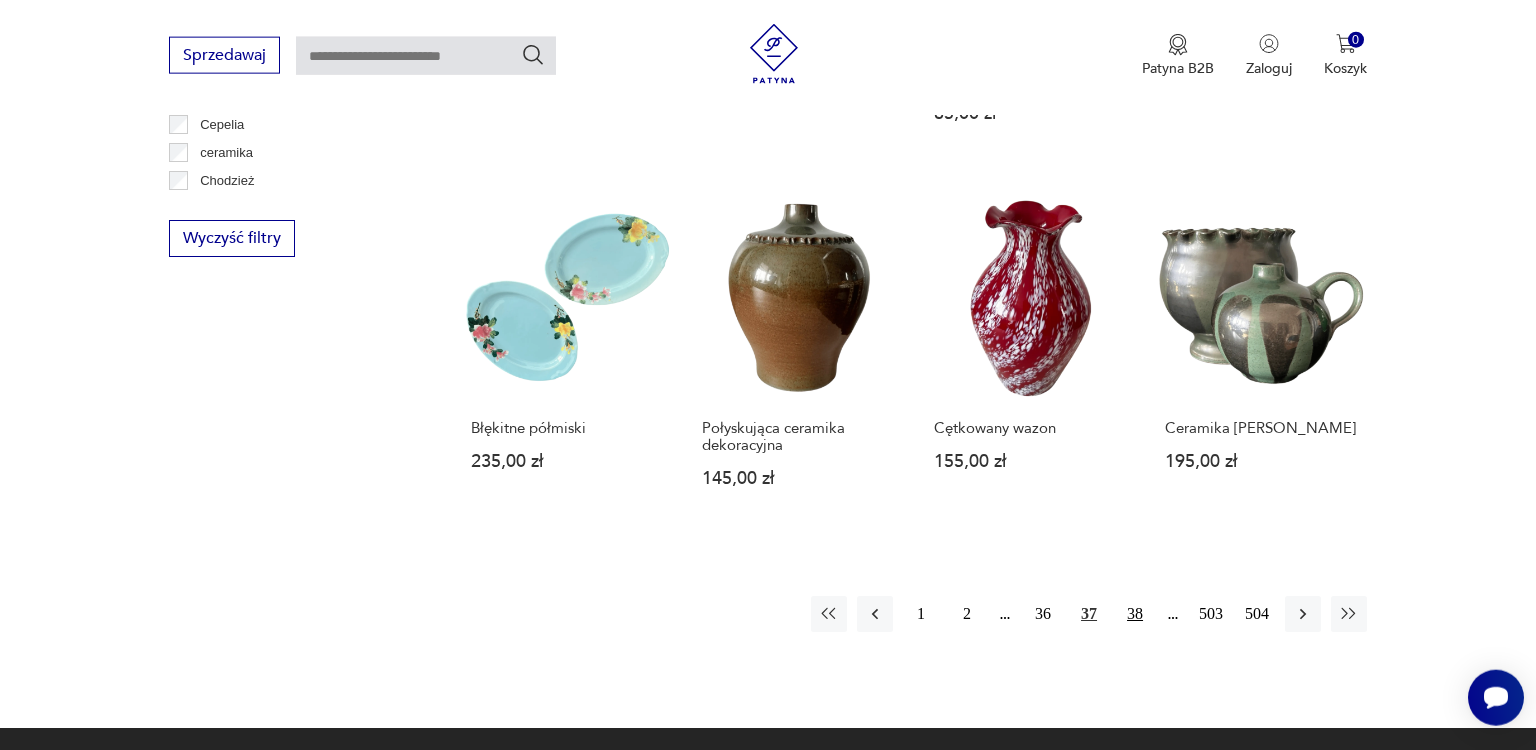 click on "38" at bounding box center [1135, 614] 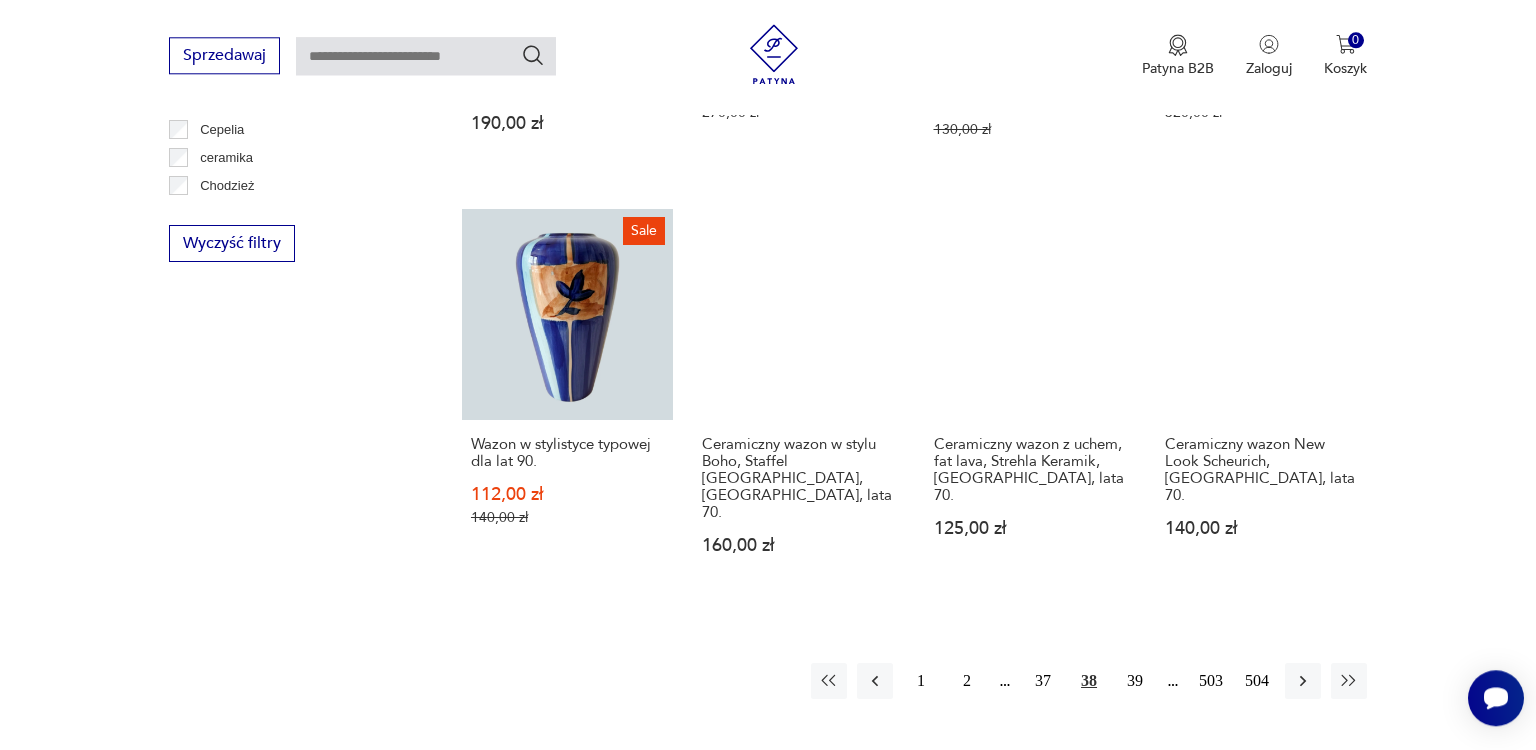 scroll, scrollTop: 1849, scrollLeft: 0, axis: vertical 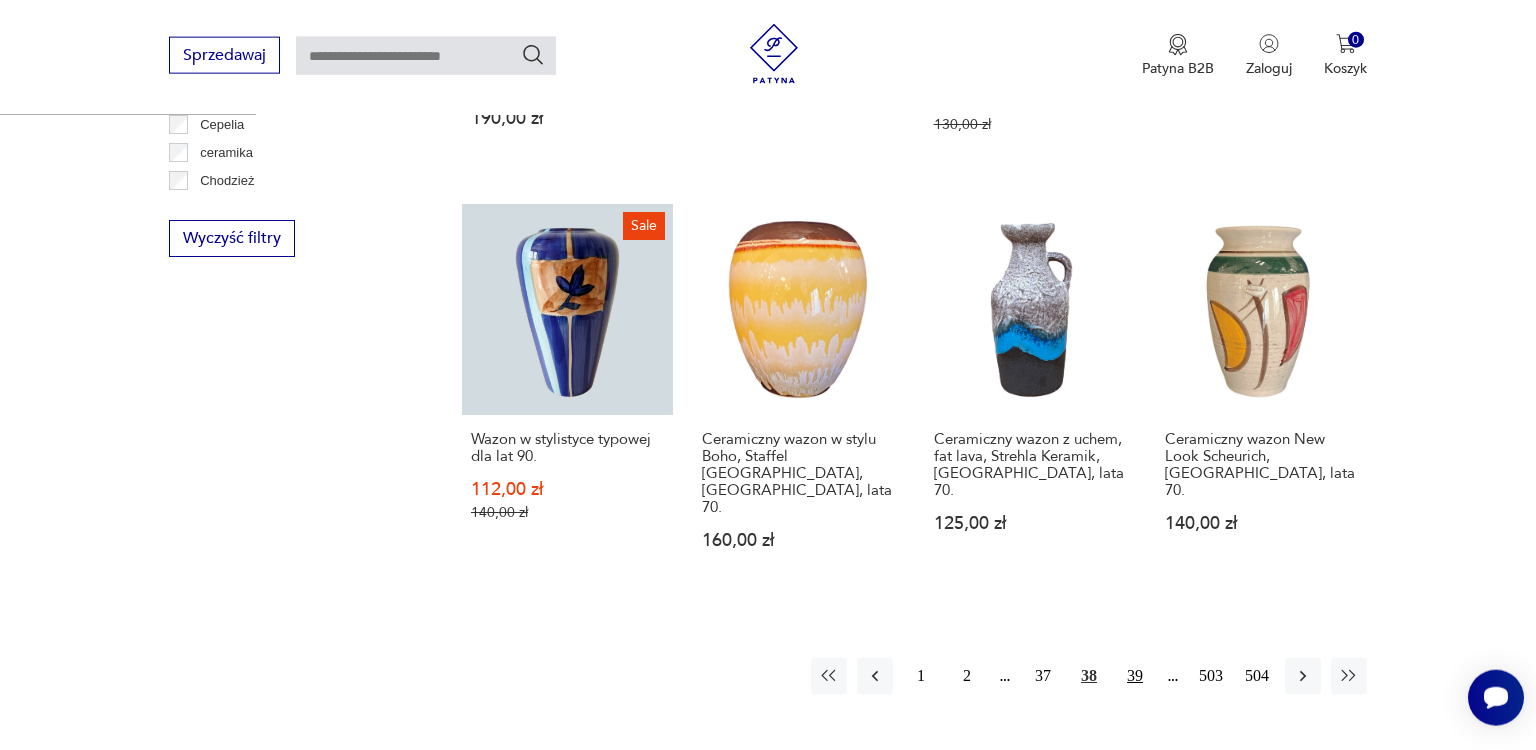 click on "39" at bounding box center [1135, 676] 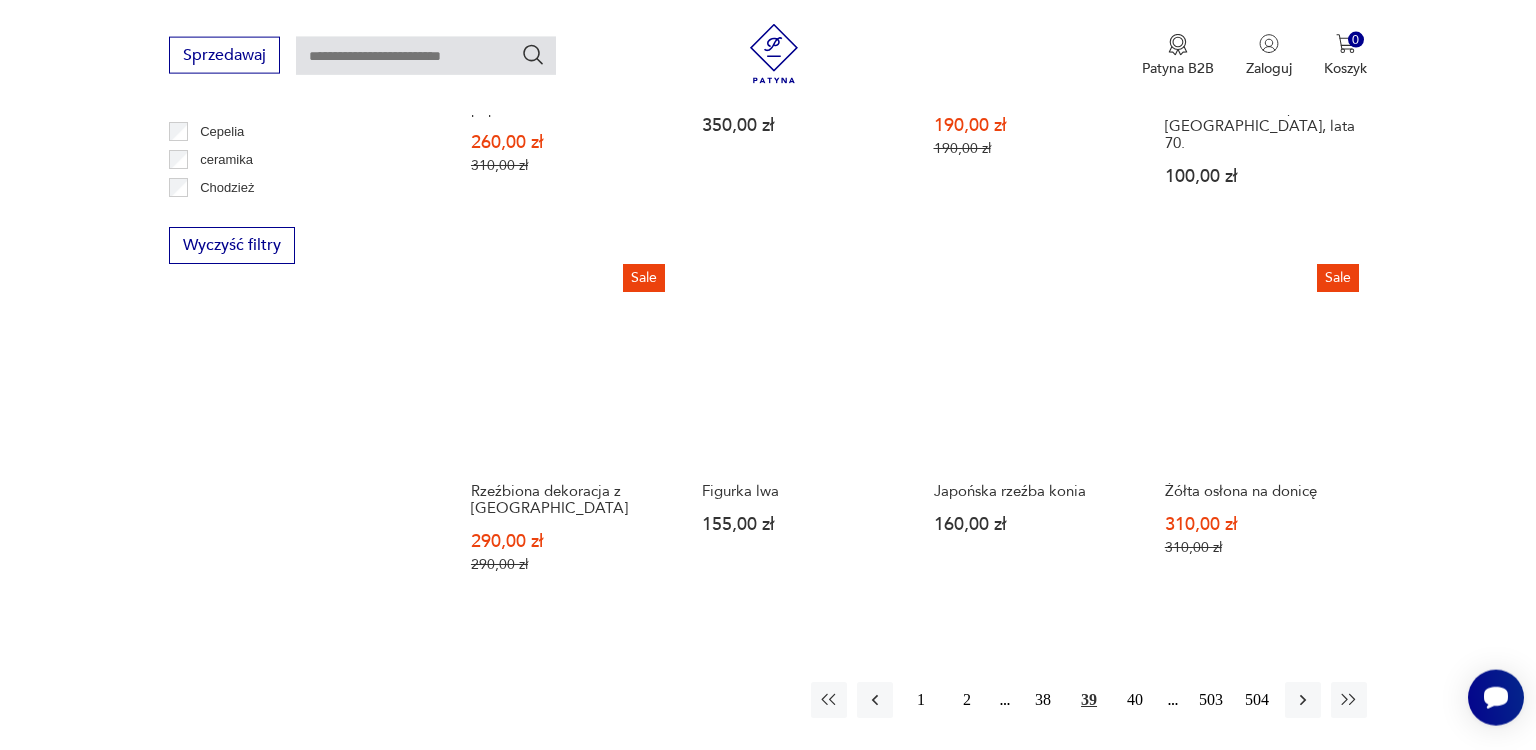 scroll, scrollTop: 1849, scrollLeft: 0, axis: vertical 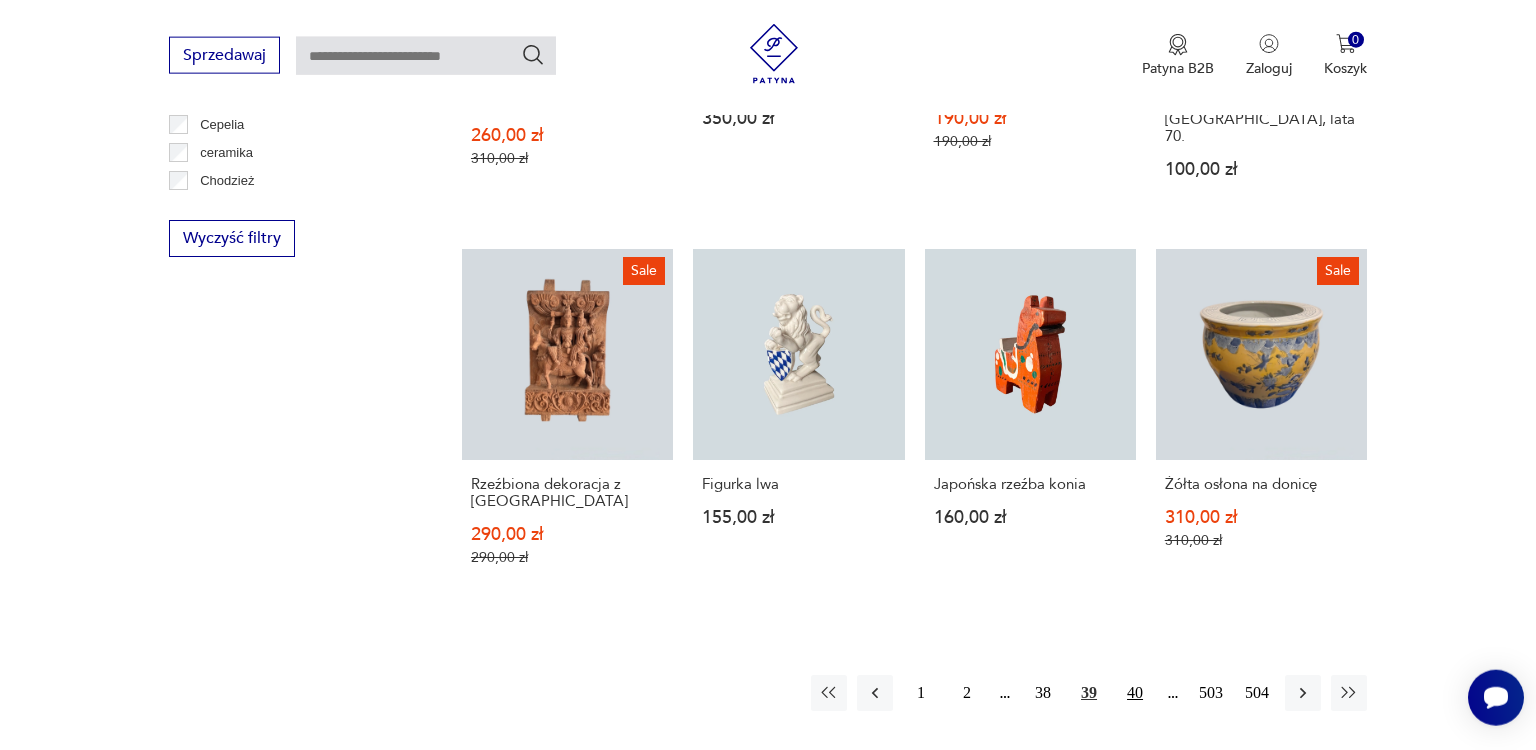 click on "40" at bounding box center [1135, 693] 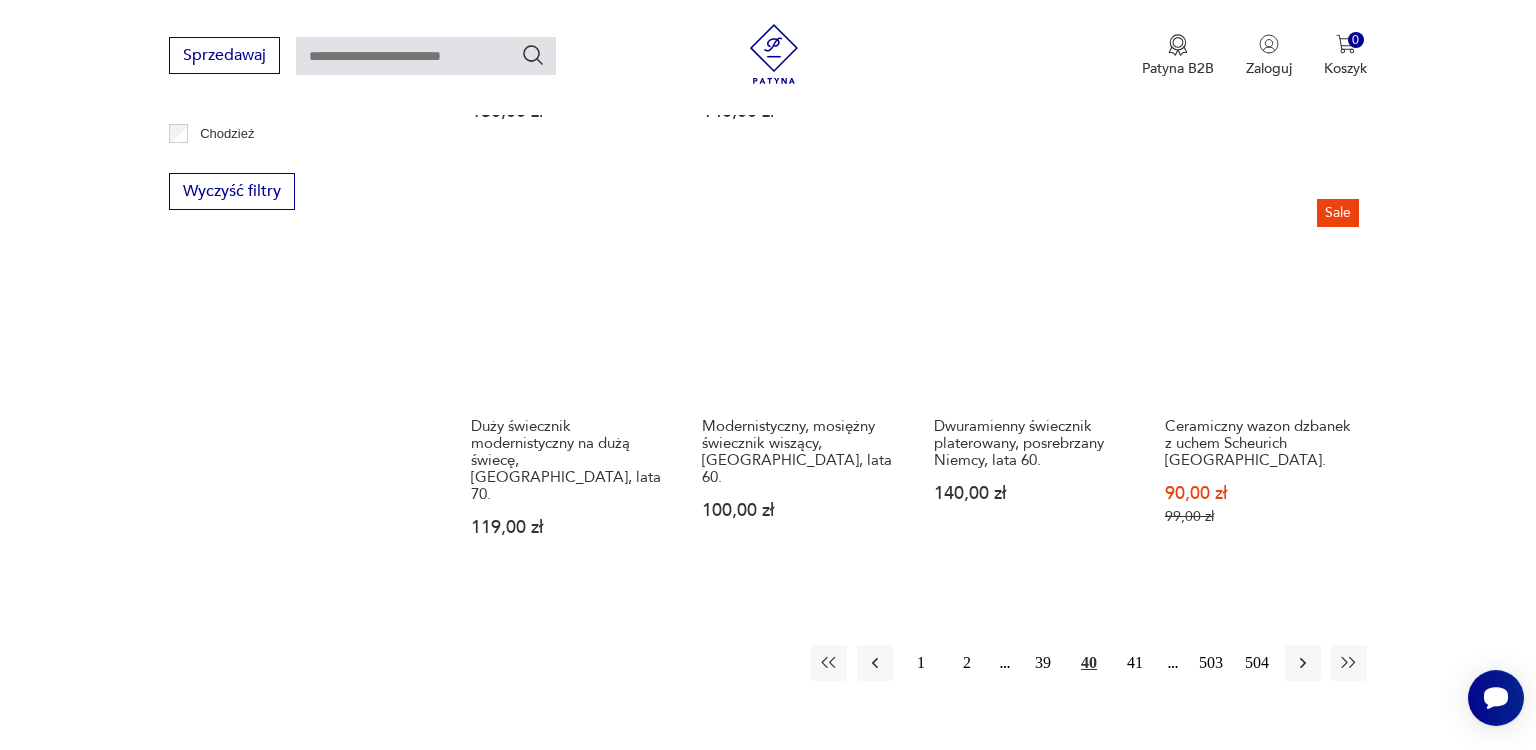 scroll, scrollTop: 1902, scrollLeft: 0, axis: vertical 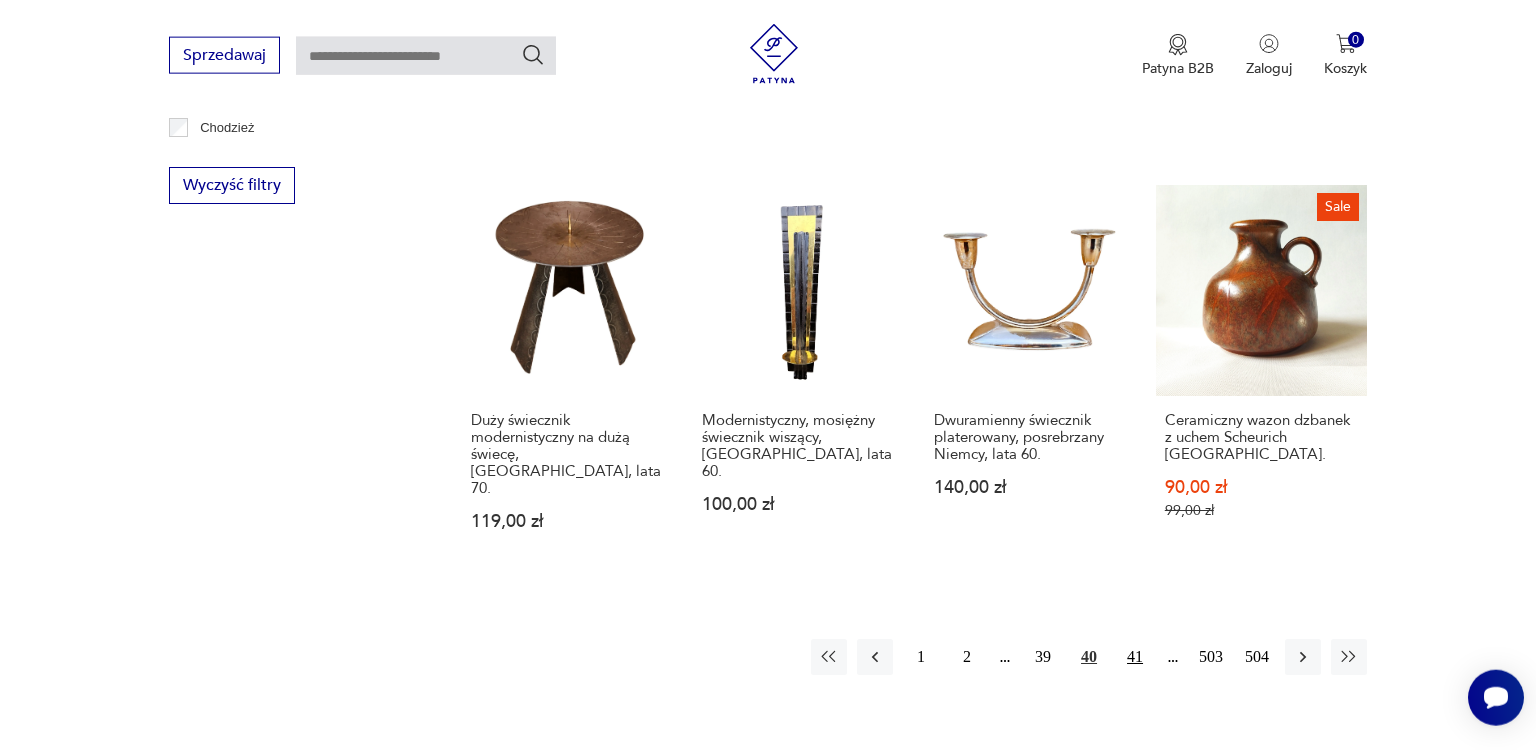 click on "41" at bounding box center [1135, 657] 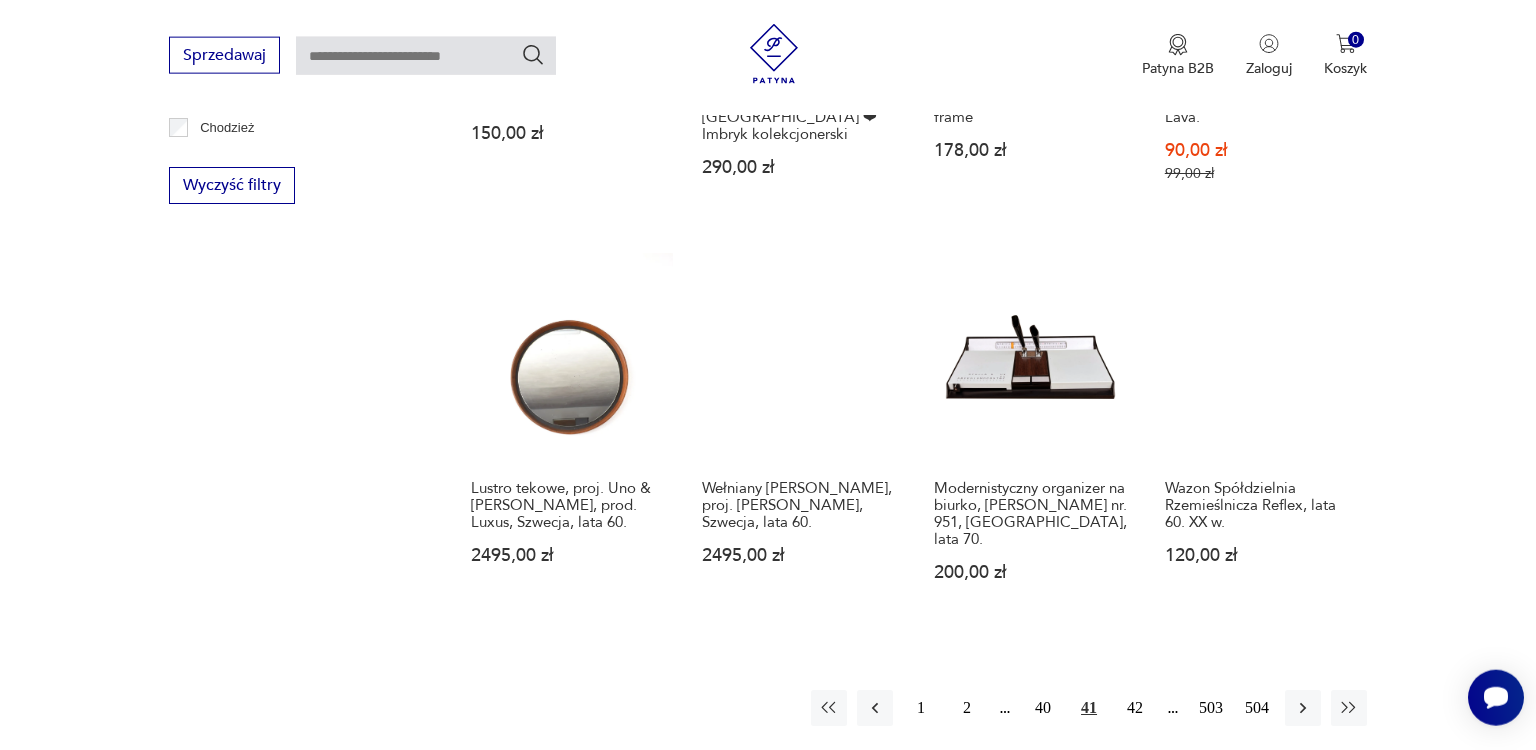 scroll, scrollTop: 1955, scrollLeft: 0, axis: vertical 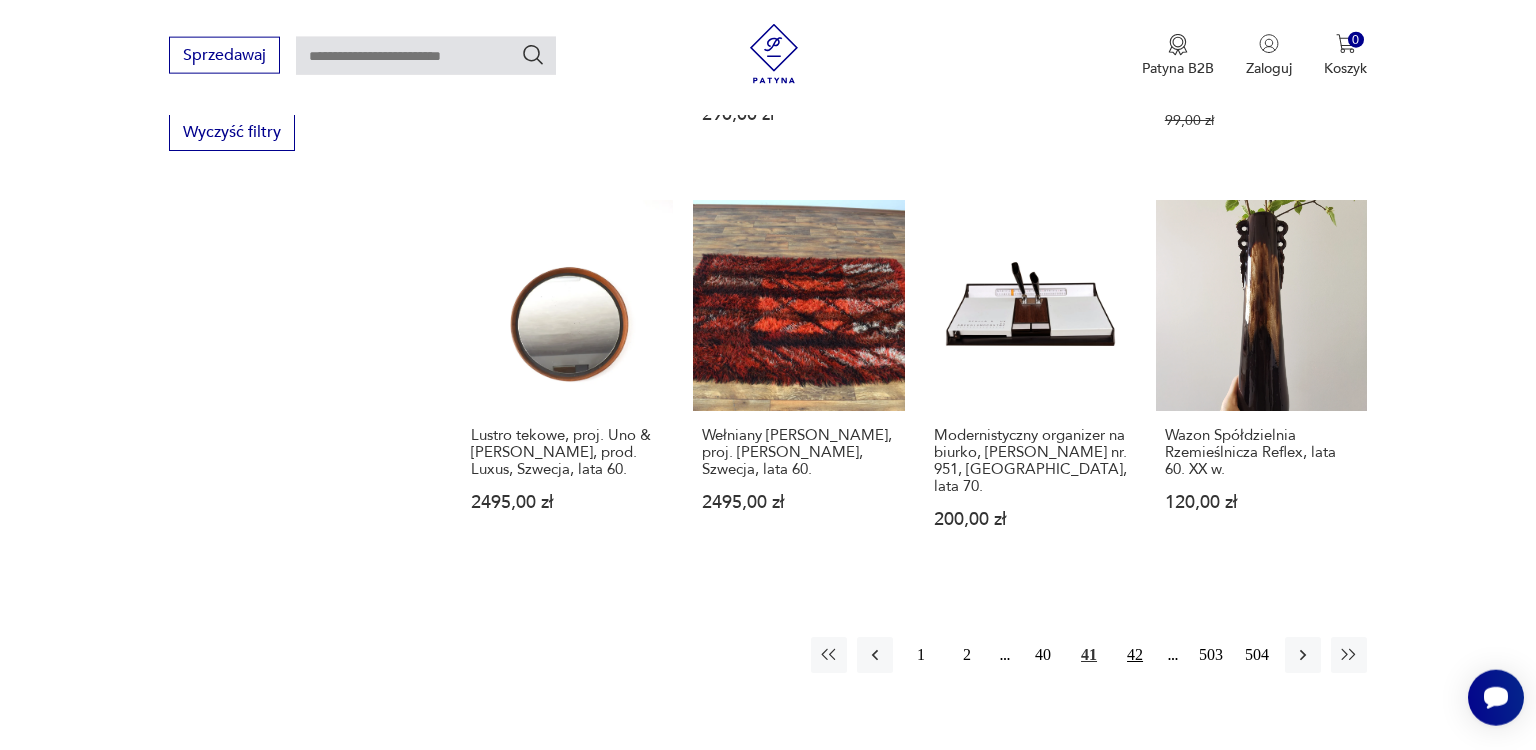 click on "42" at bounding box center (1135, 655) 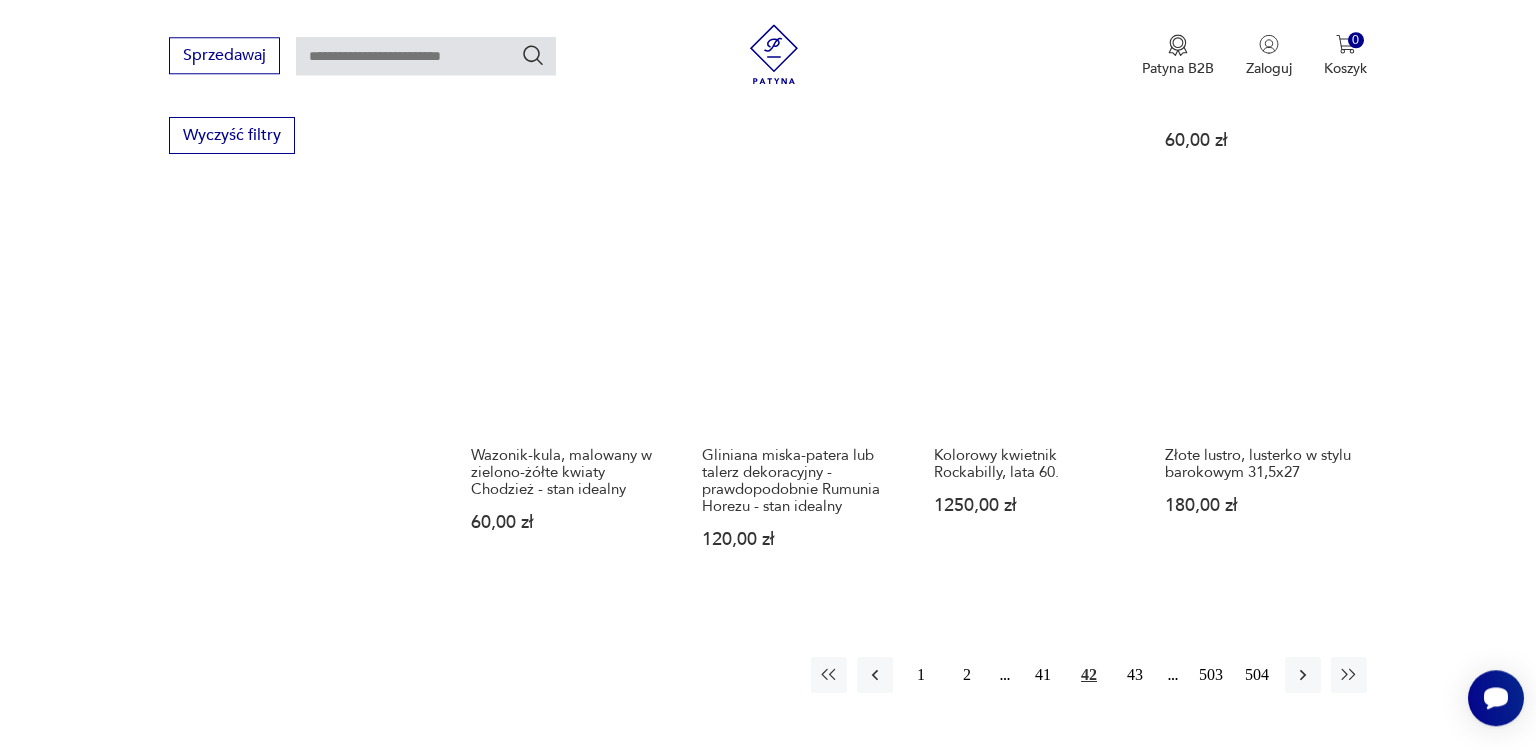 scroll, scrollTop: 1954, scrollLeft: 0, axis: vertical 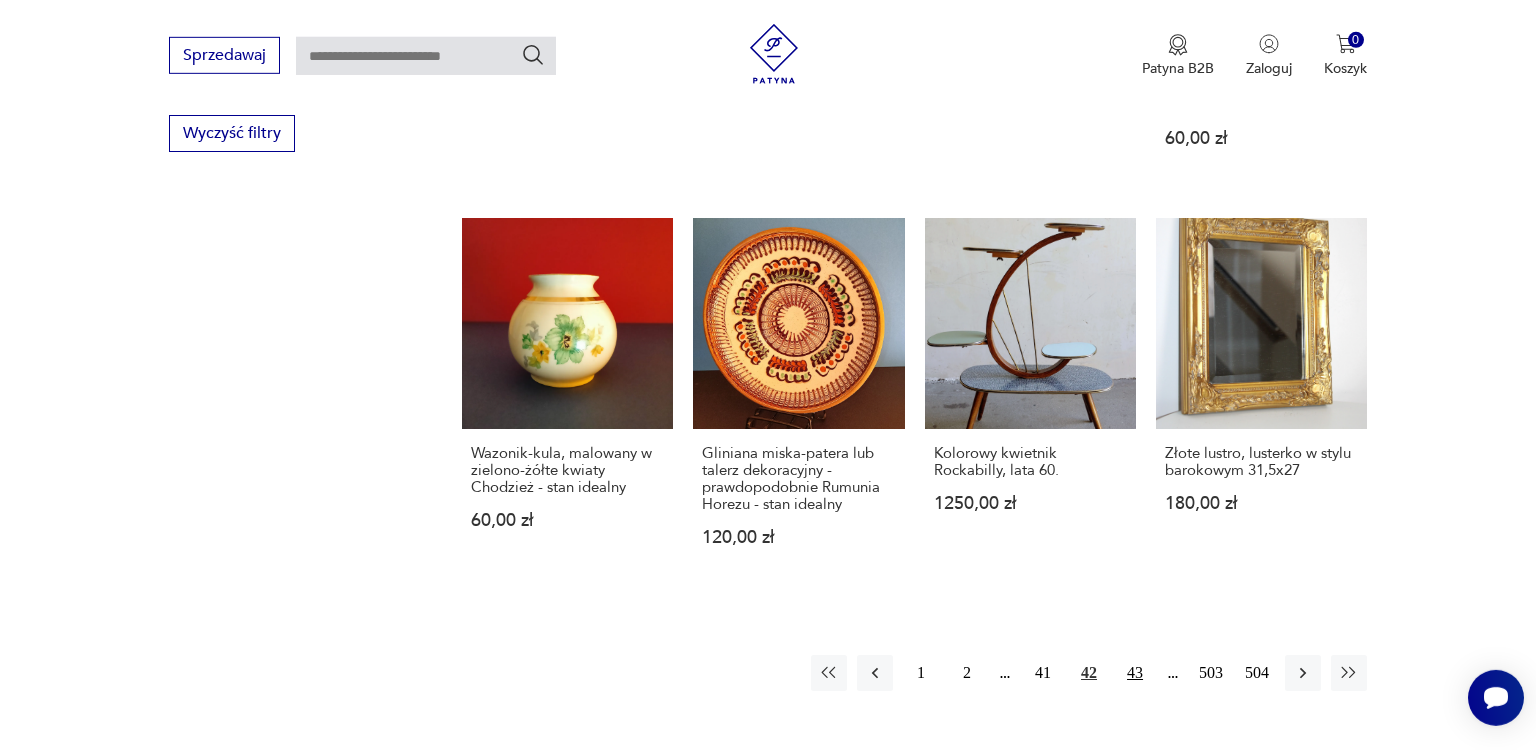 click on "43" at bounding box center (1135, 673) 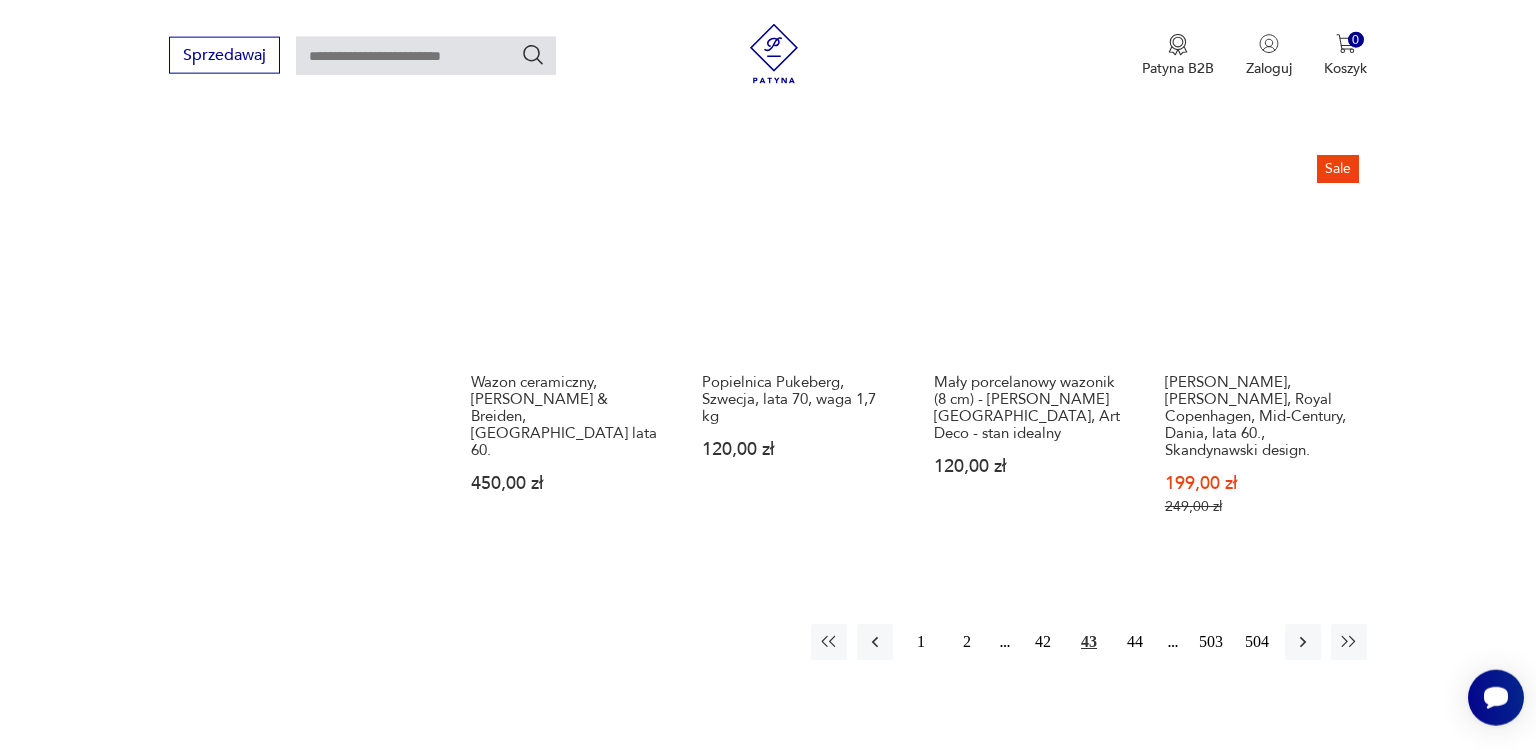 scroll, scrollTop: 2060, scrollLeft: 0, axis: vertical 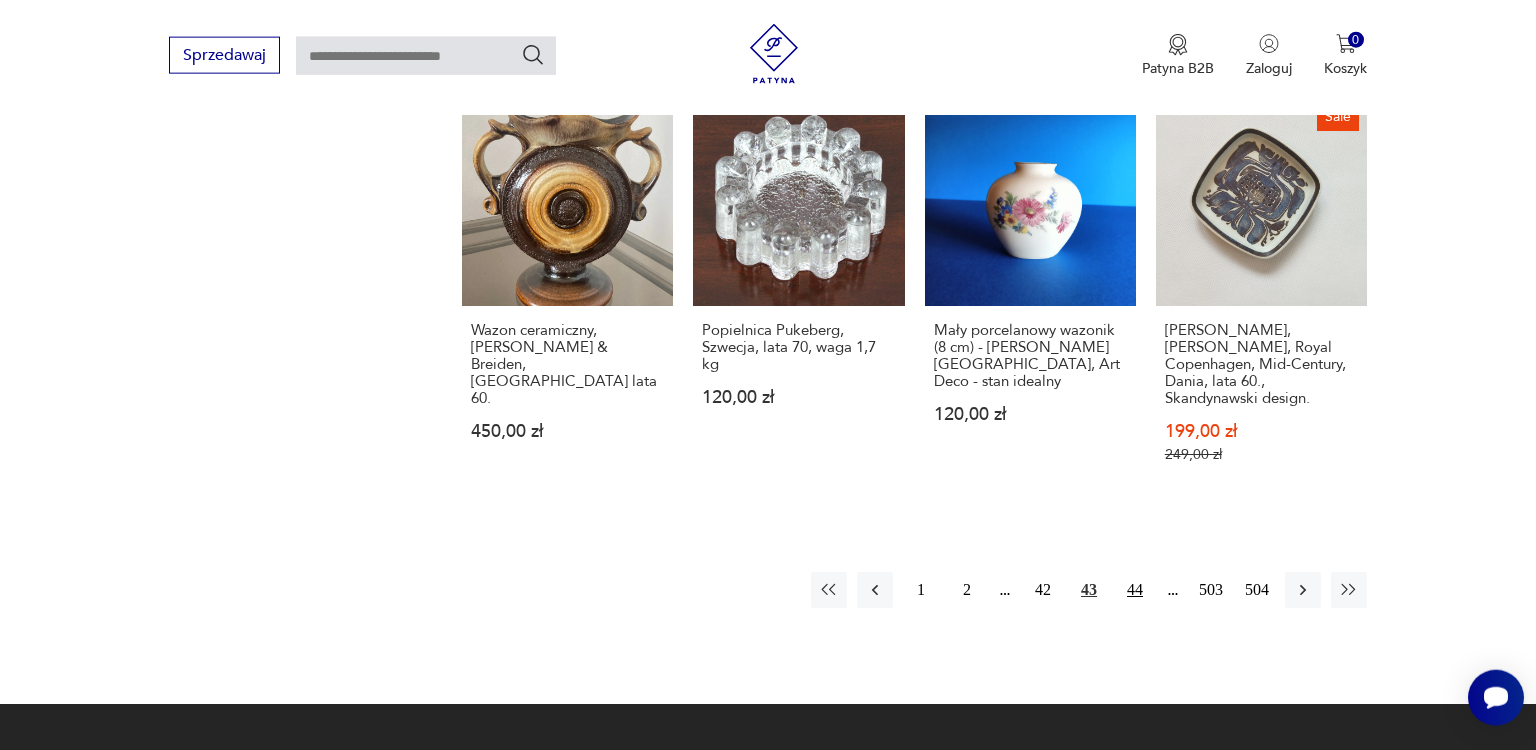 click on "44" at bounding box center [1135, 590] 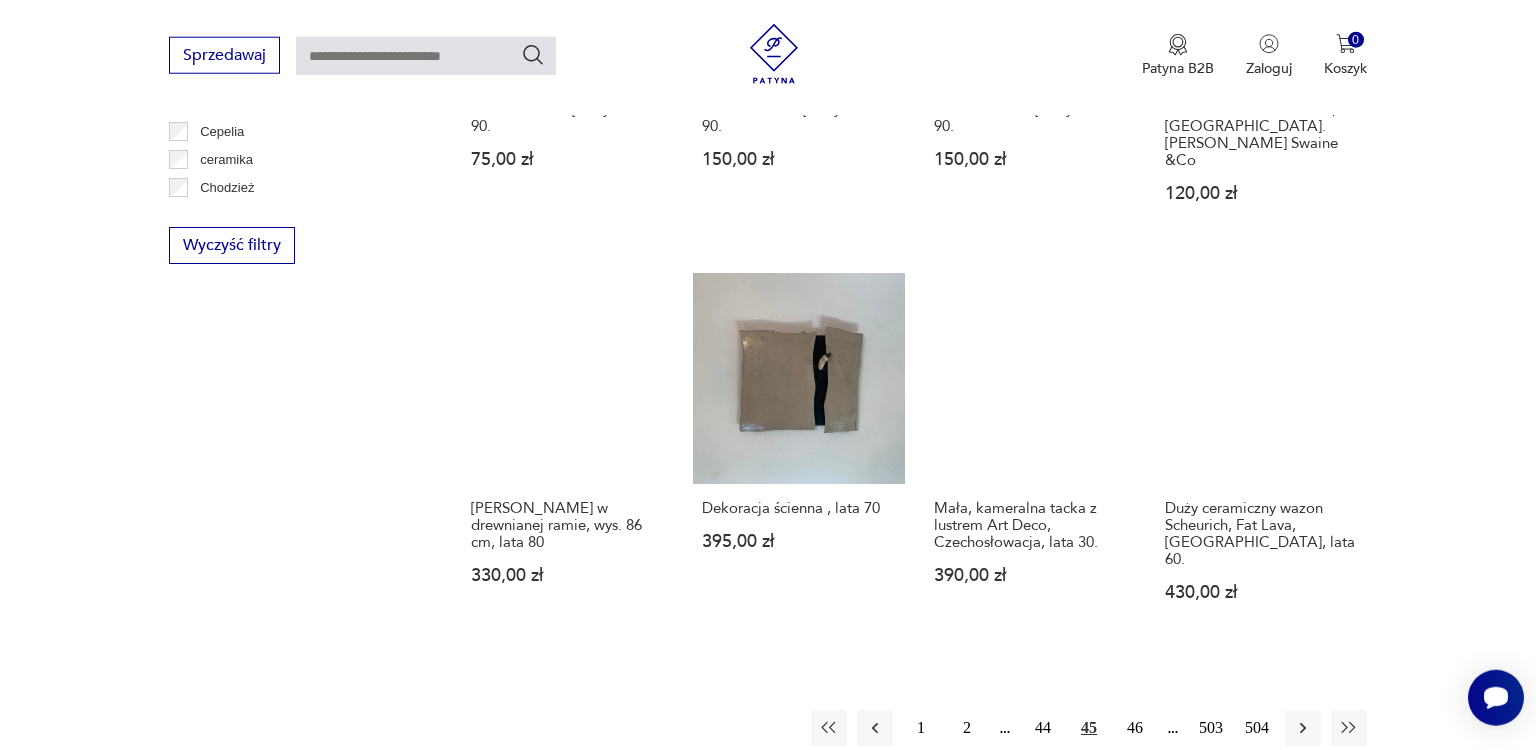 scroll, scrollTop: 1848, scrollLeft: 0, axis: vertical 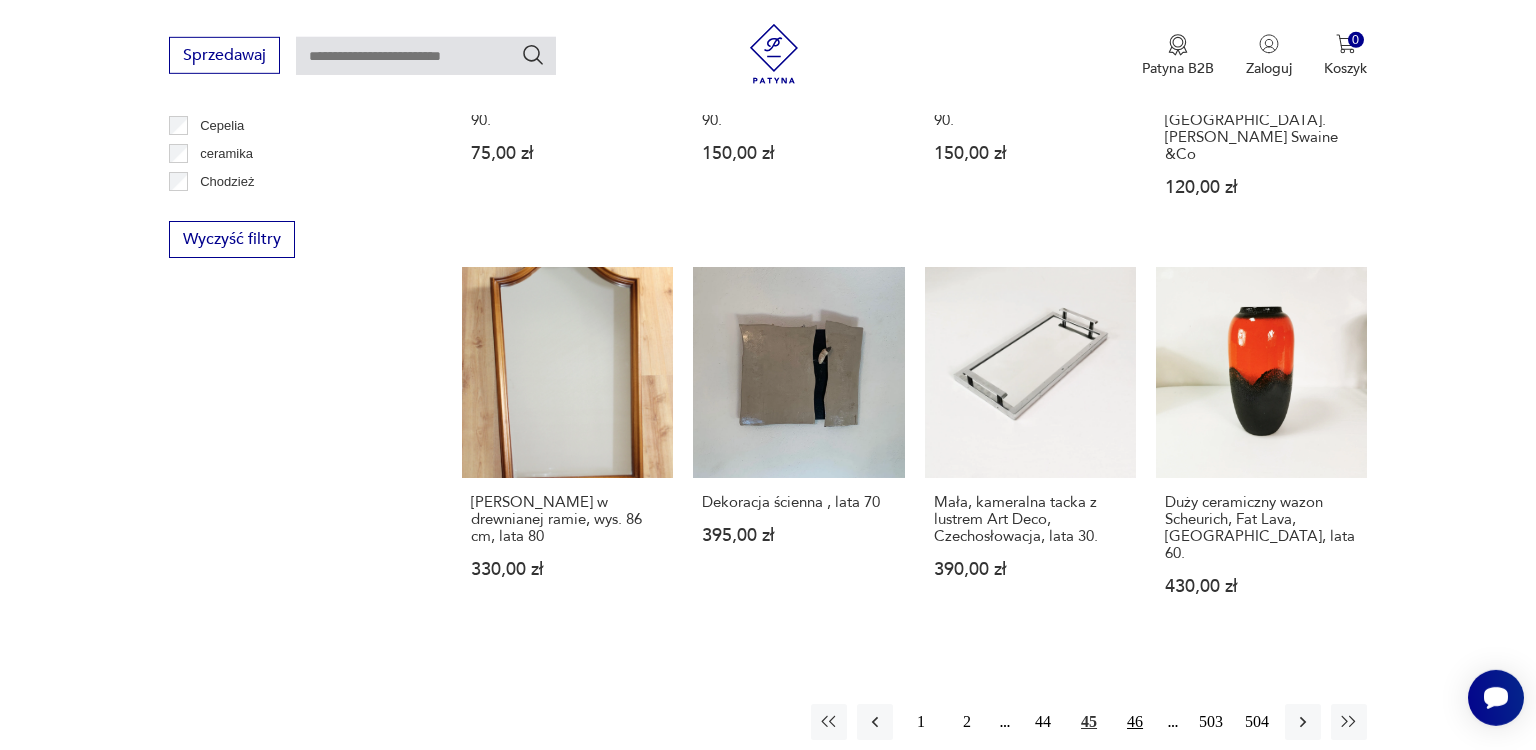 click on "46" at bounding box center [1135, 722] 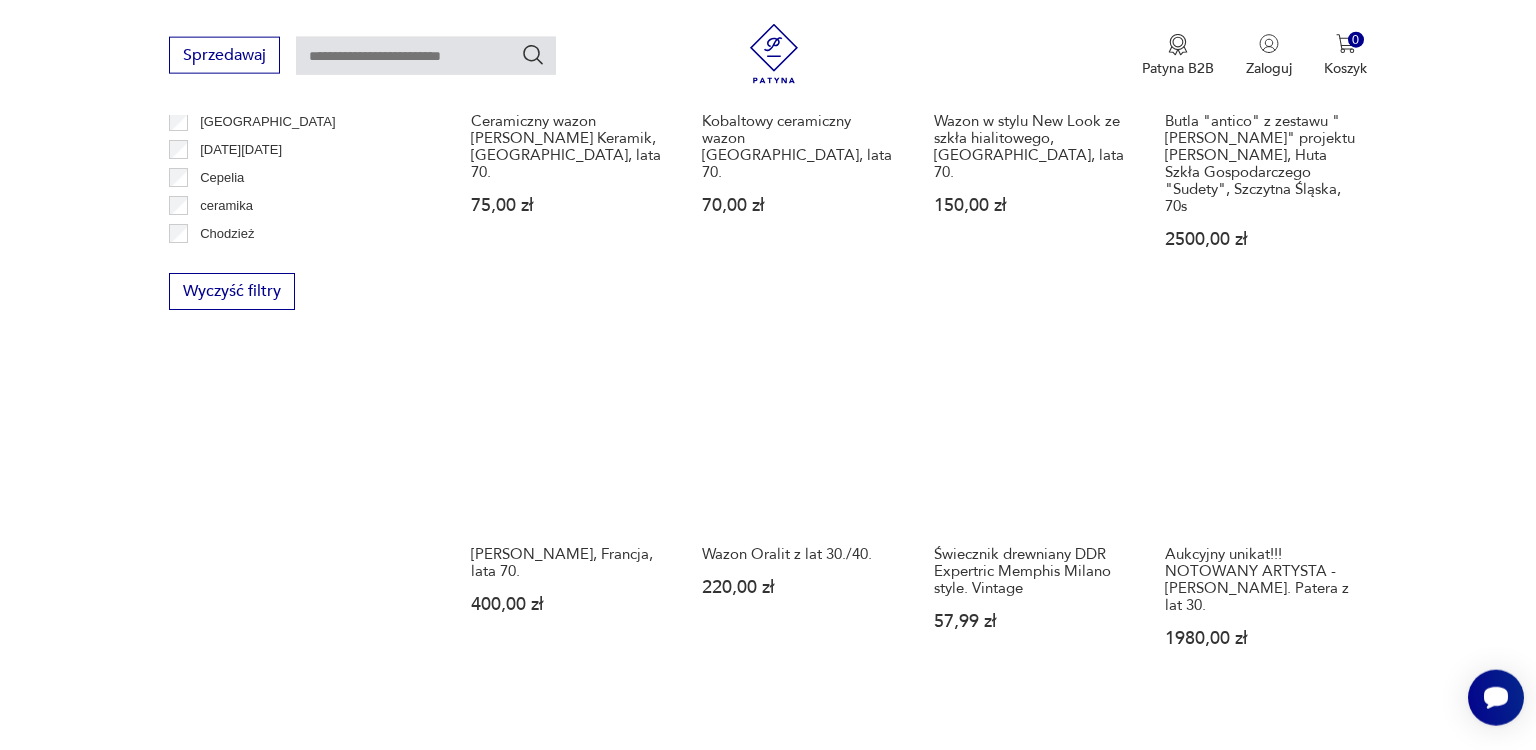 scroll, scrollTop: 1849, scrollLeft: 0, axis: vertical 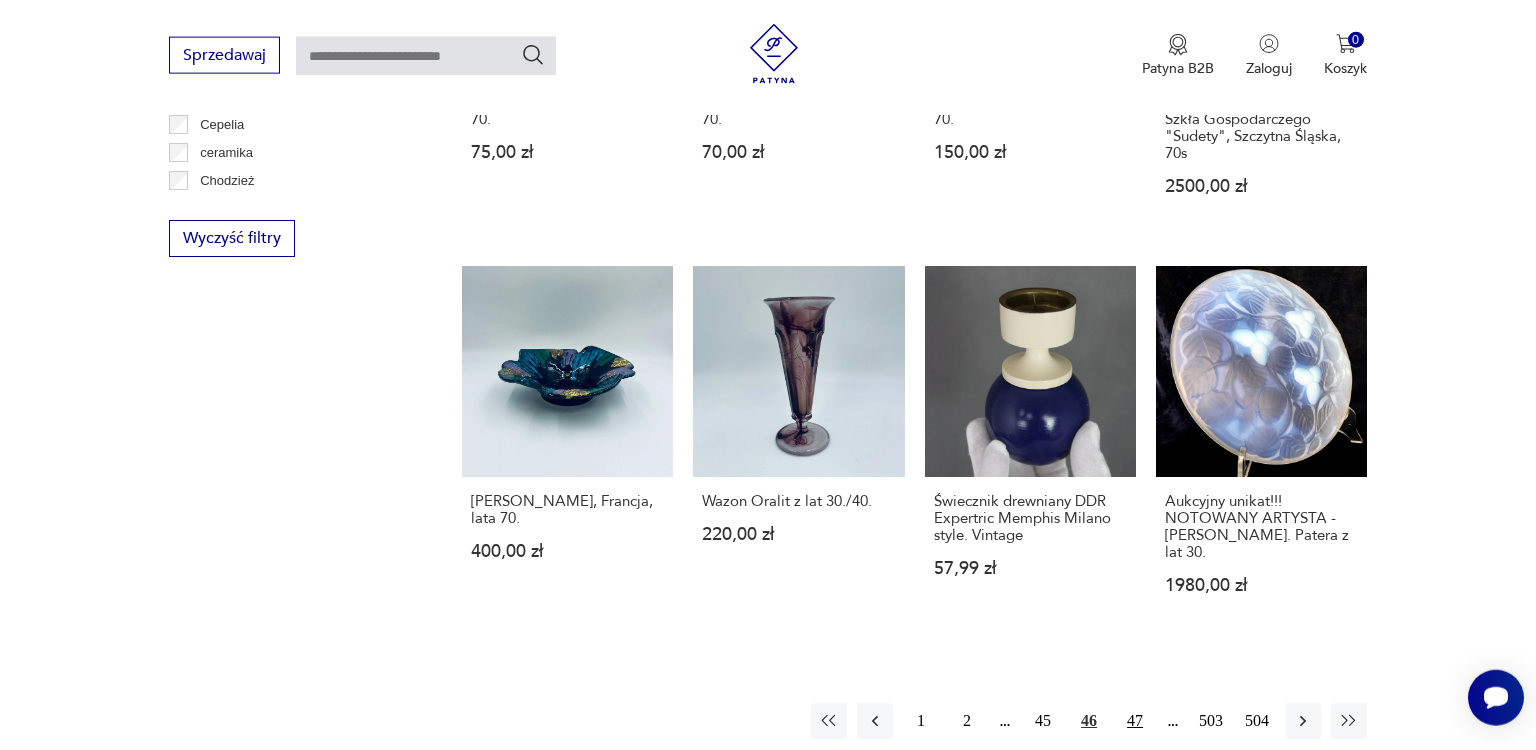 click on "47" at bounding box center [1135, 721] 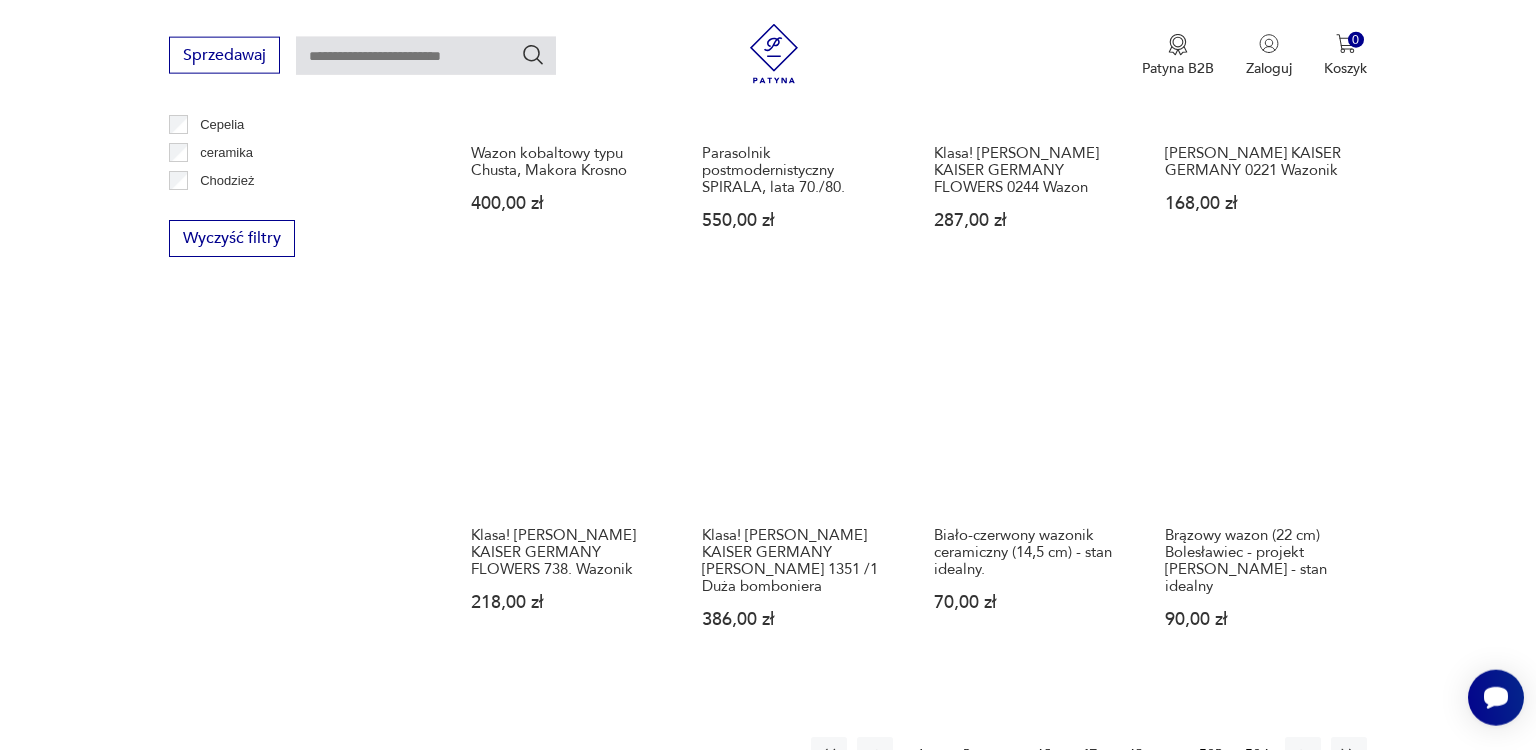 scroll, scrollTop: 1902, scrollLeft: 0, axis: vertical 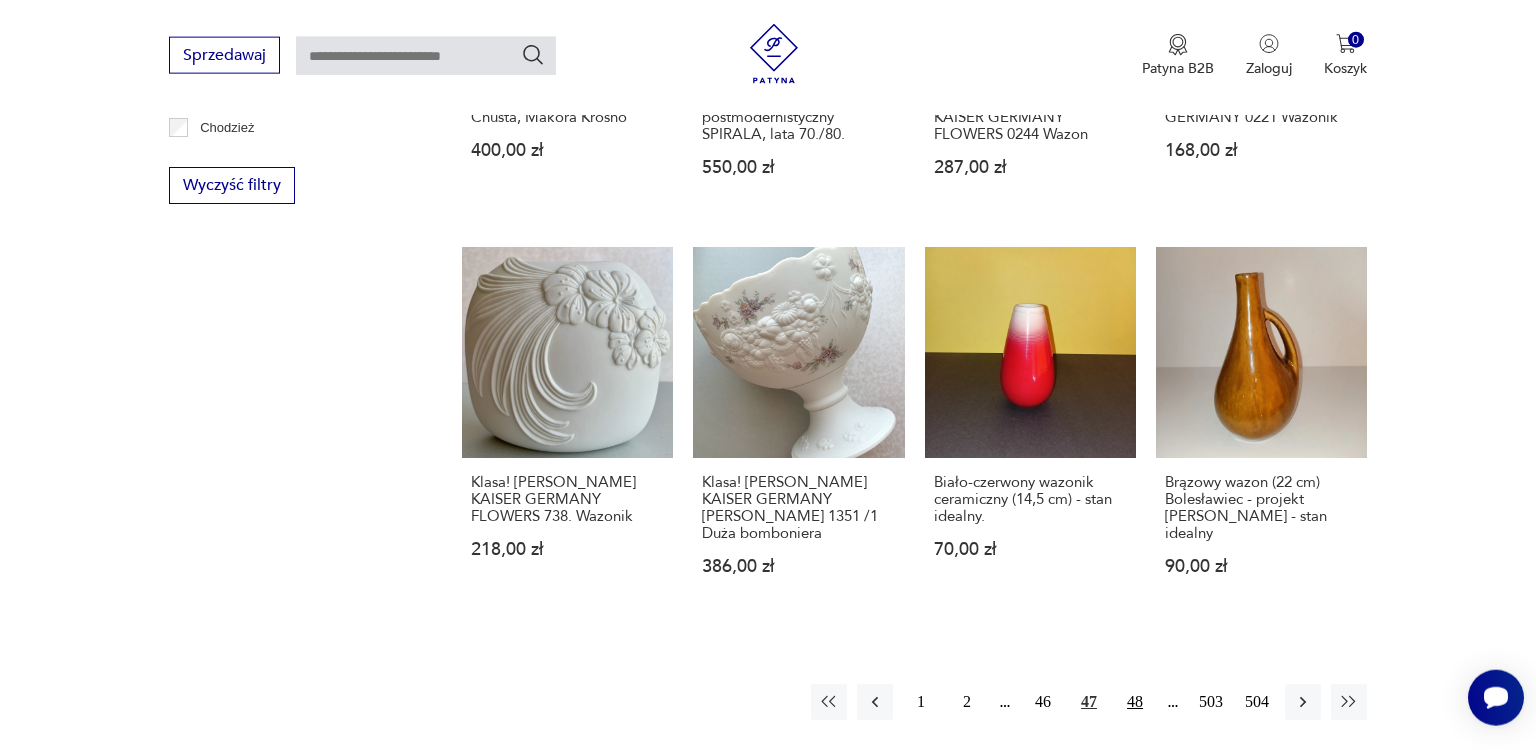 click on "48" at bounding box center [1135, 702] 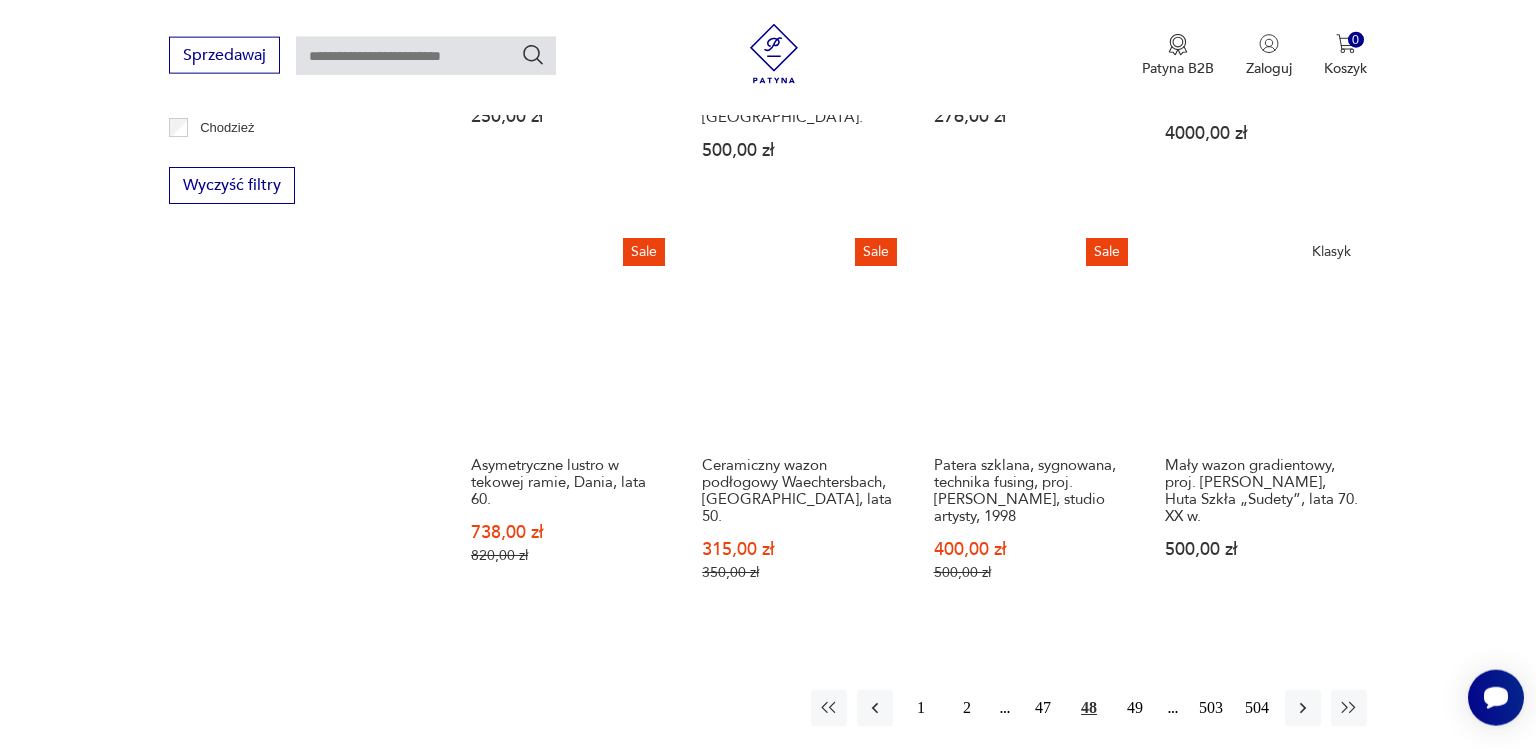 scroll, scrollTop: 1955, scrollLeft: 0, axis: vertical 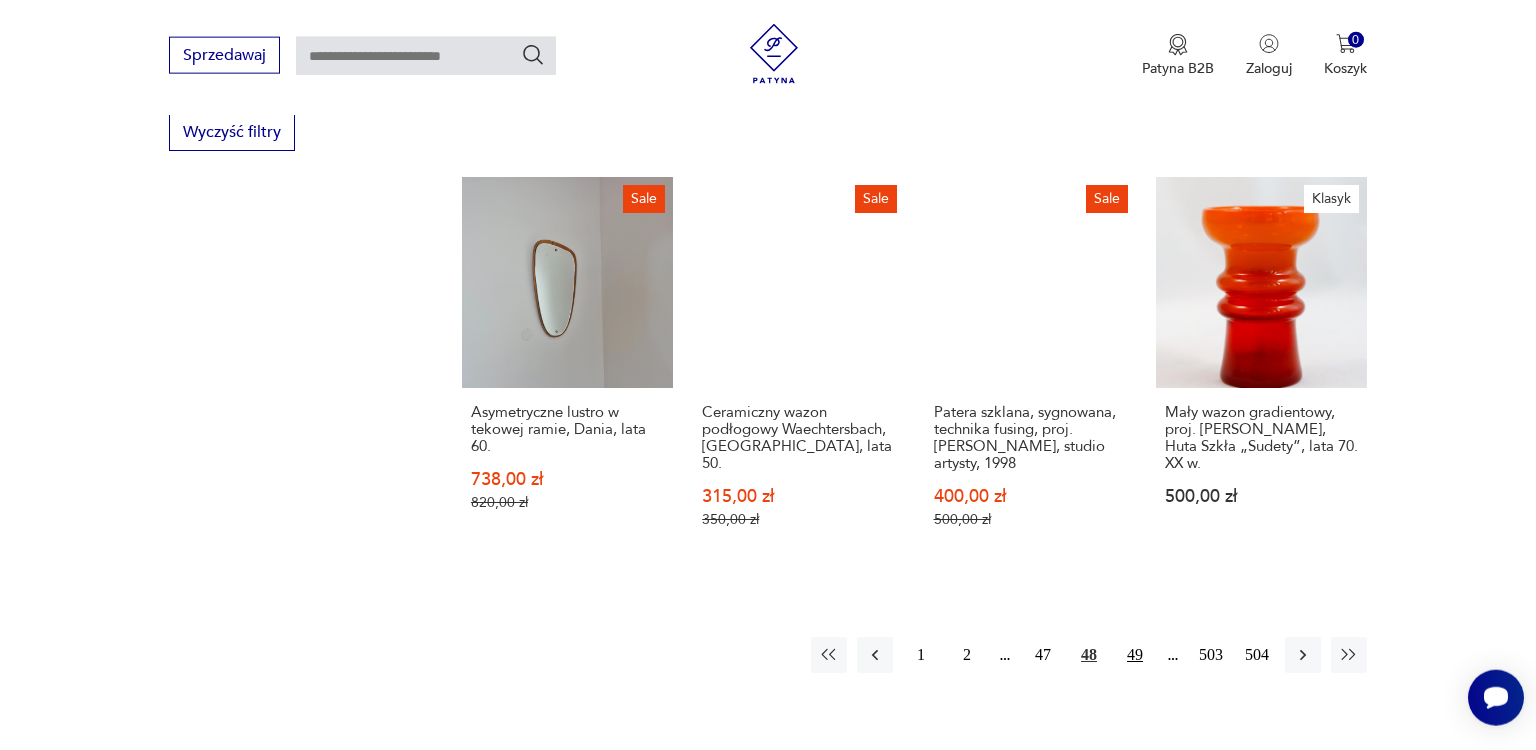 click on "49" at bounding box center (1135, 655) 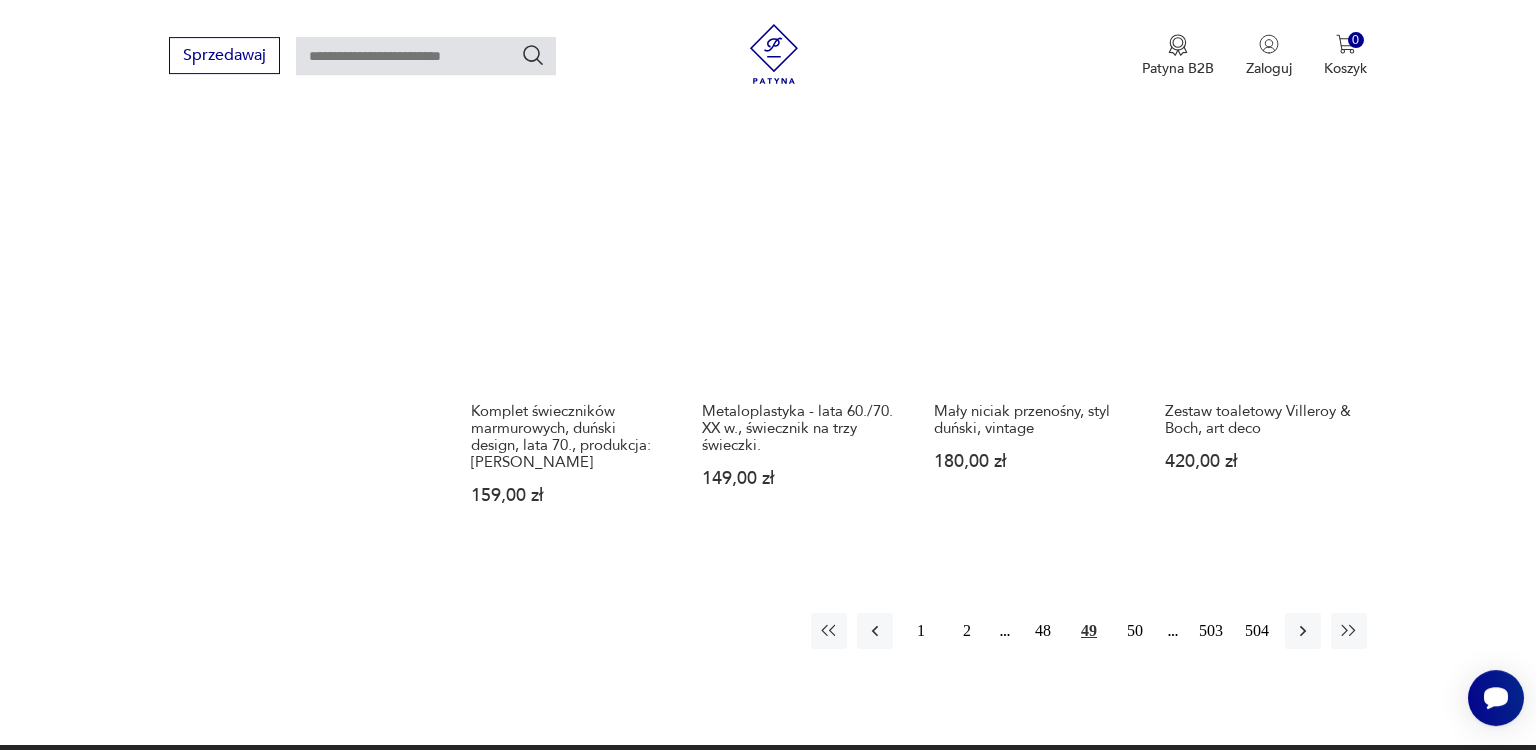 scroll, scrollTop: 2060, scrollLeft: 0, axis: vertical 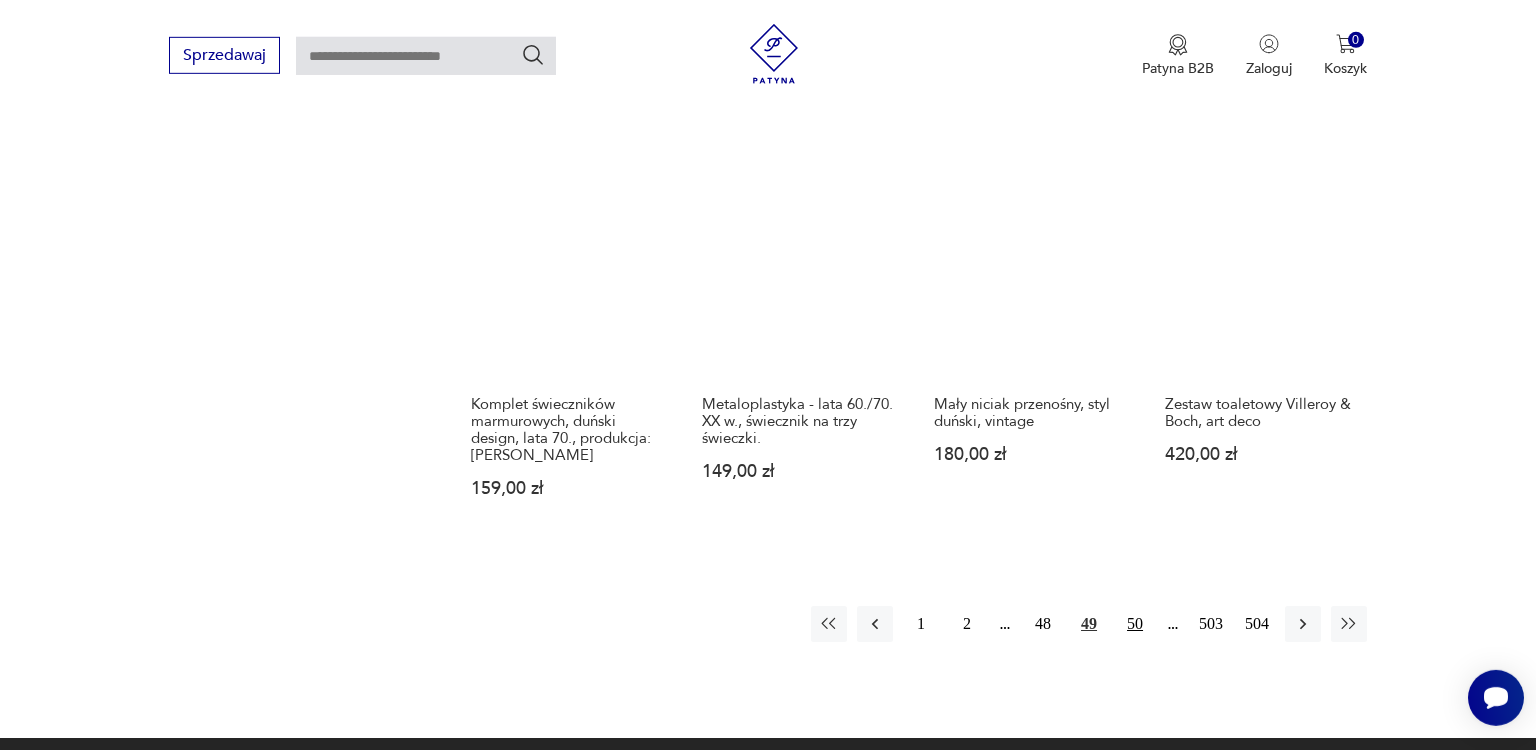click on "50" at bounding box center [1135, 624] 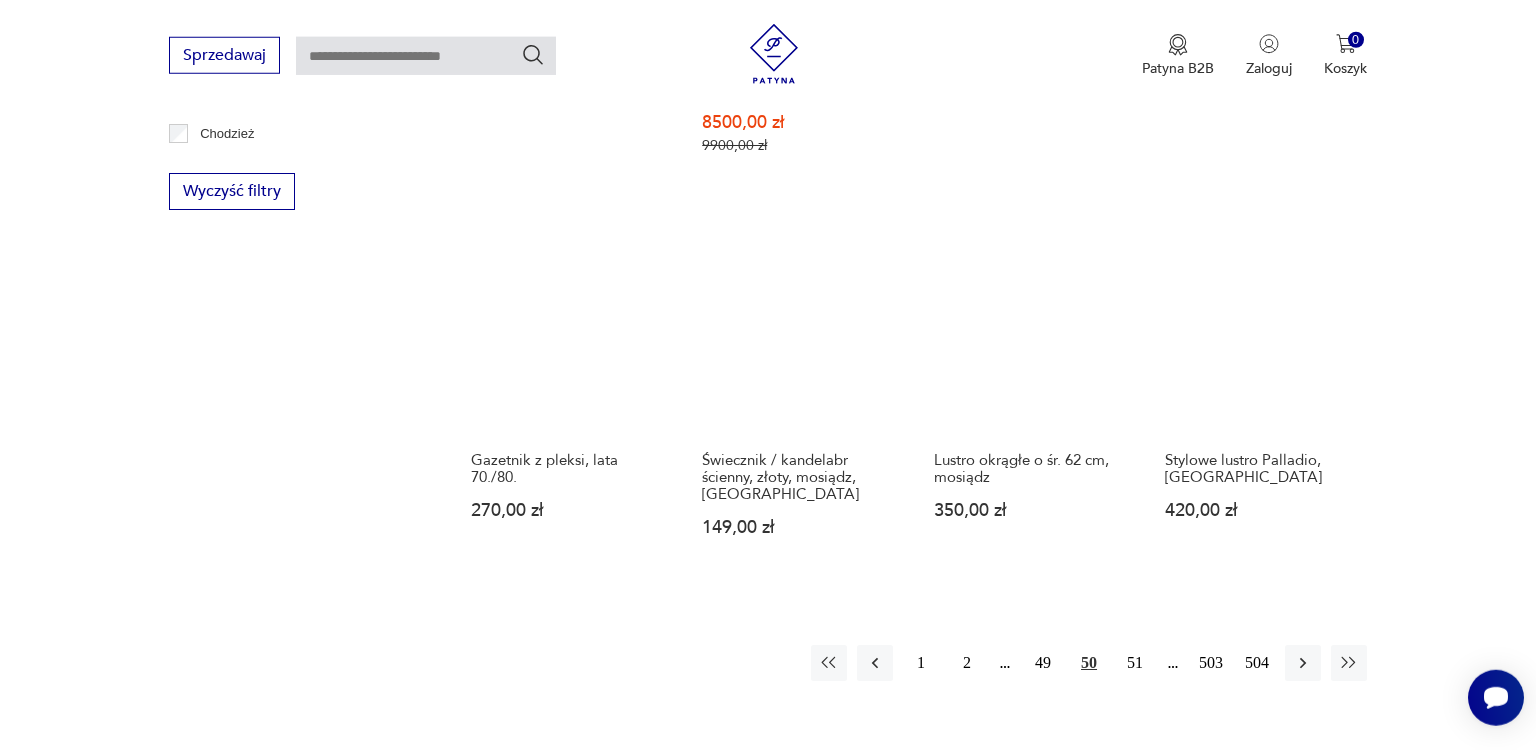 scroll, scrollTop: 1902, scrollLeft: 0, axis: vertical 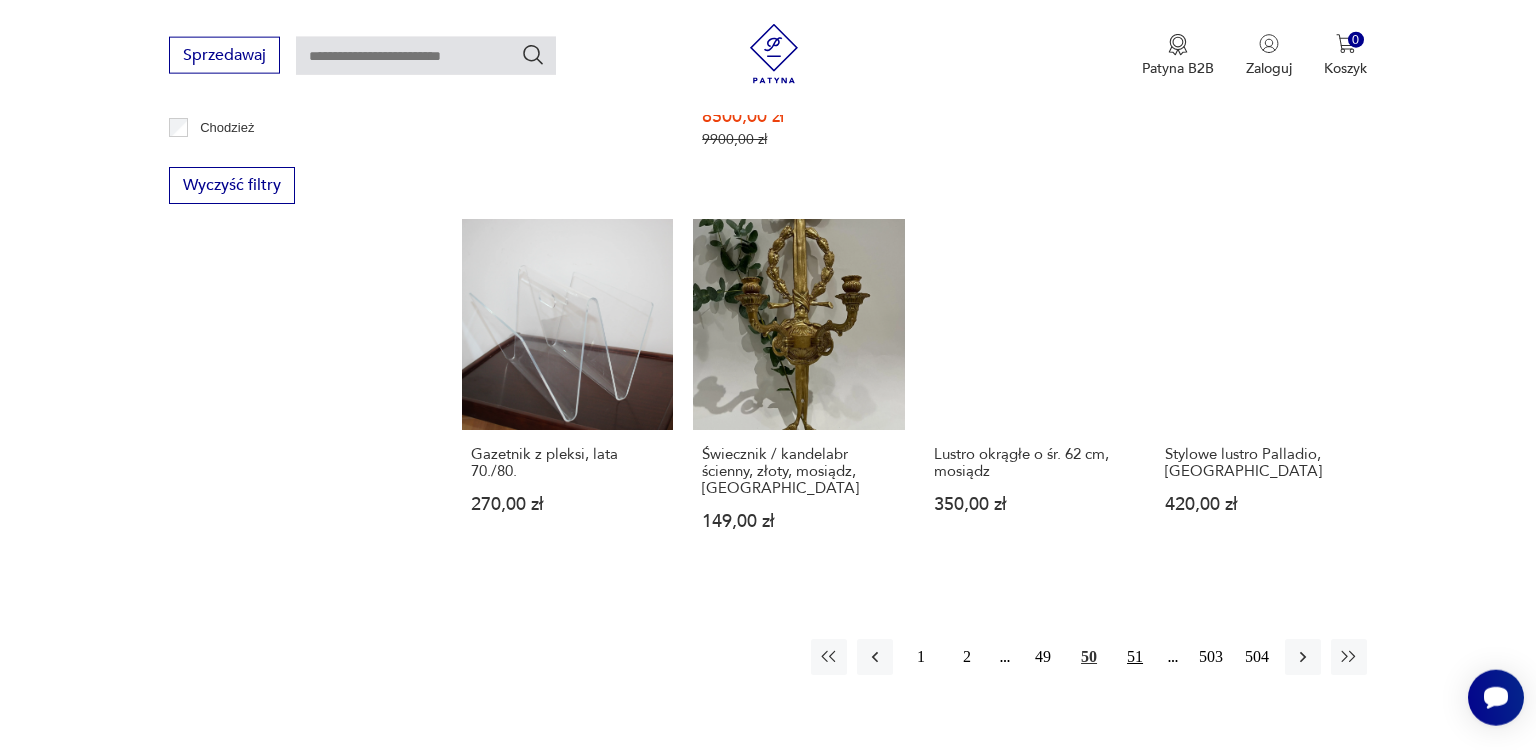 click on "51" at bounding box center (1135, 657) 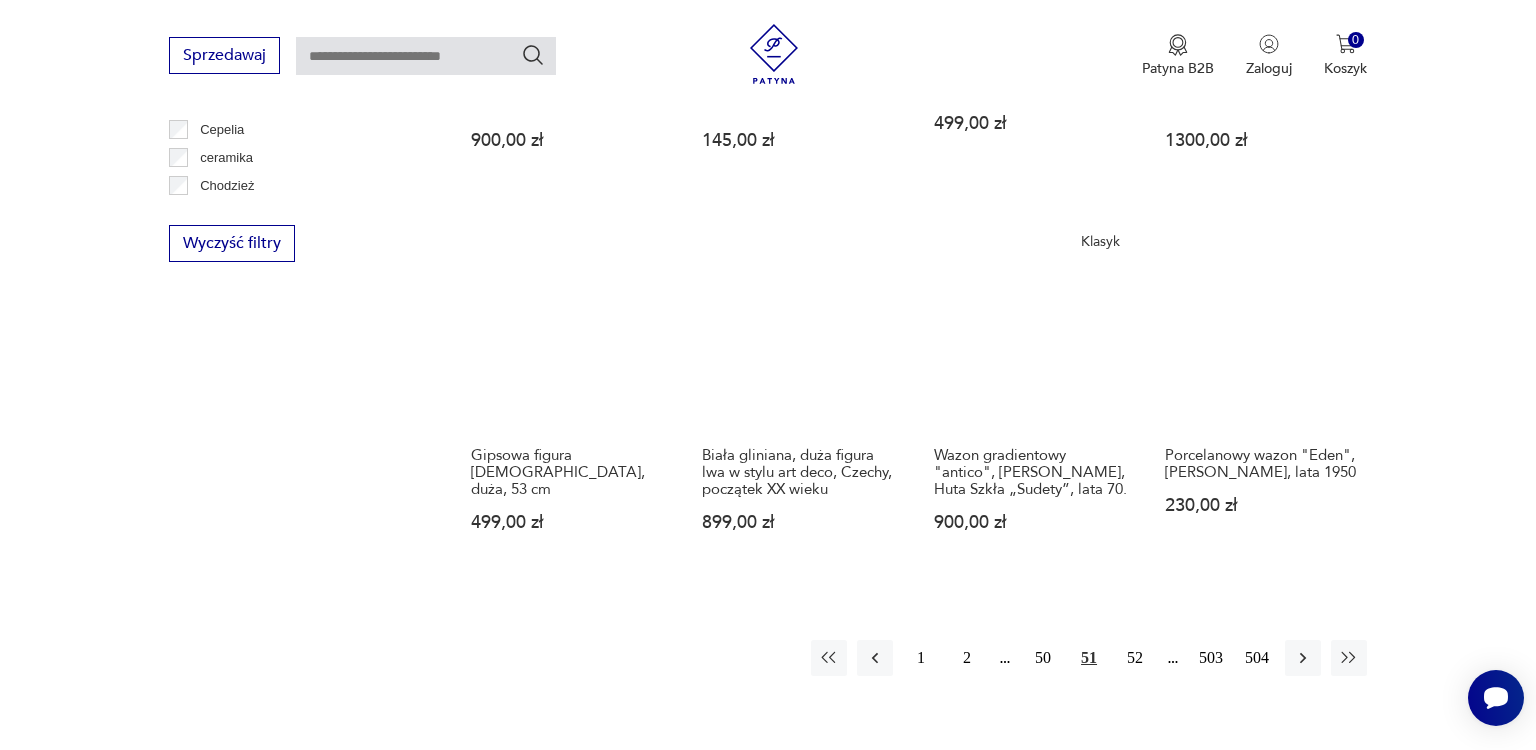 scroll, scrollTop: 1849, scrollLeft: 0, axis: vertical 